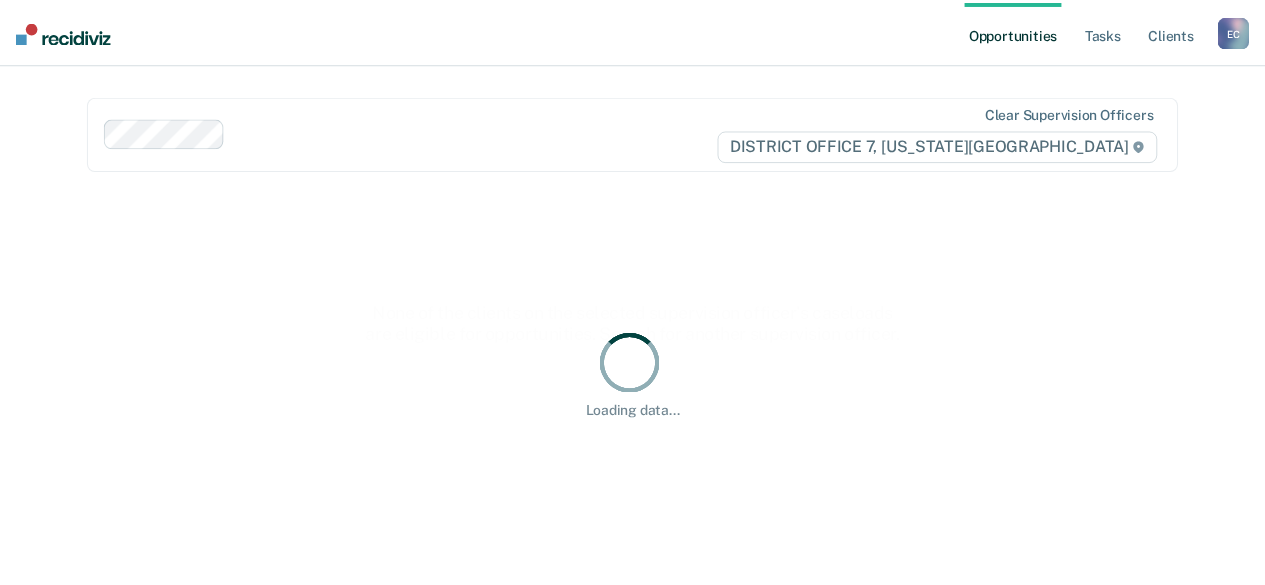 scroll, scrollTop: 0, scrollLeft: 0, axis: both 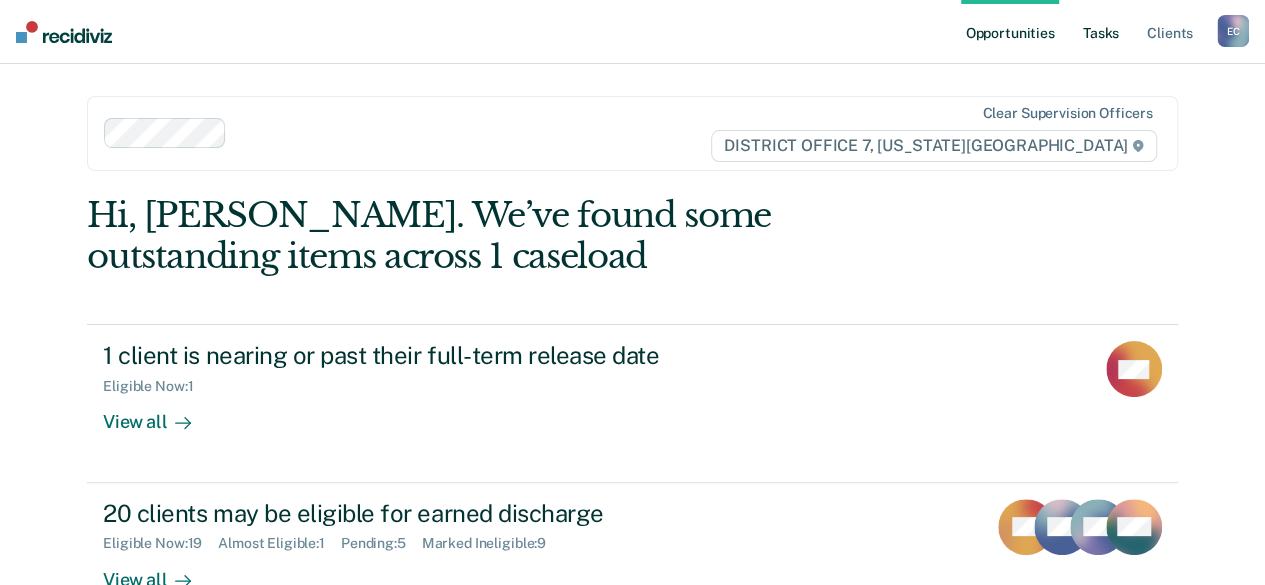 click on "Tasks" at bounding box center [1101, 32] 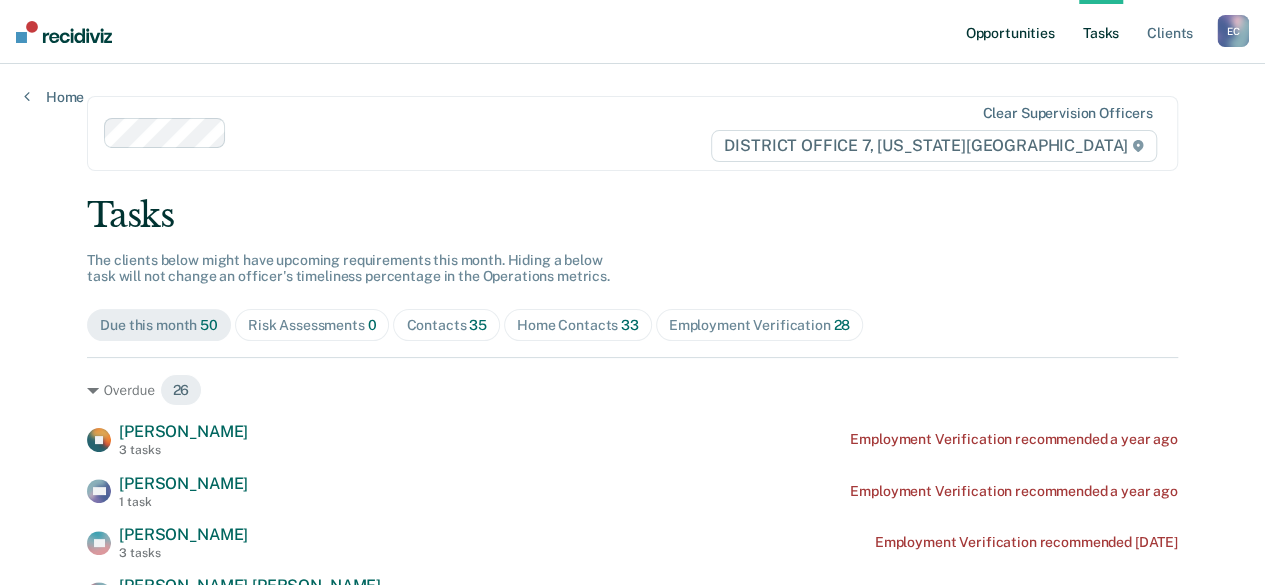 click on "Opportunities" at bounding box center [1009, 32] 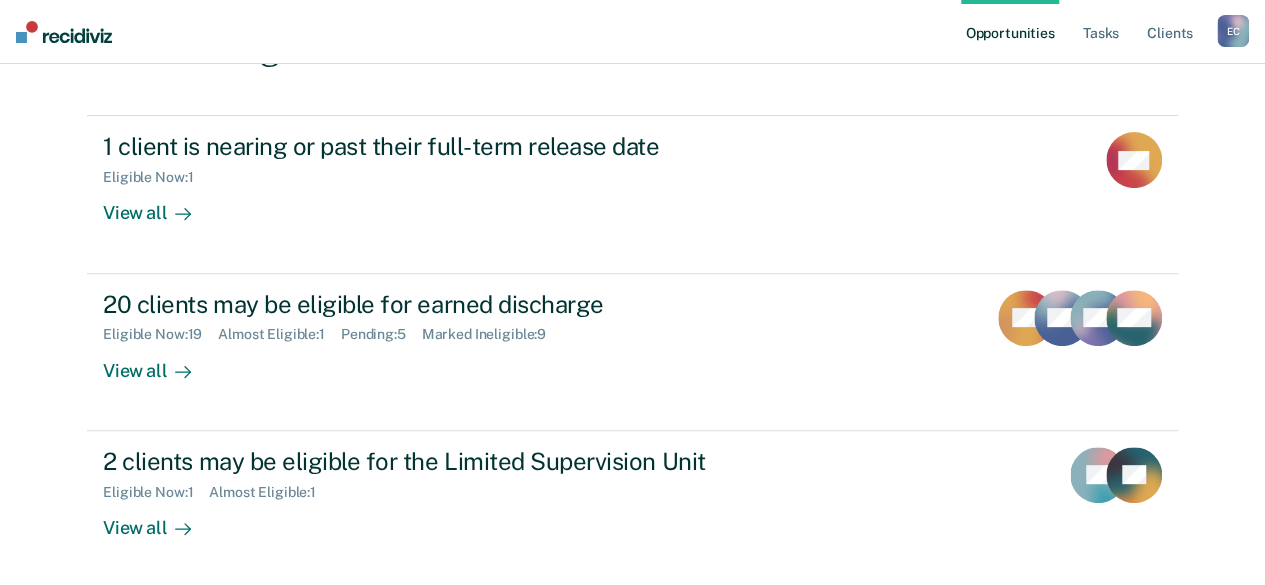 scroll, scrollTop: 218, scrollLeft: 0, axis: vertical 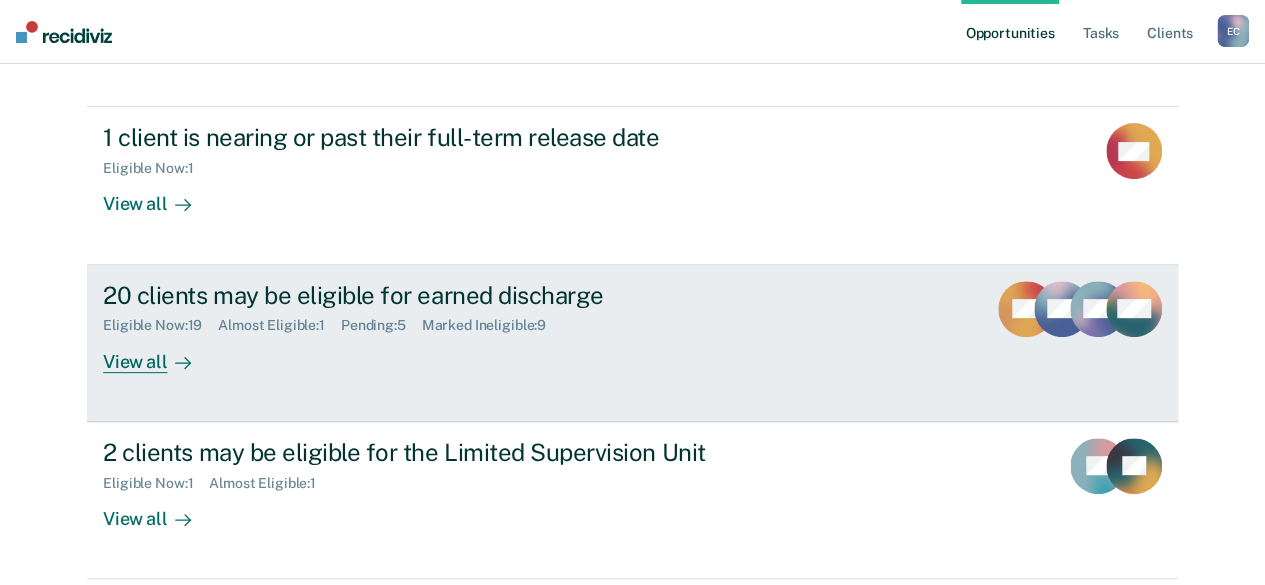 click on "View all" at bounding box center [159, 353] 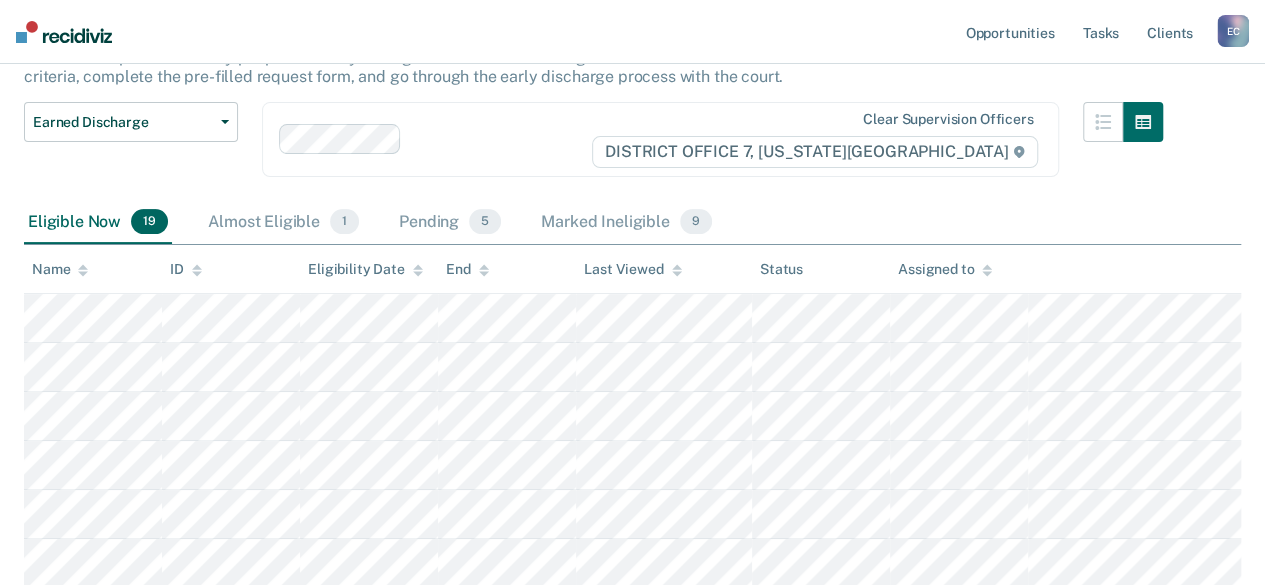 scroll, scrollTop: 148, scrollLeft: 0, axis: vertical 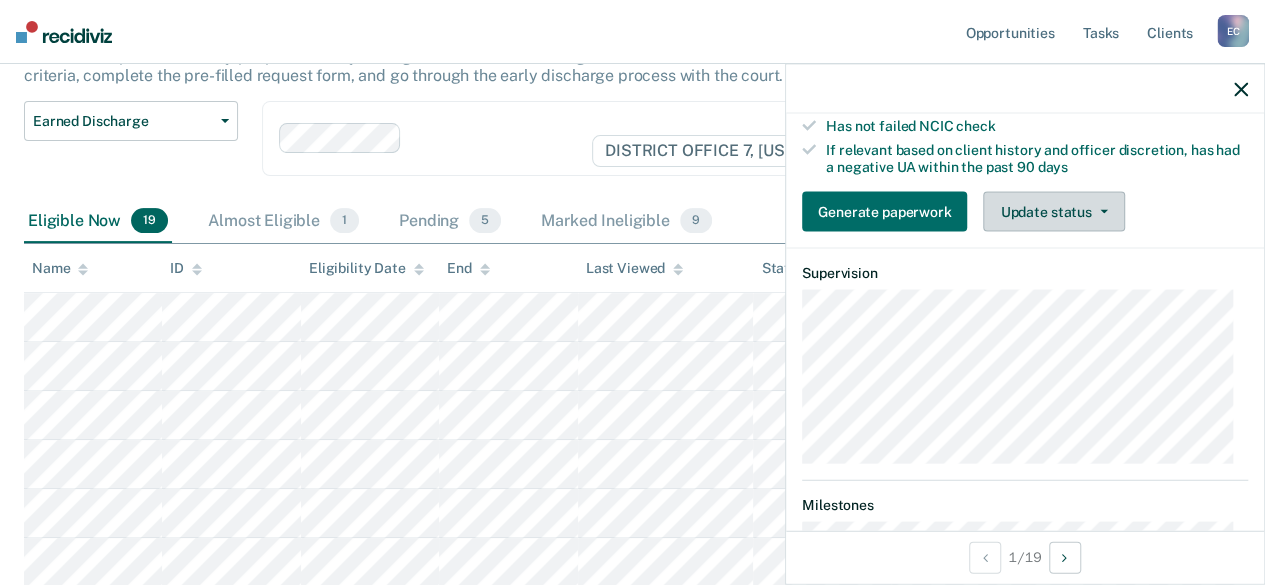 click on "Update status" at bounding box center [1053, 211] 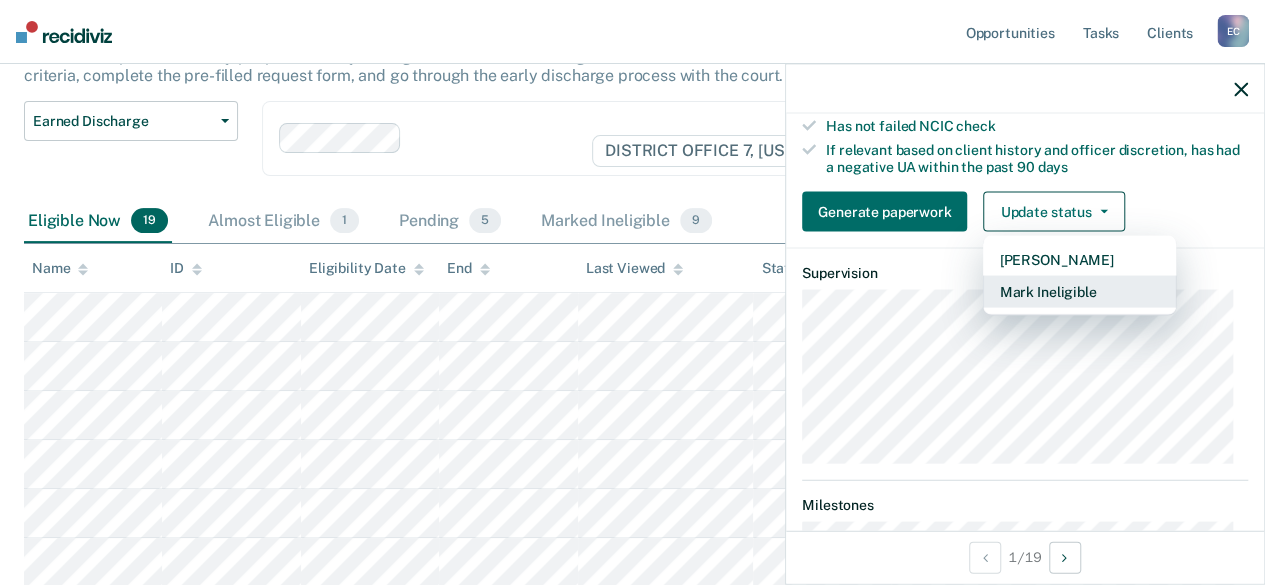 click on "Mark Ineligible" at bounding box center [1079, 291] 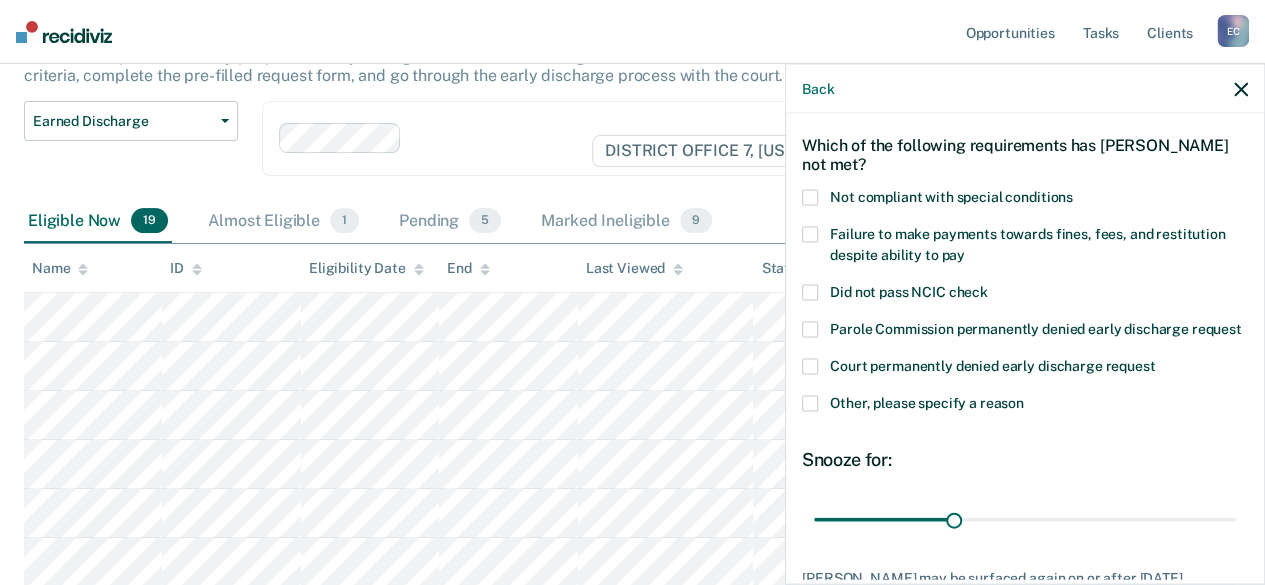 scroll, scrollTop: 72, scrollLeft: 0, axis: vertical 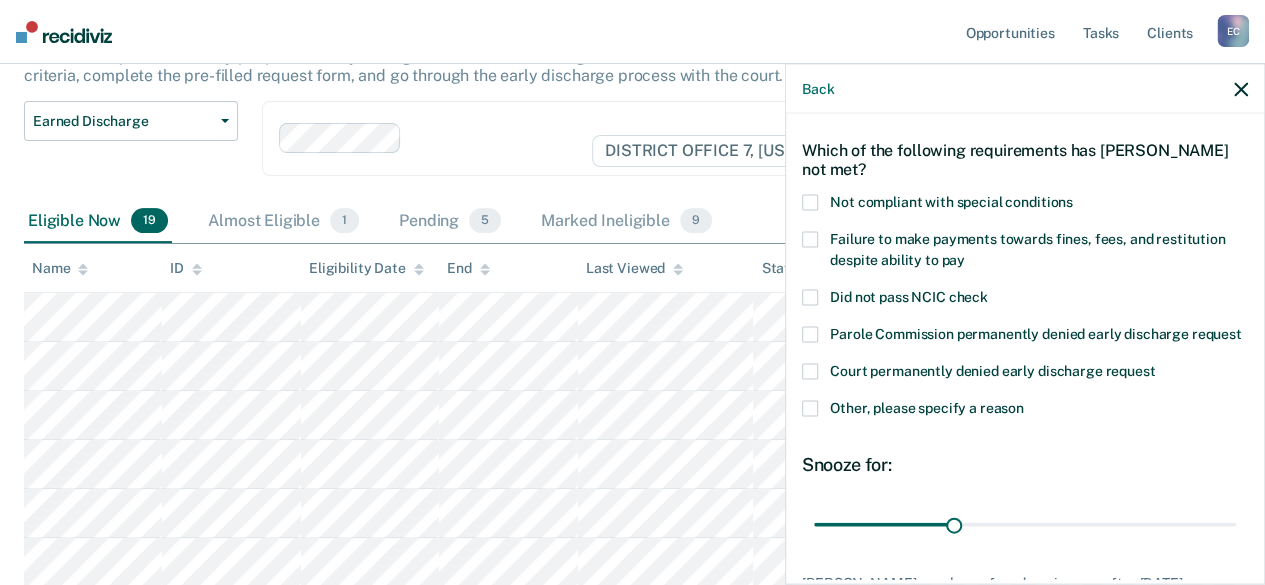click at bounding box center (810, 240) 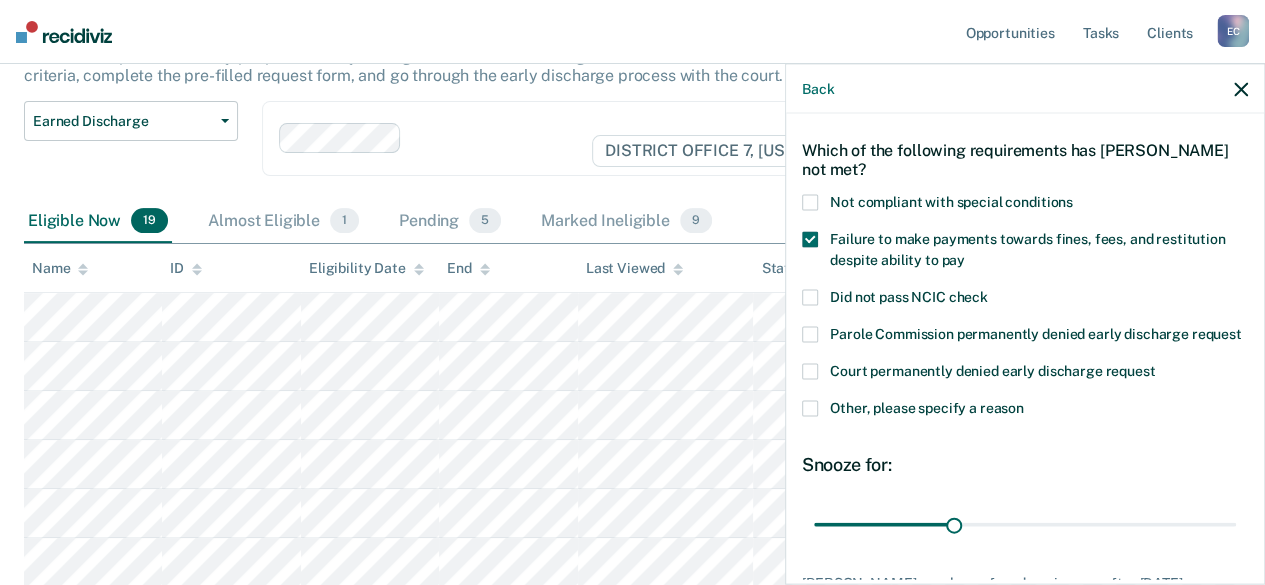 scroll, scrollTop: 243, scrollLeft: 0, axis: vertical 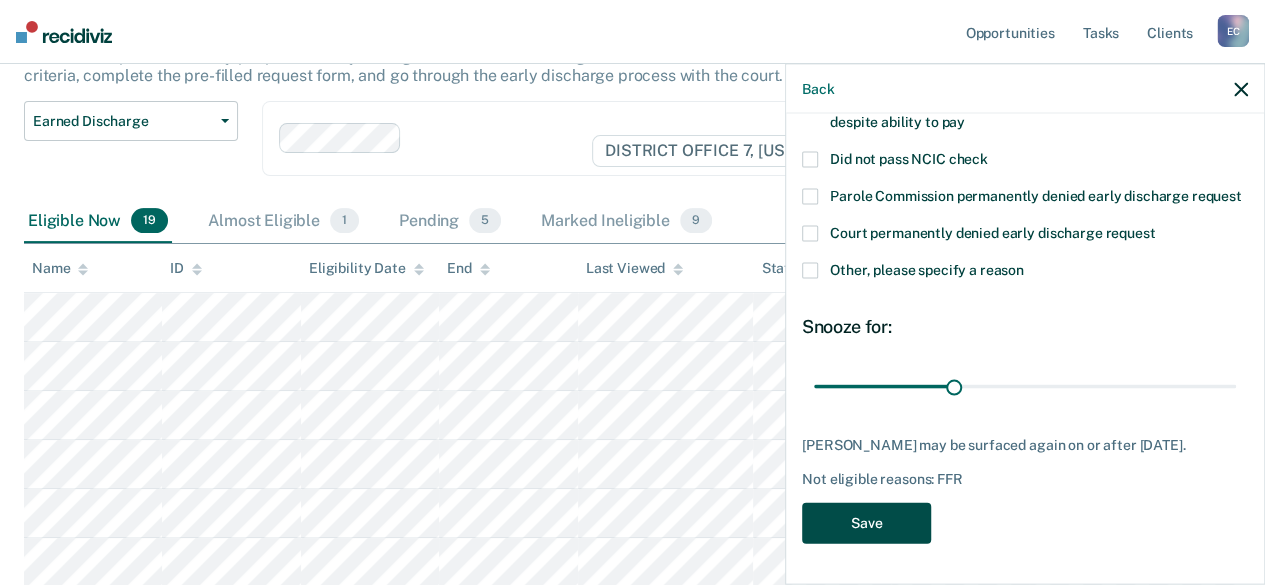 click on "Save" at bounding box center (866, 523) 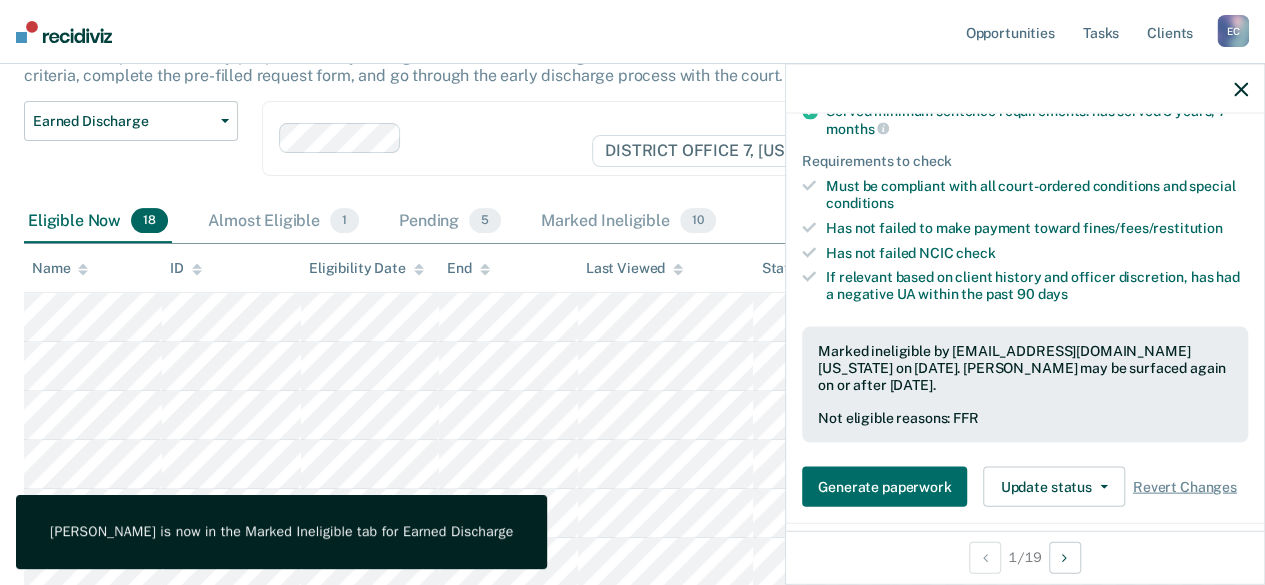 click 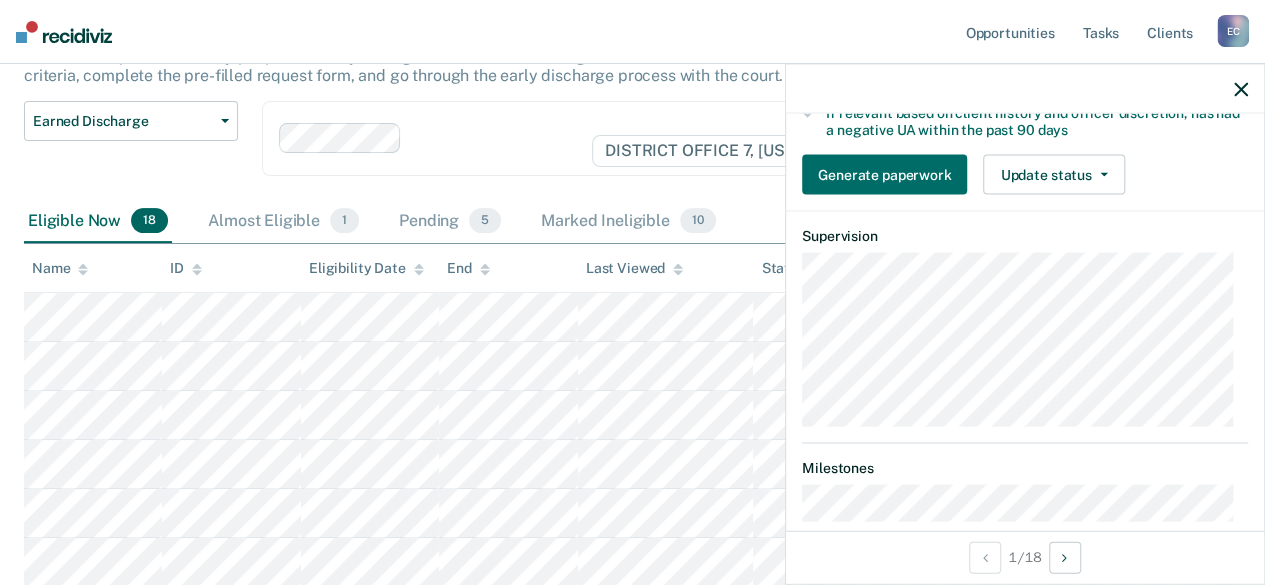 scroll, scrollTop: 408, scrollLeft: 0, axis: vertical 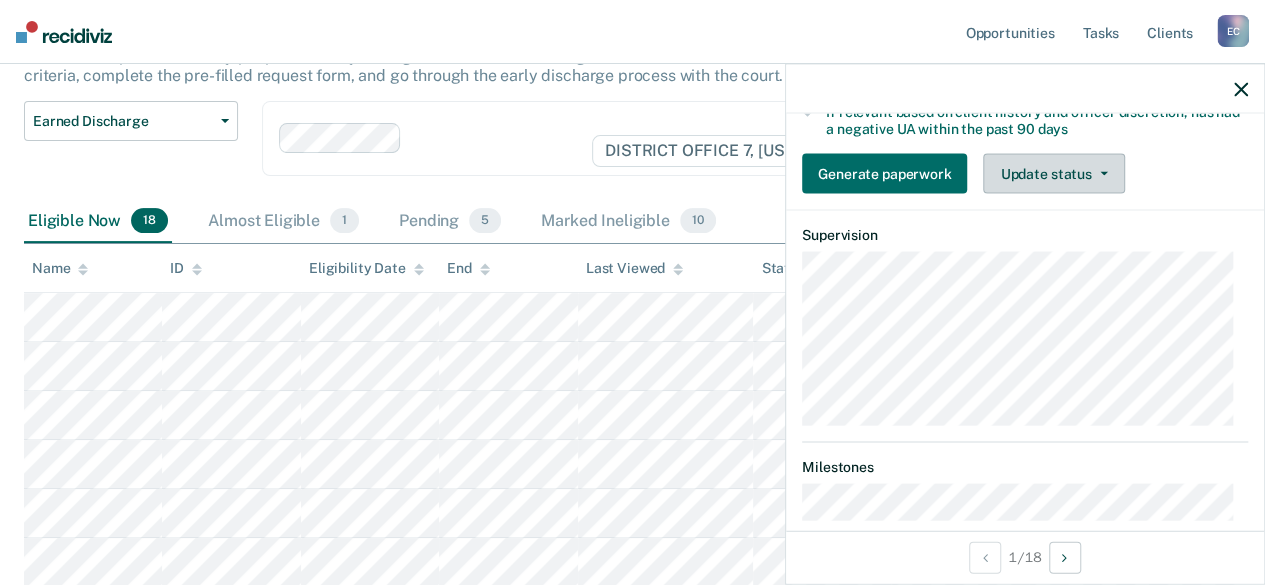 click on "Update status" at bounding box center [1053, 173] 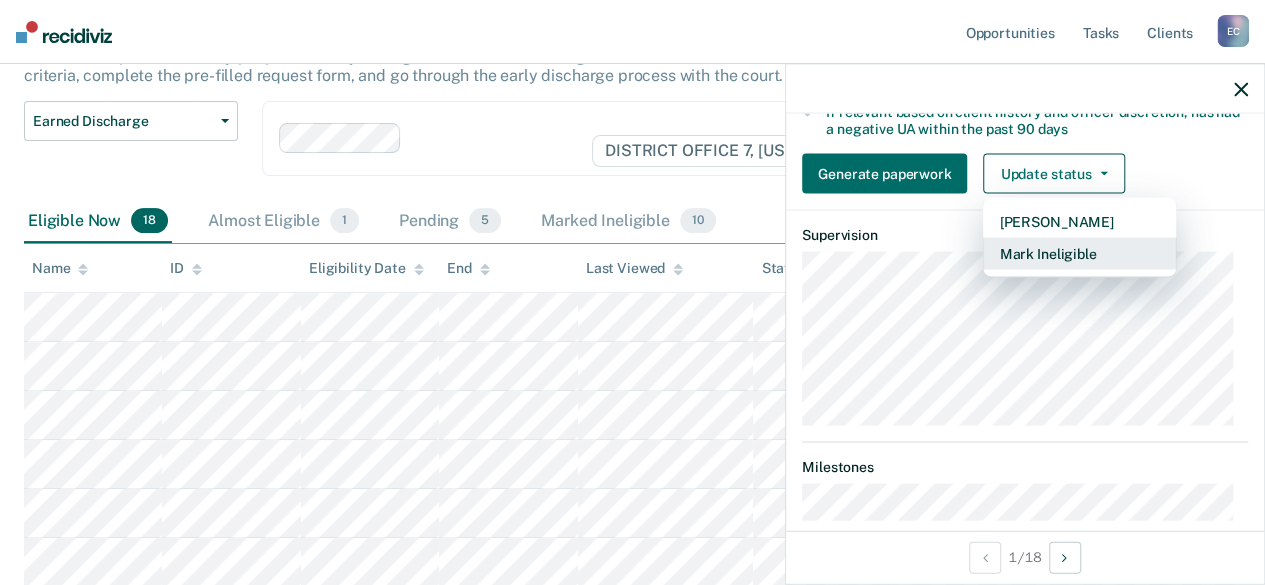 click on "Mark Ineligible" at bounding box center (1079, 253) 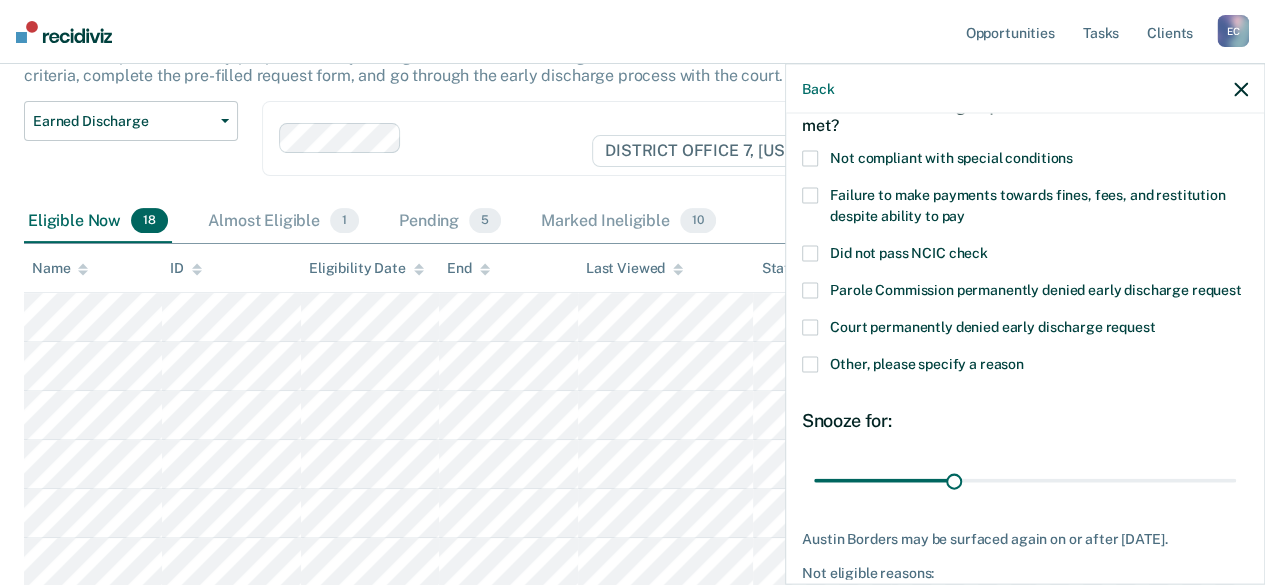 scroll, scrollTop: 114, scrollLeft: 0, axis: vertical 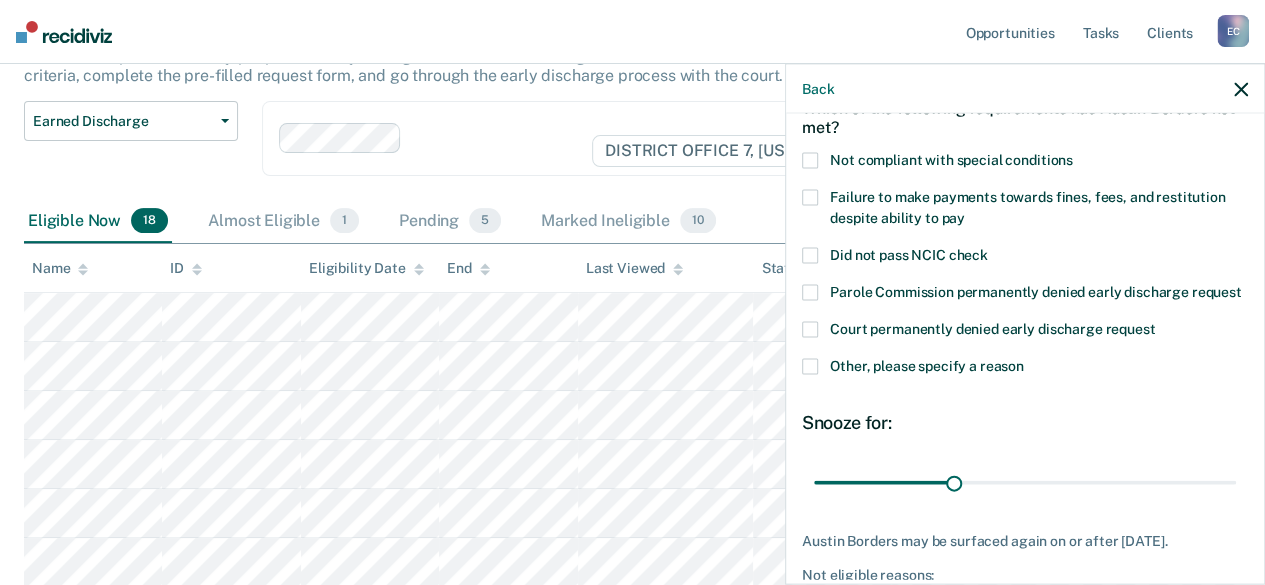 click at bounding box center (810, 161) 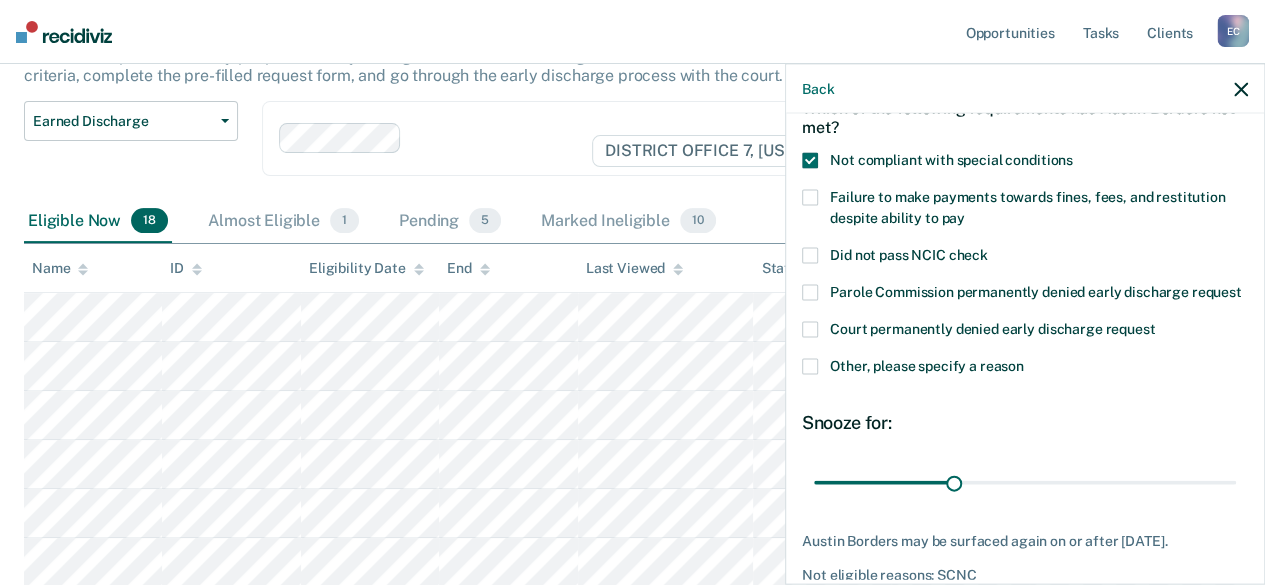 scroll, scrollTop: 226, scrollLeft: 0, axis: vertical 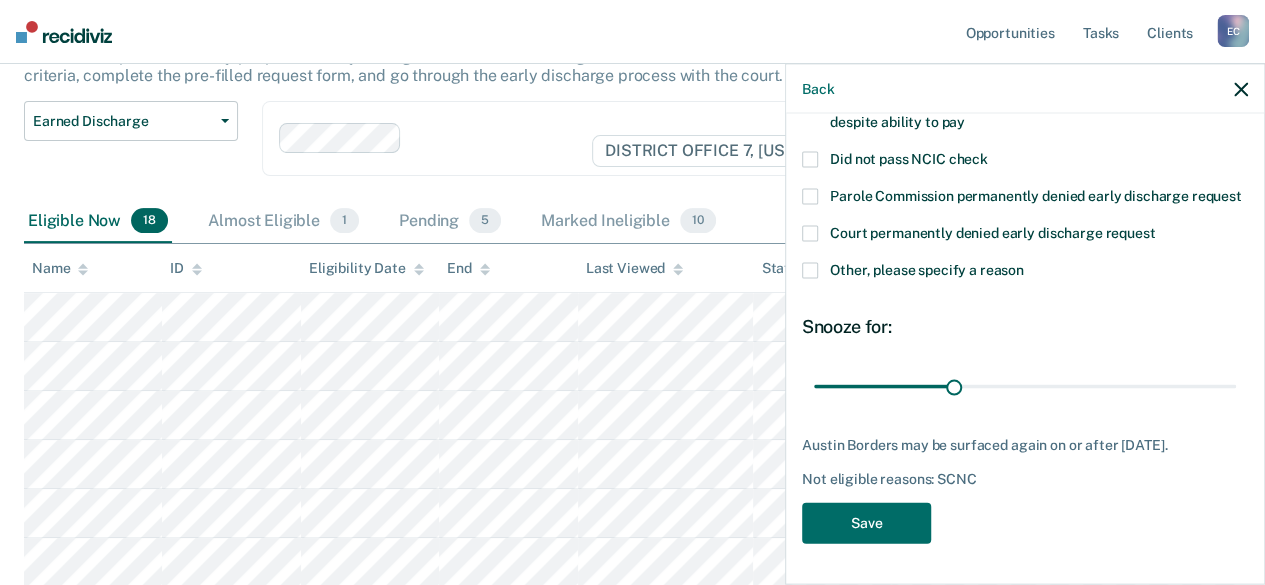 click on "AB   Which of the following requirements has Austin Borders not met? Not compliant with special conditions Failure to make payments towards fines, fees, and restitution despite ability to pay Did not pass NCIC check Parole Commission permanently denied early discharge request Court permanently denied early discharge request Other, please specify a reason Snooze for: 30 days Austin Borders may be surfaced again on or after [DATE]. Not eligible reasons: SCNC Save" at bounding box center (1025, 347) 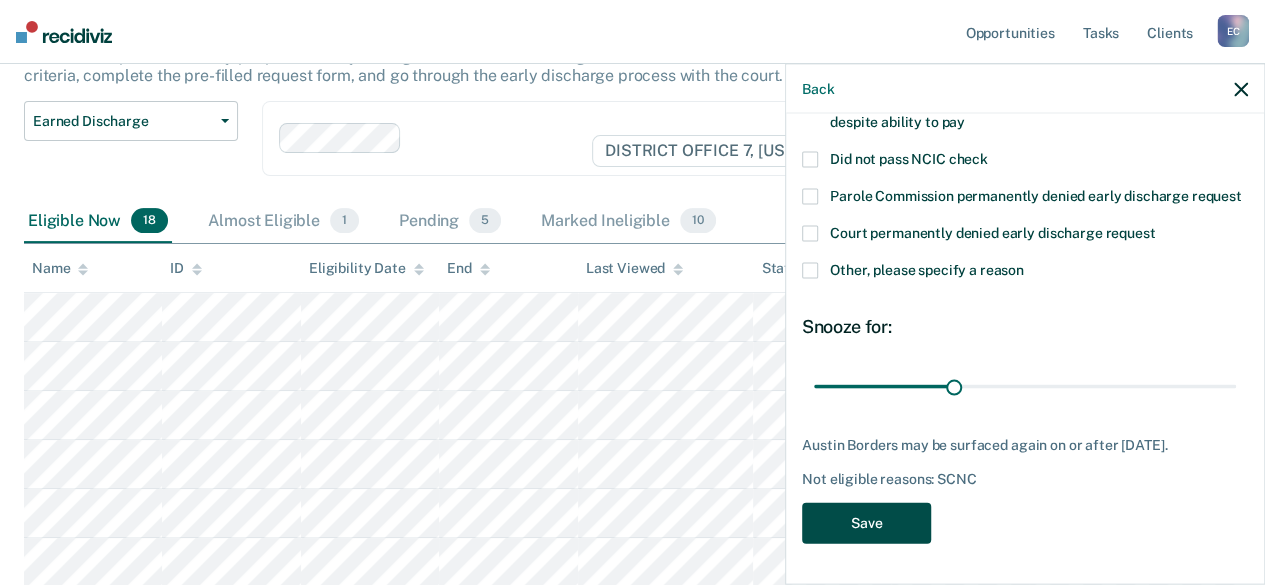 click on "Save" at bounding box center [866, 523] 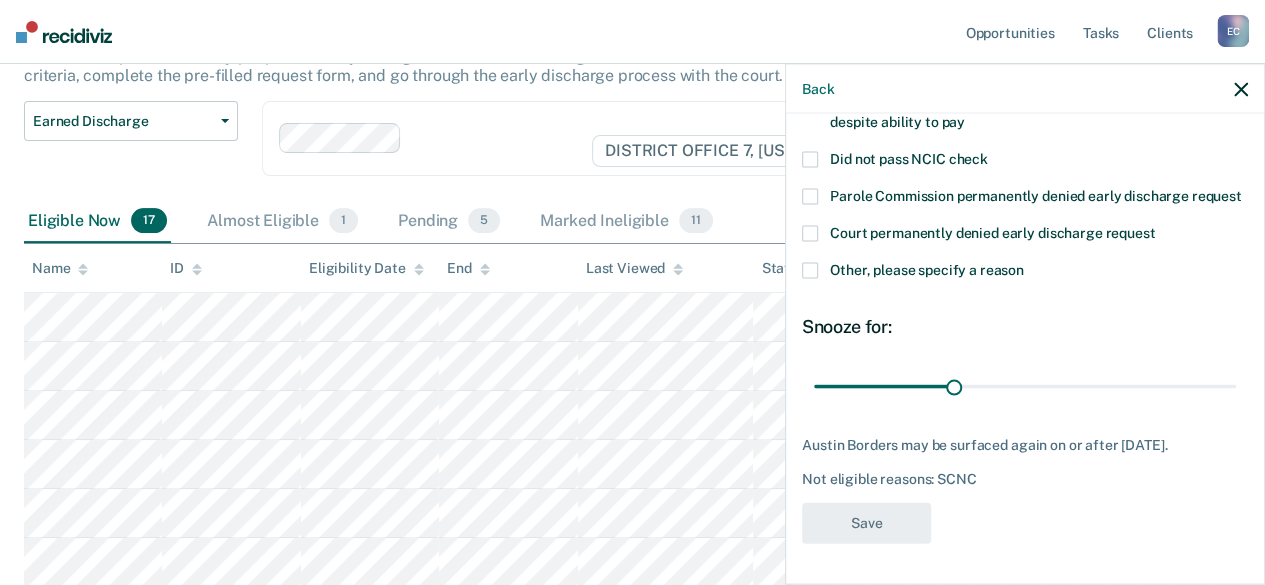 click 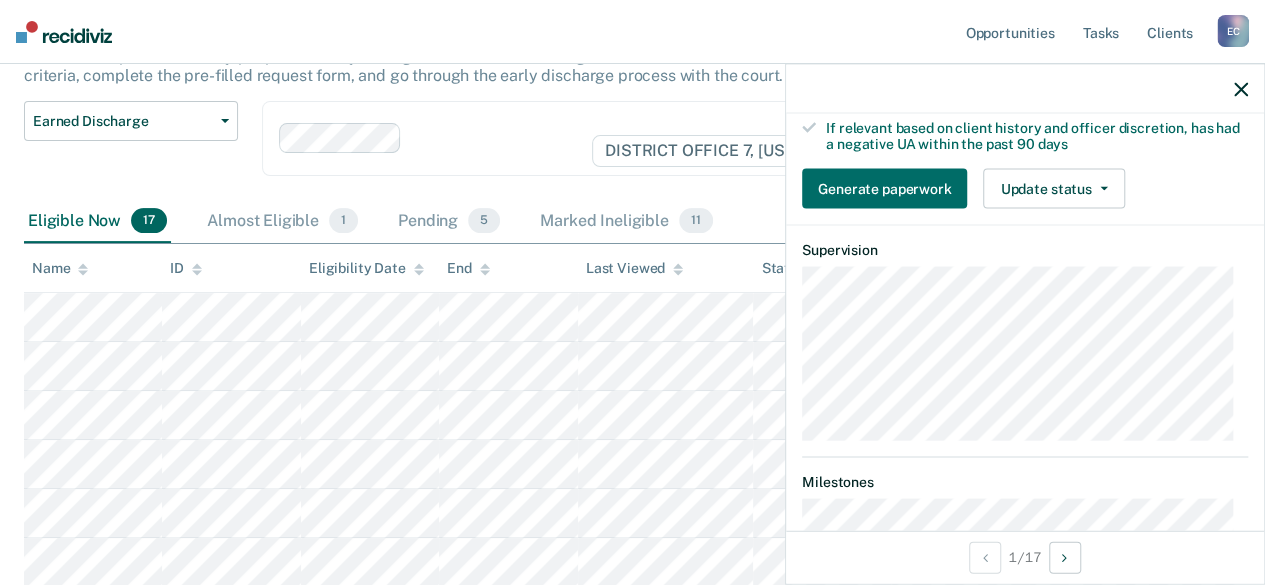 scroll, scrollTop: 378, scrollLeft: 0, axis: vertical 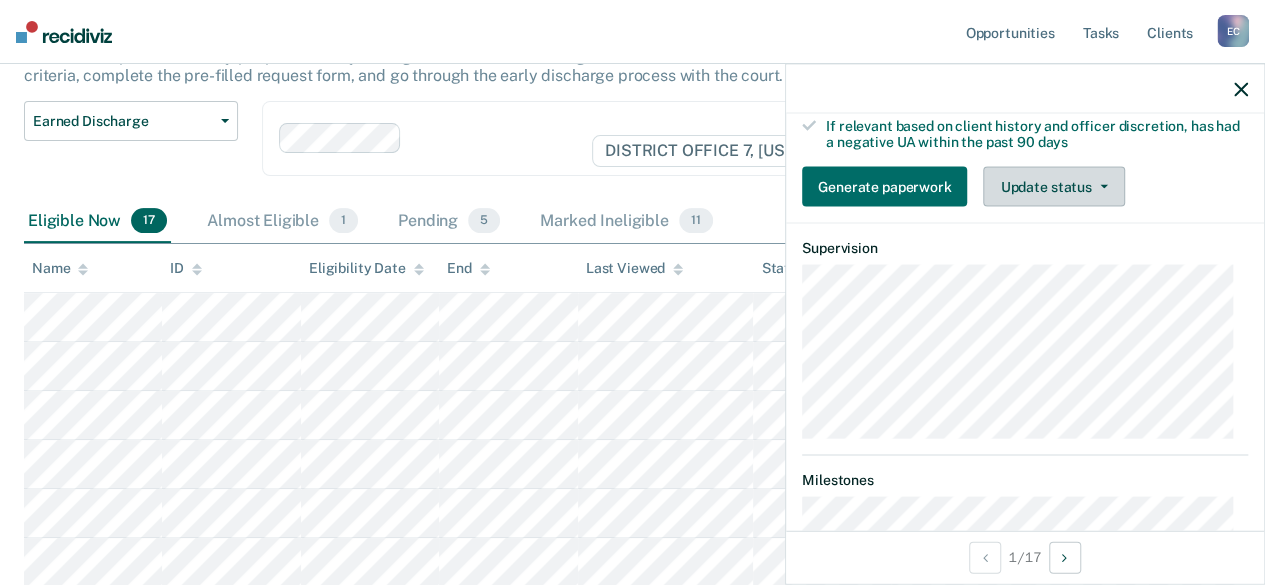click on "Update status" at bounding box center [1053, 187] 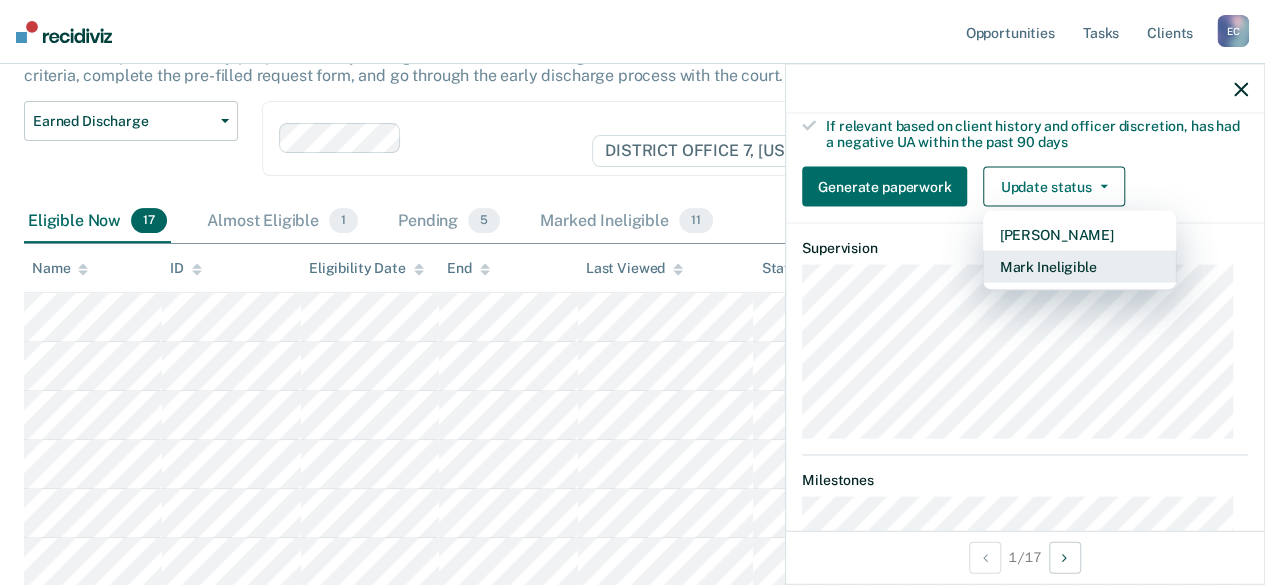 click on "Mark Ineligible" at bounding box center (1079, 267) 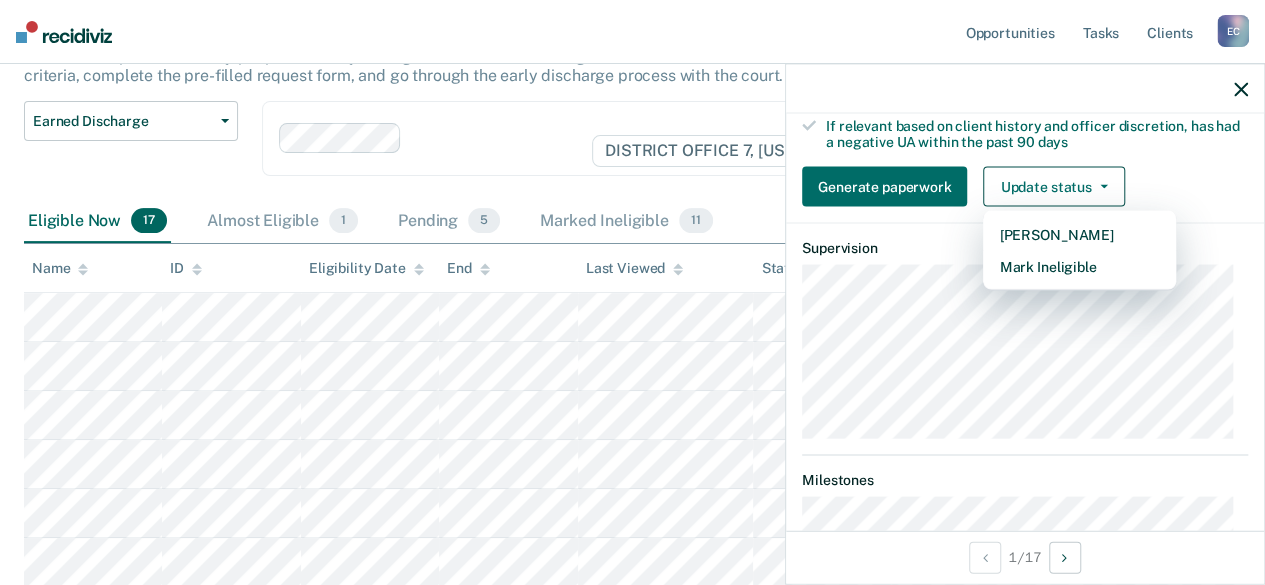 scroll, scrollTop: 243, scrollLeft: 0, axis: vertical 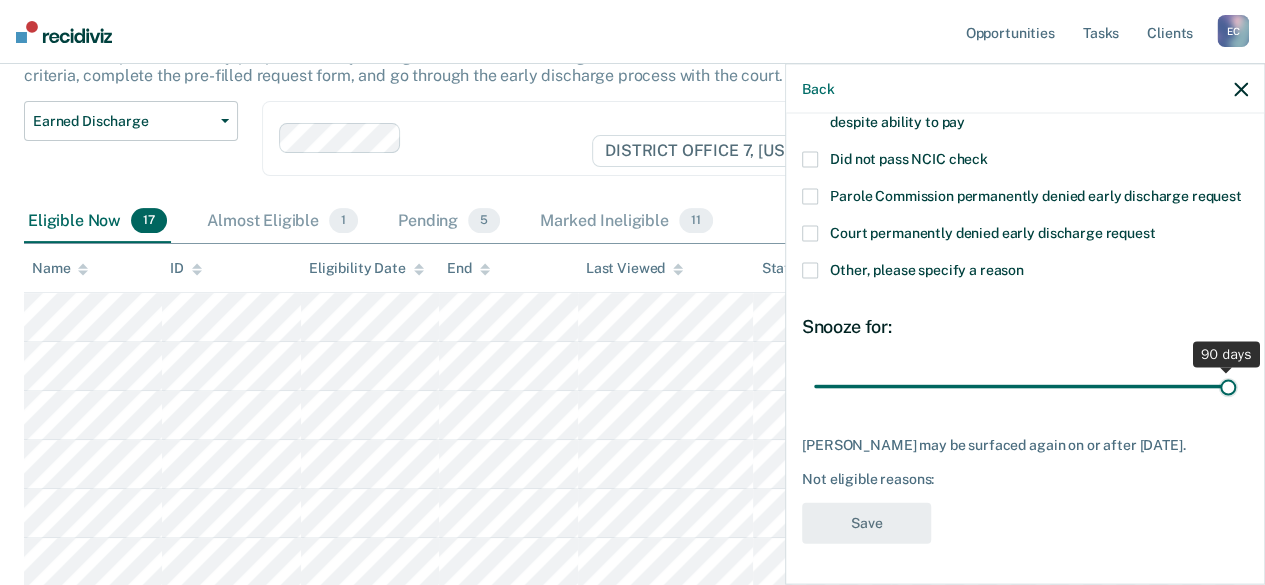 drag, startPoint x: 946, startPoint y: 371, endPoint x: 1248, endPoint y: 337, distance: 303.90787 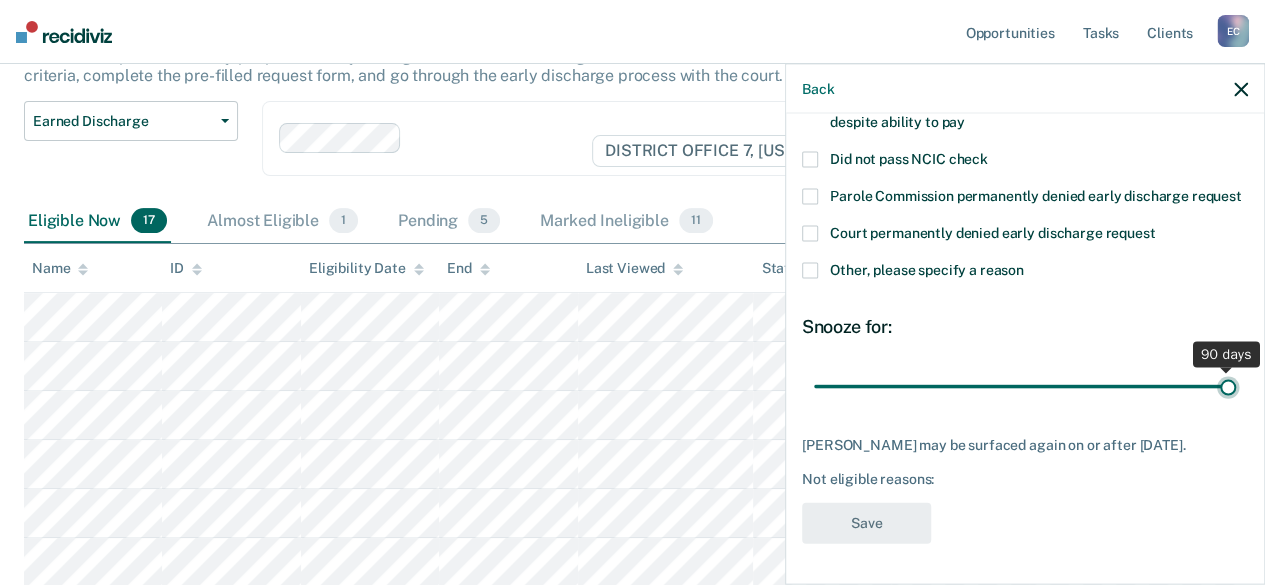type on "90" 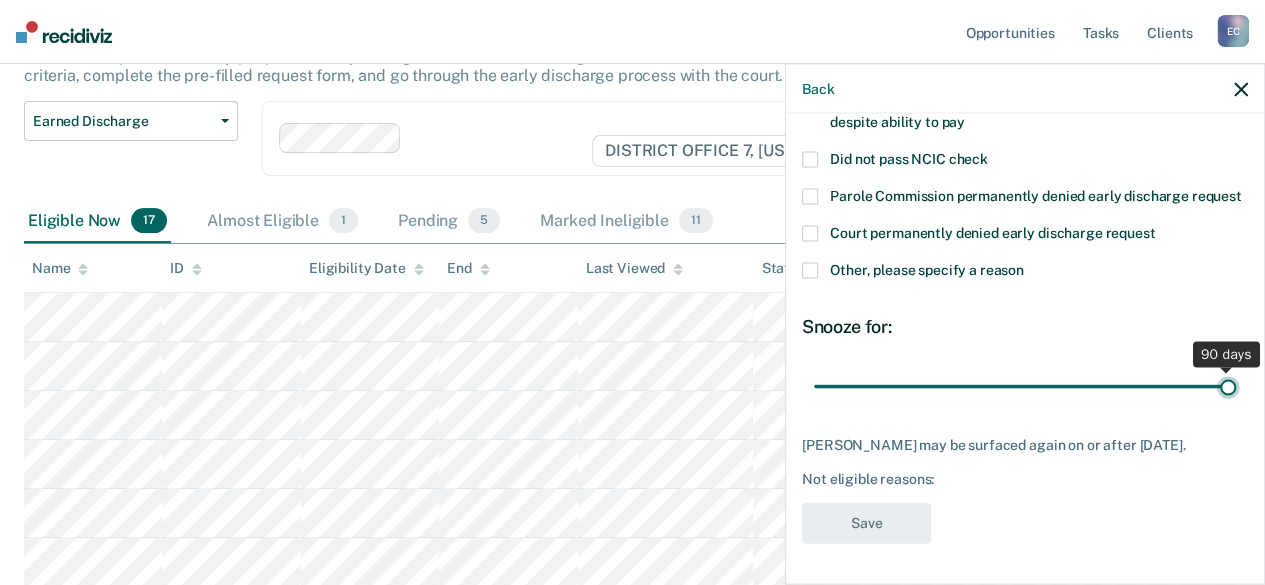 click at bounding box center [1025, 386] 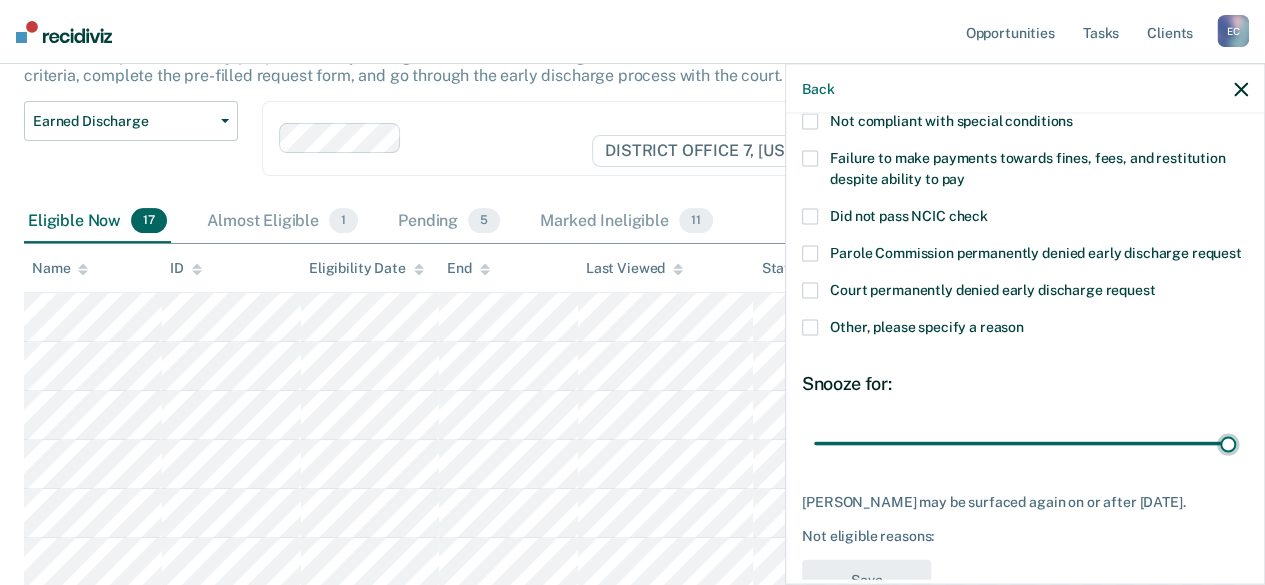 scroll, scrollTop: 243, scrollLeft: 0, axis: vertical 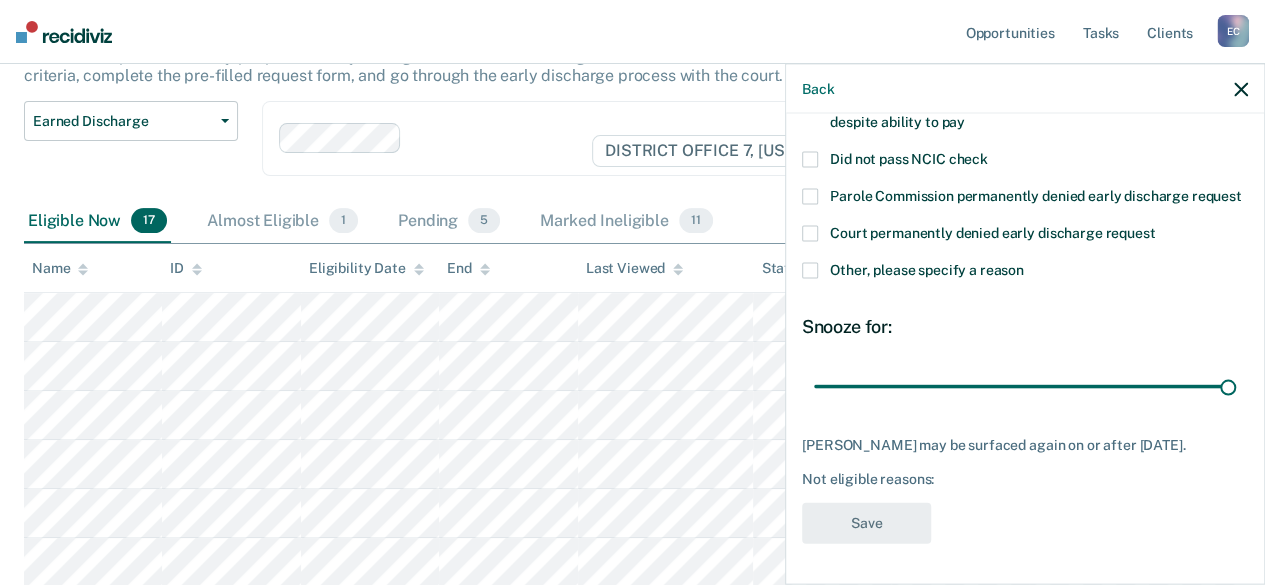 click on "JT   Which of the following requirements has [PERSON_NAME] not met? Not compliant with special conditions Failure to make payments towards fines, fees, and restitution despite ability to pay Did not pass NCIC check Parole Commission permanently denied early discharge request Court permanently denied early discharge request Other, please specify a reason Snooze for: 90 days [PERSON_NAME] may be surfaced again on or after [DATE]. Not eligible reasons:  Save" at bounding box center [1025, 242] 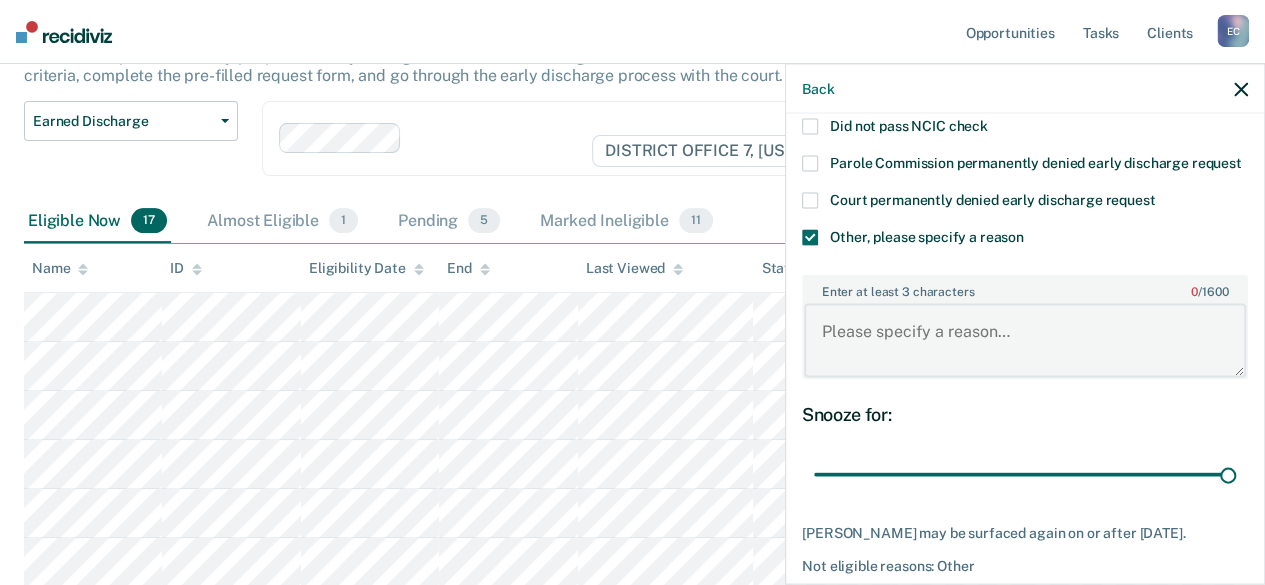 click on "Enter at least 3 characters 0  /  1600" at bounding box center [1025, 340] 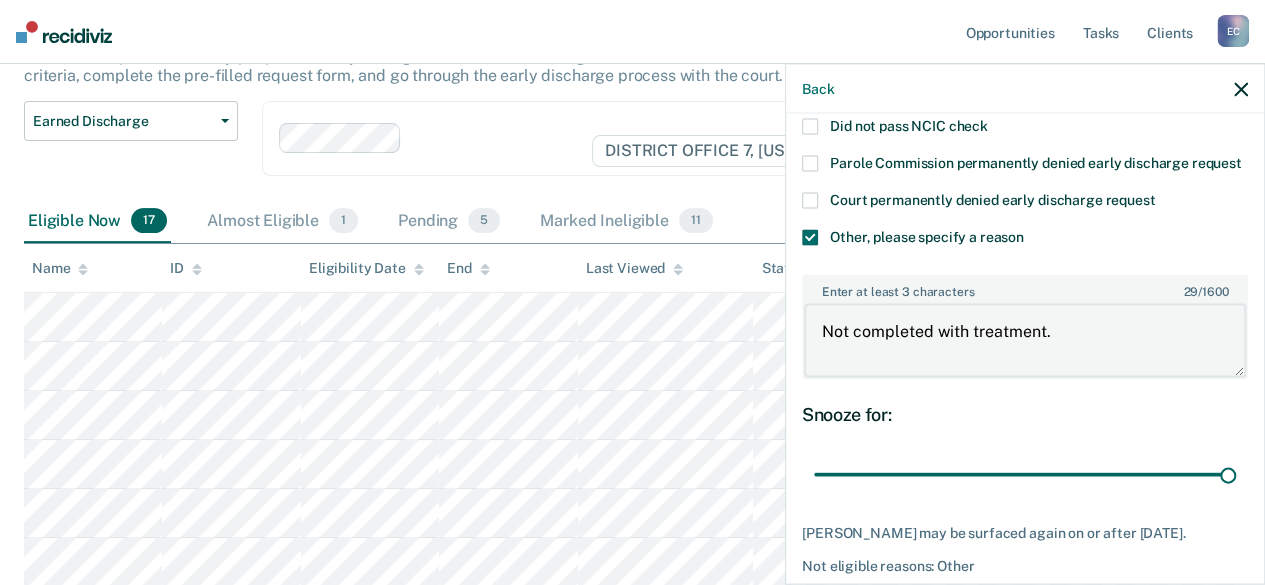 drag, startPoint x: 1052, startPoint y: 347, endPoint x: 804, endPoint y: 352, distance: 248.0504 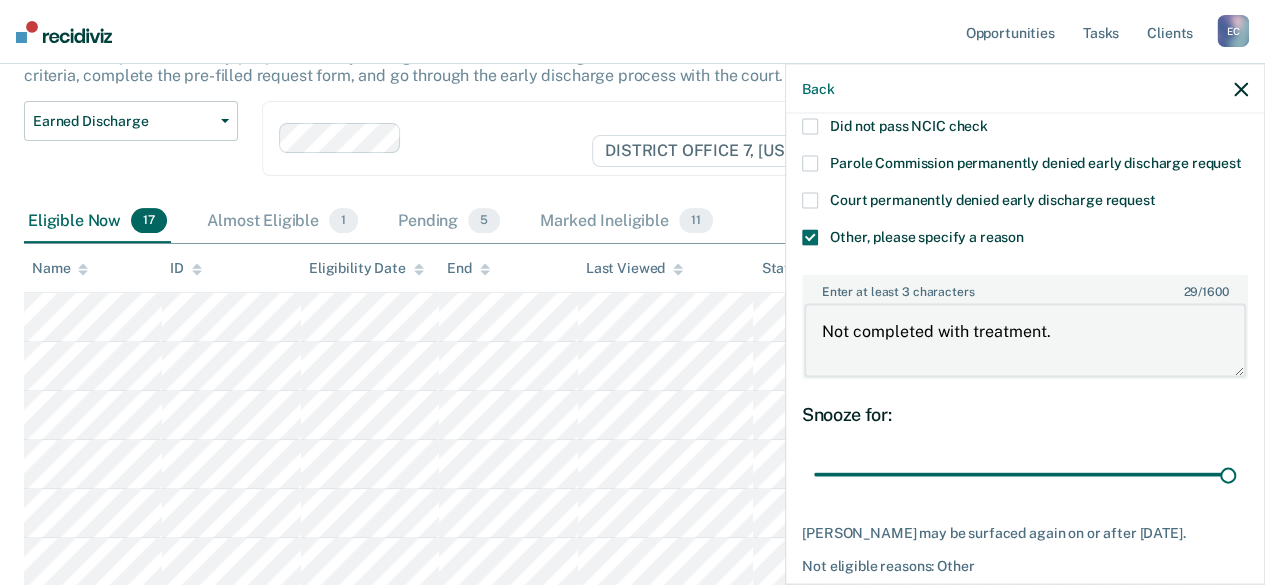 click on "Not completed with treatment." at bounding box center [1025, 340] 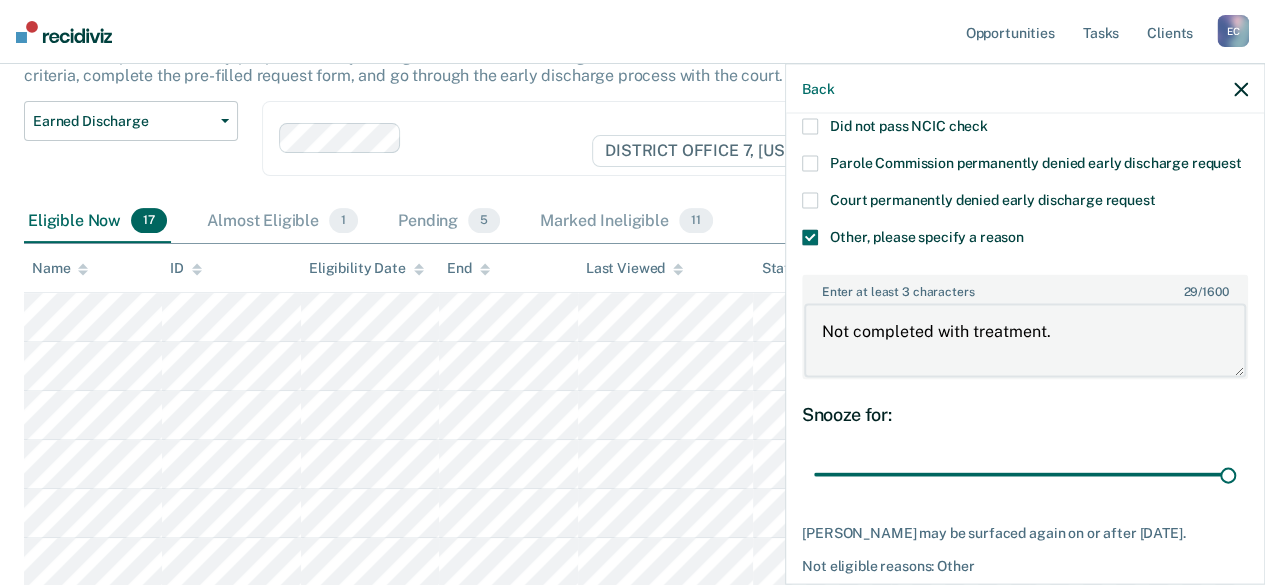click on "Not completed with treatment." at bounding box center (1025, 340) 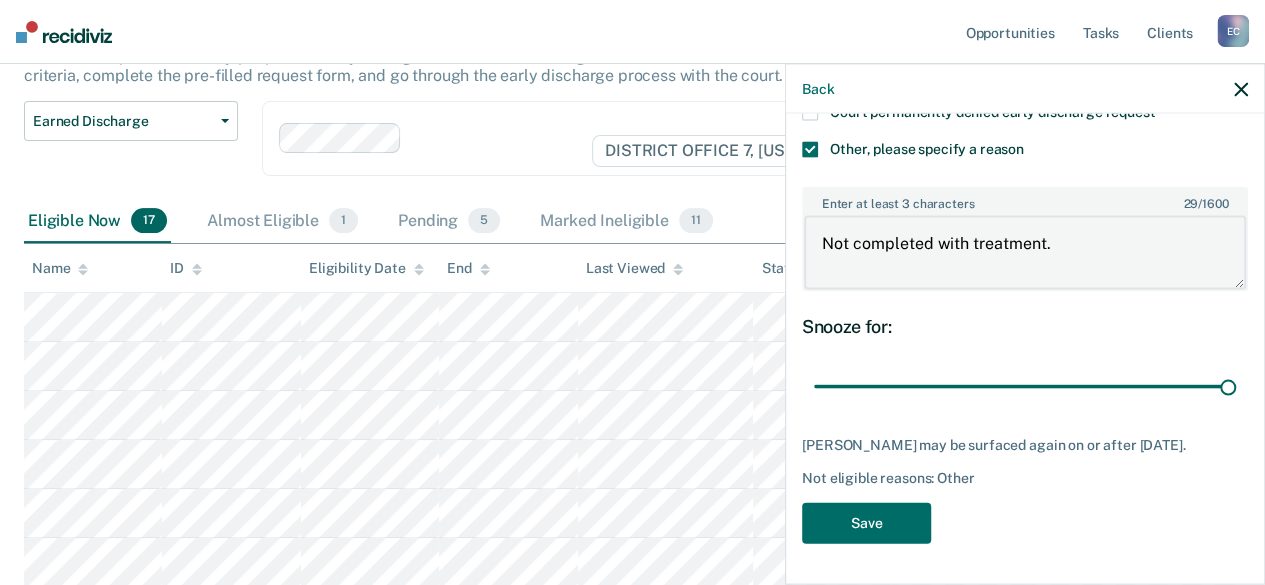 scroll, scrollTop: 364, scrollLeft: 0, axis: vertical 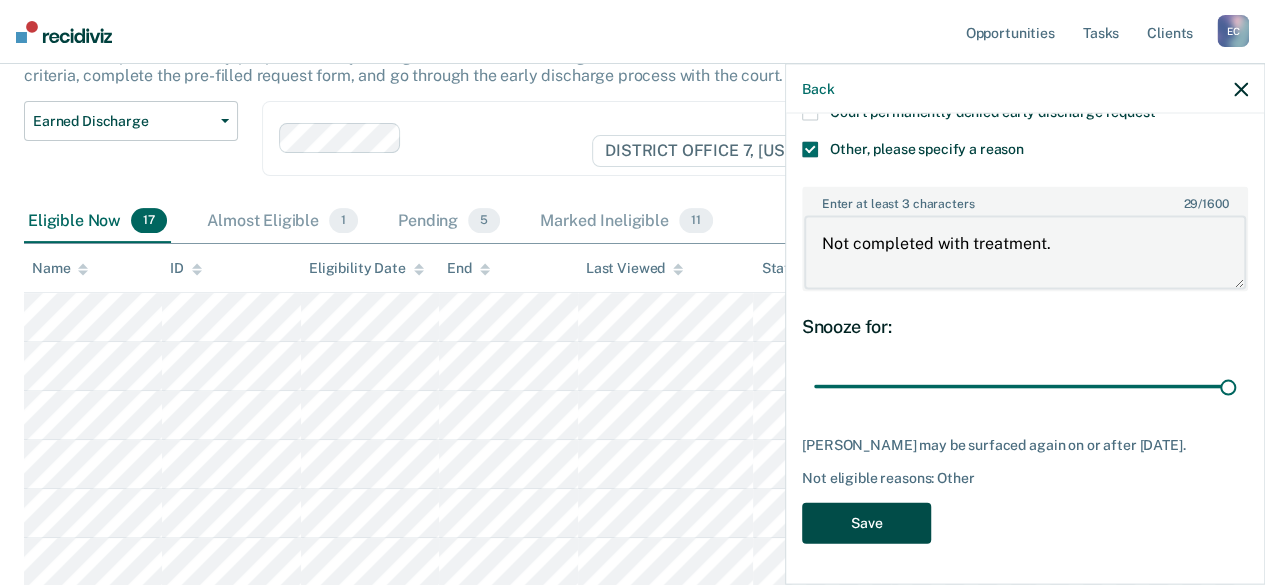 type on "Not completed with treatment." 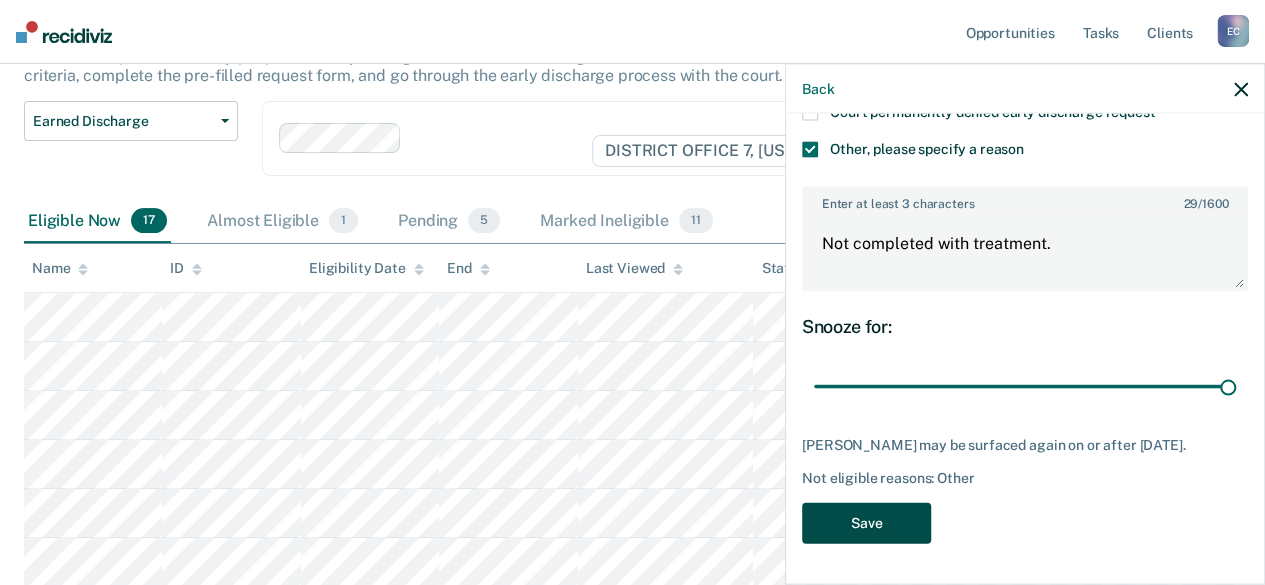 click on "Save" at bounding box center [866, 523] 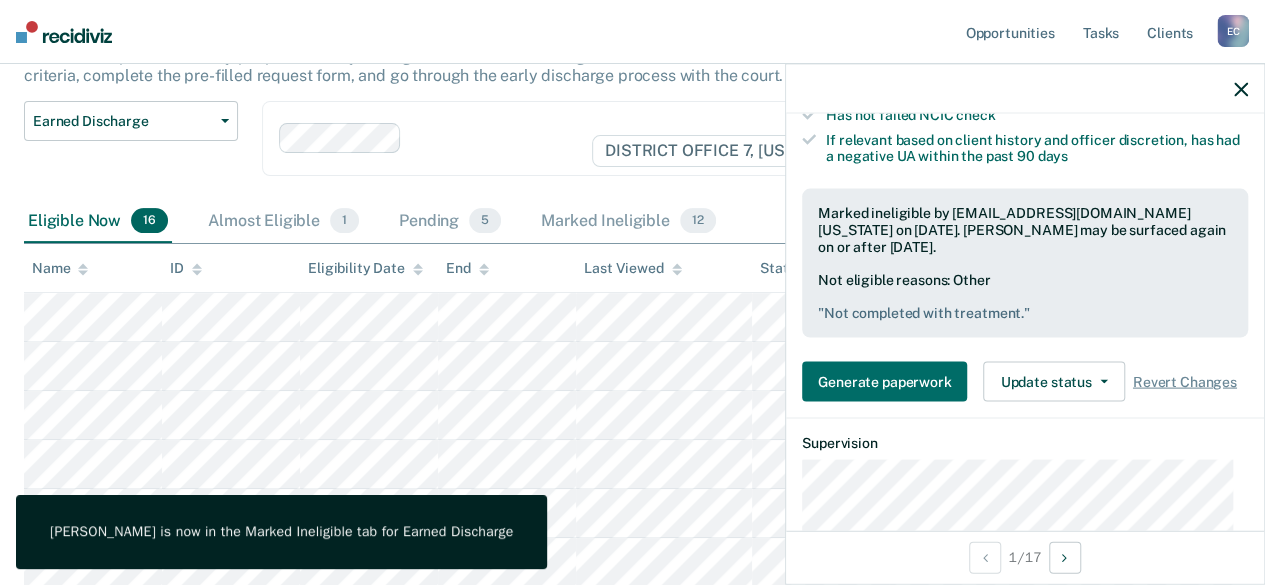 scroll, scrollTop: 381, scrollLeft: 0, axis: vertical 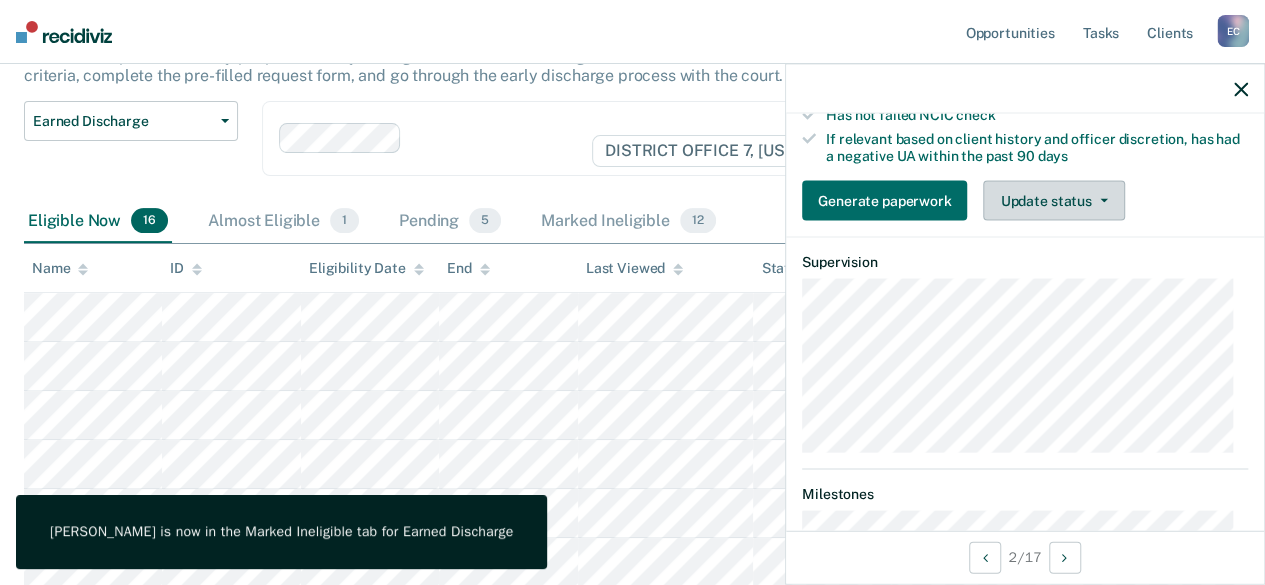 click on "Update status" at bounding box center (1053, 200) 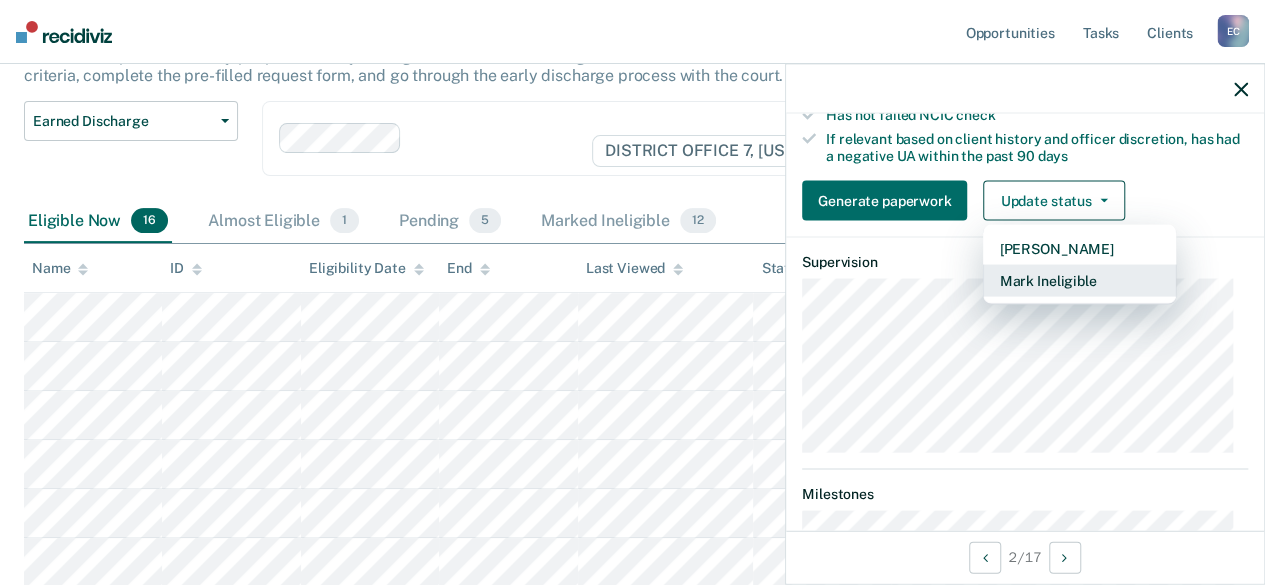 click on "Mark Ineligible" at bounding box center (1079, 280) 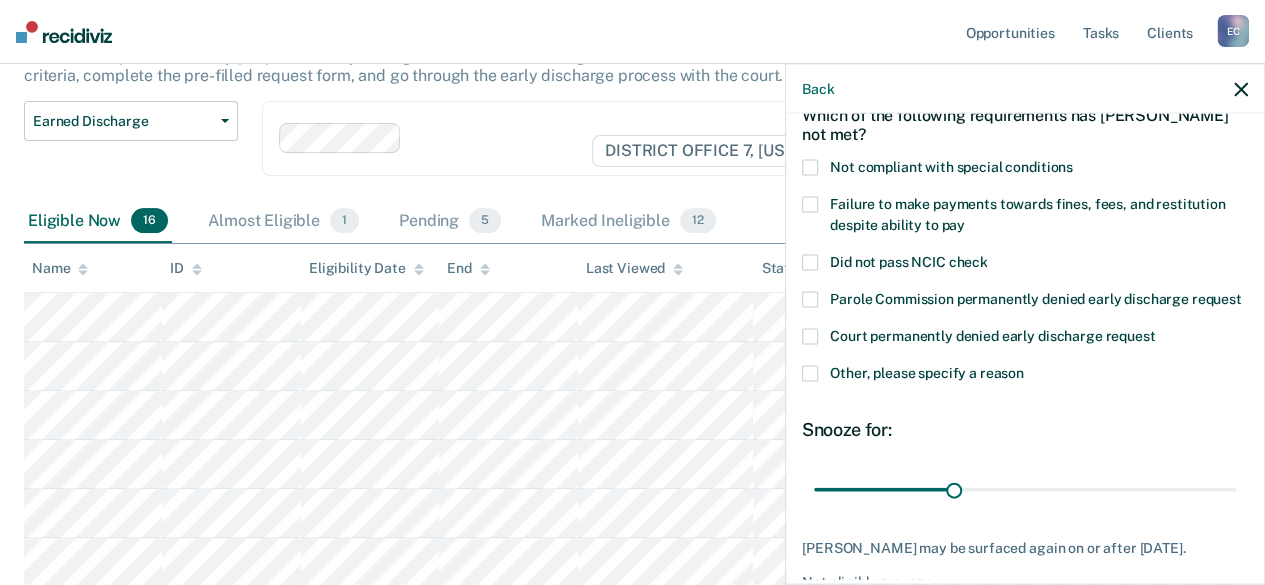 scroll, scrollTop: 106, scrollLeft: 0, axis: vertical 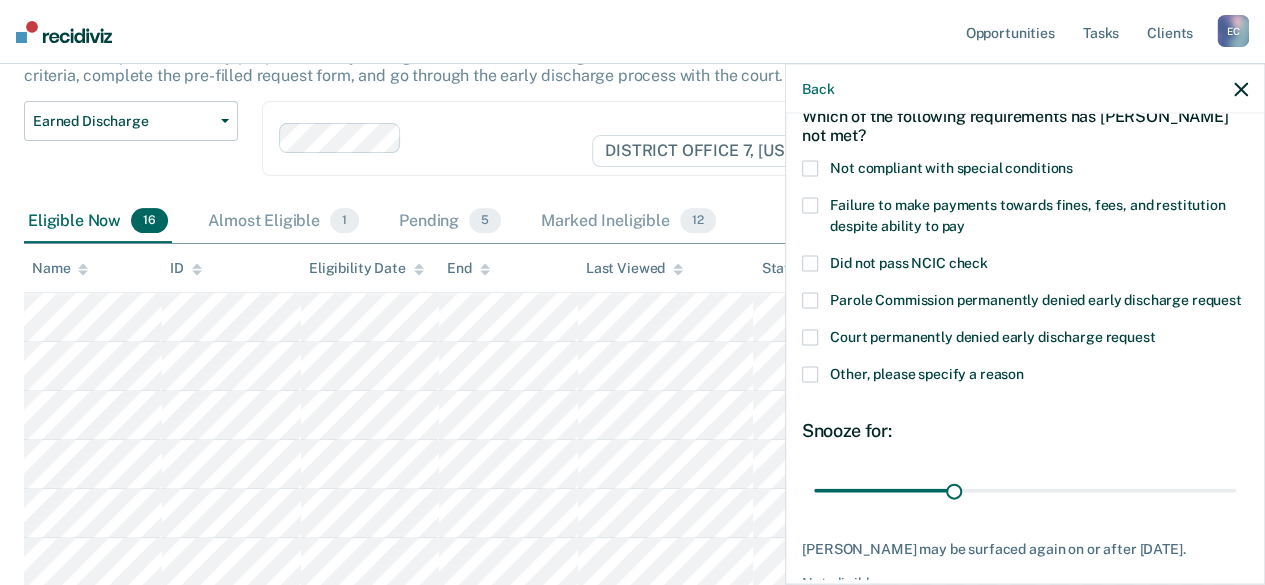 click at bounding box center (810, 206) 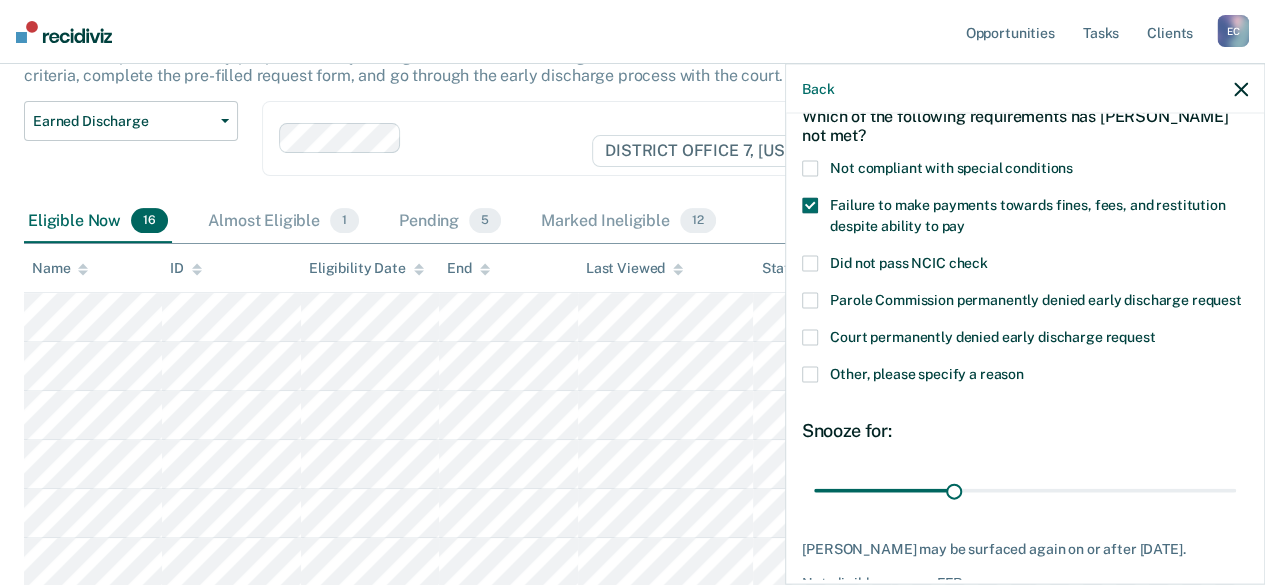 scroll, scrollTop: 243, scrollLeft: 0, axis: vertical 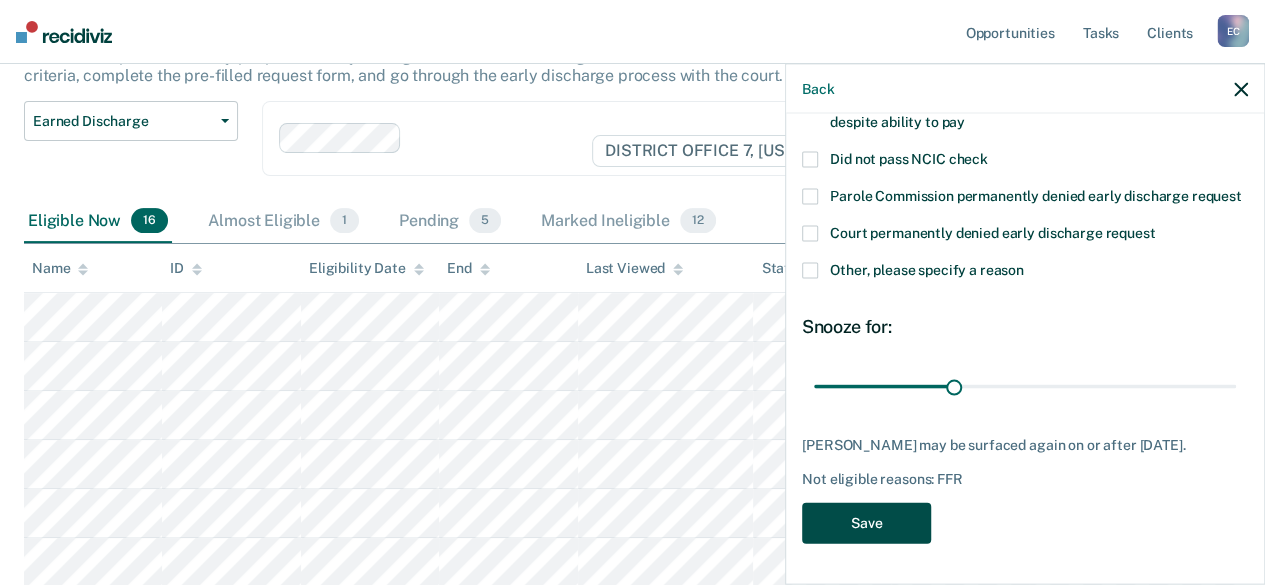 click on "Save" at bounding box center [866, 523] 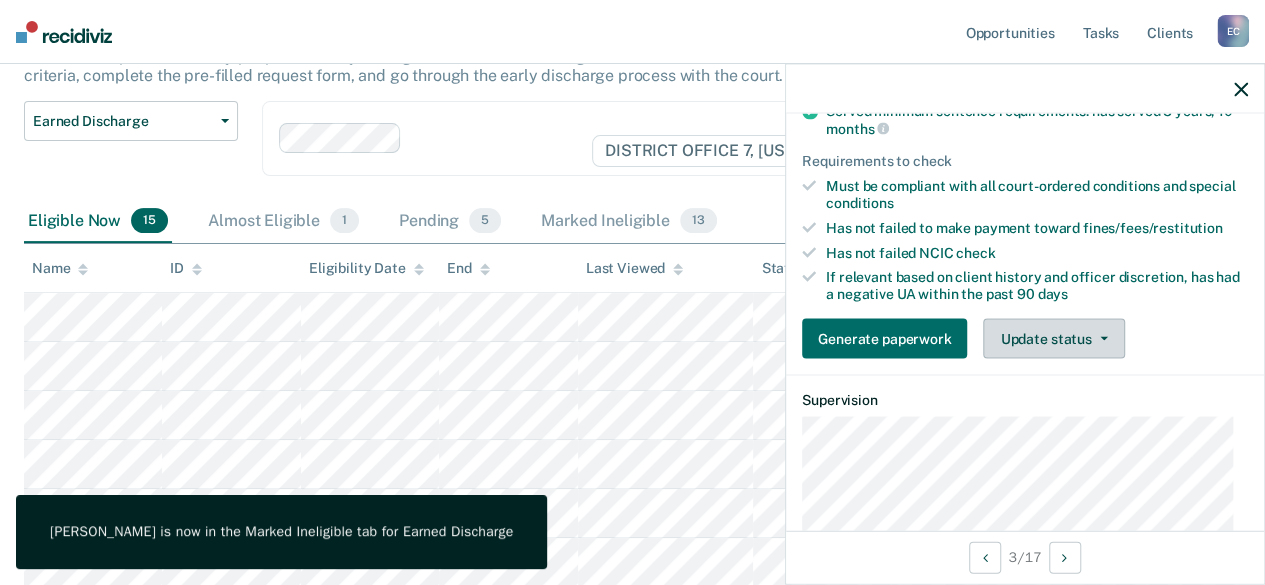 click on "Update status" at bounding box center [1053, 338] 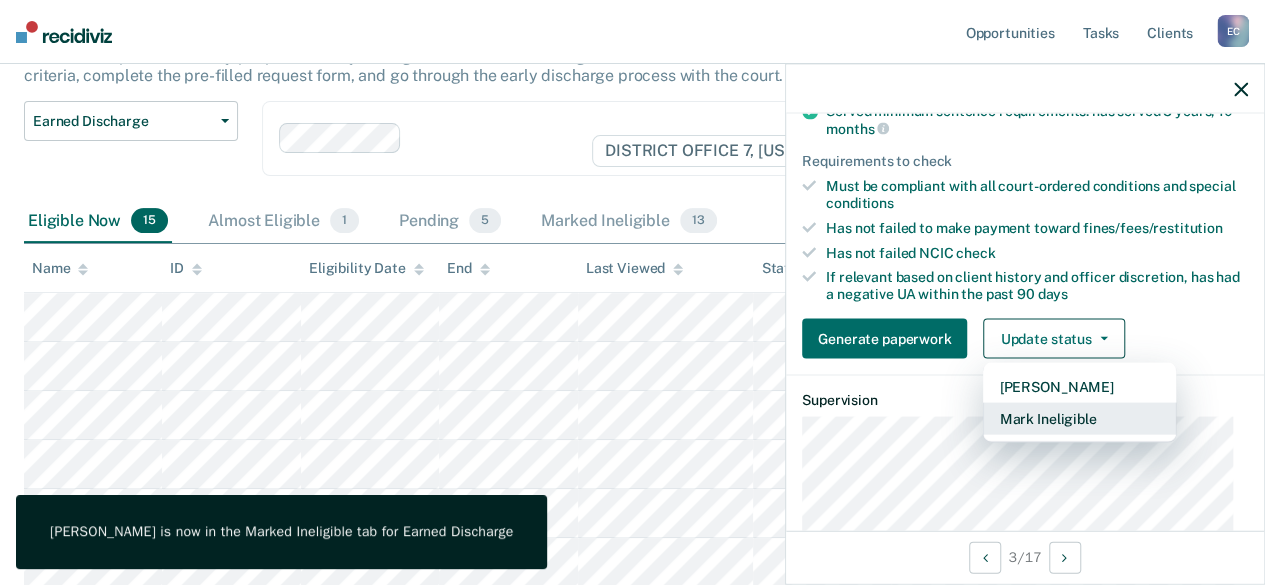 click on "Mark Ineligible" at bounding box center [1079, 418] 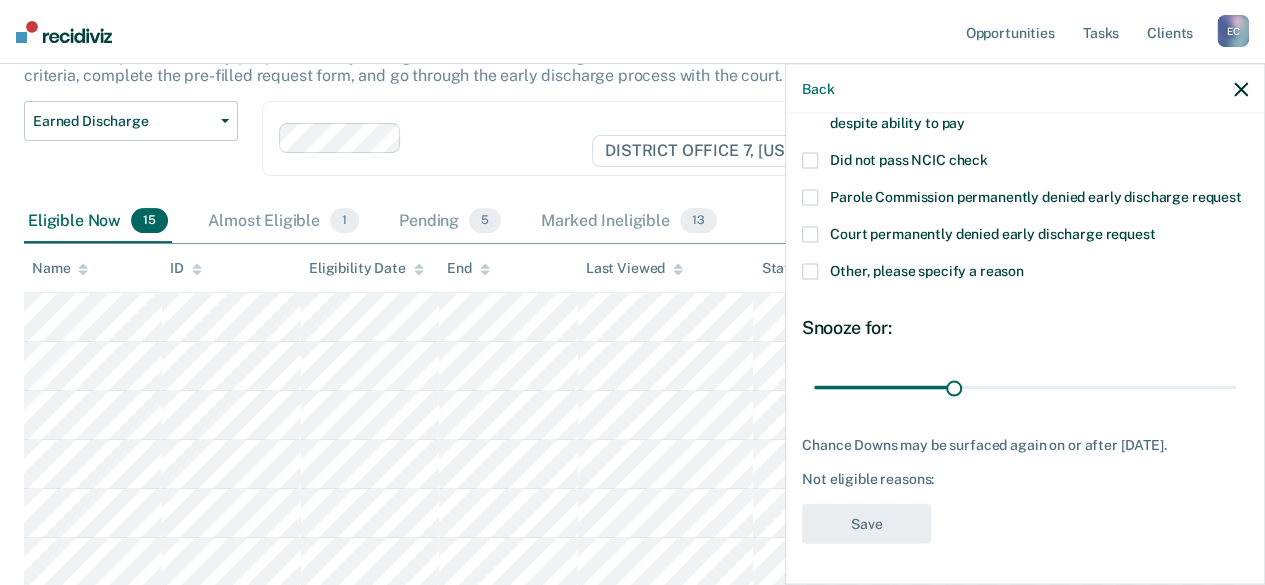 scroll, scrollTop: 226, scrollLeft: 0, axis: vertical 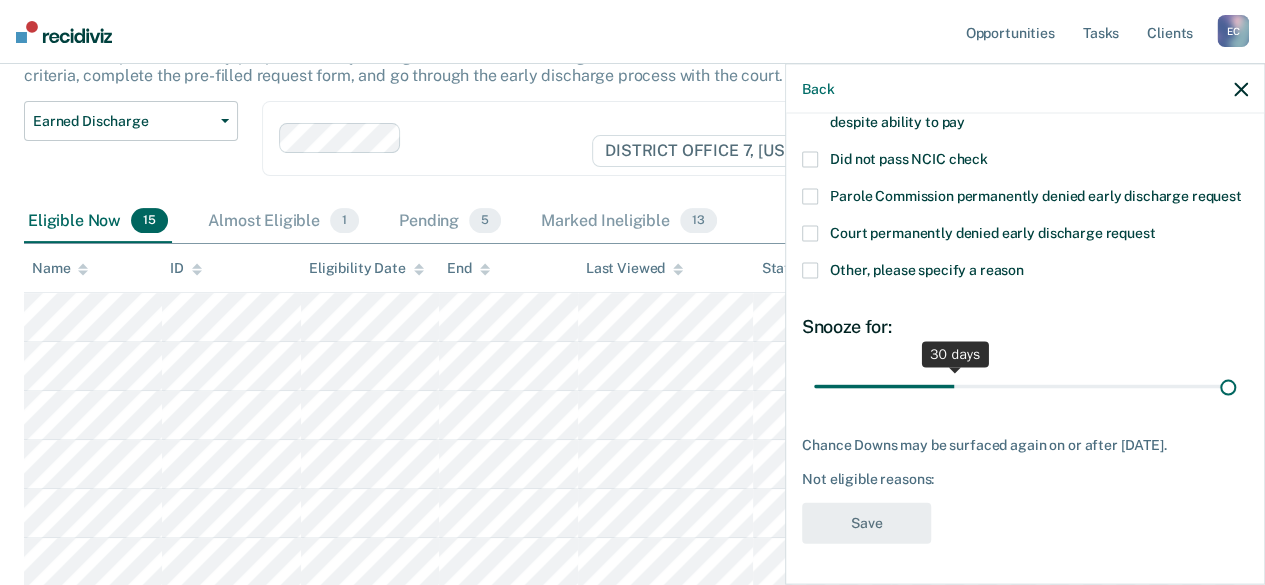 type on "90" 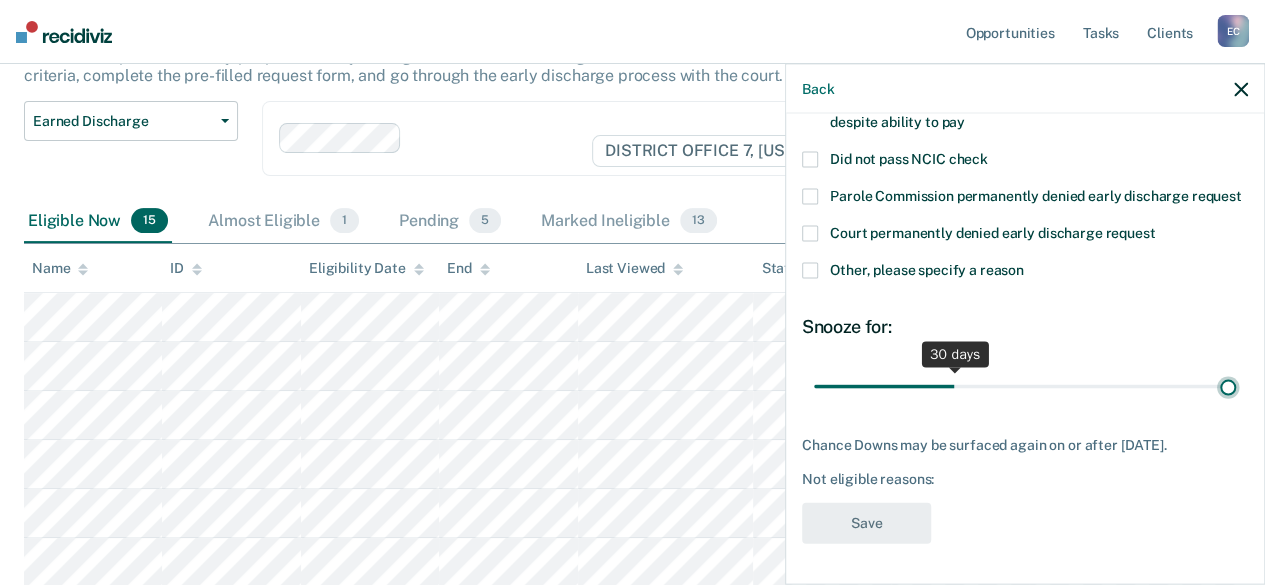 click at bounding box center (1025, 386) 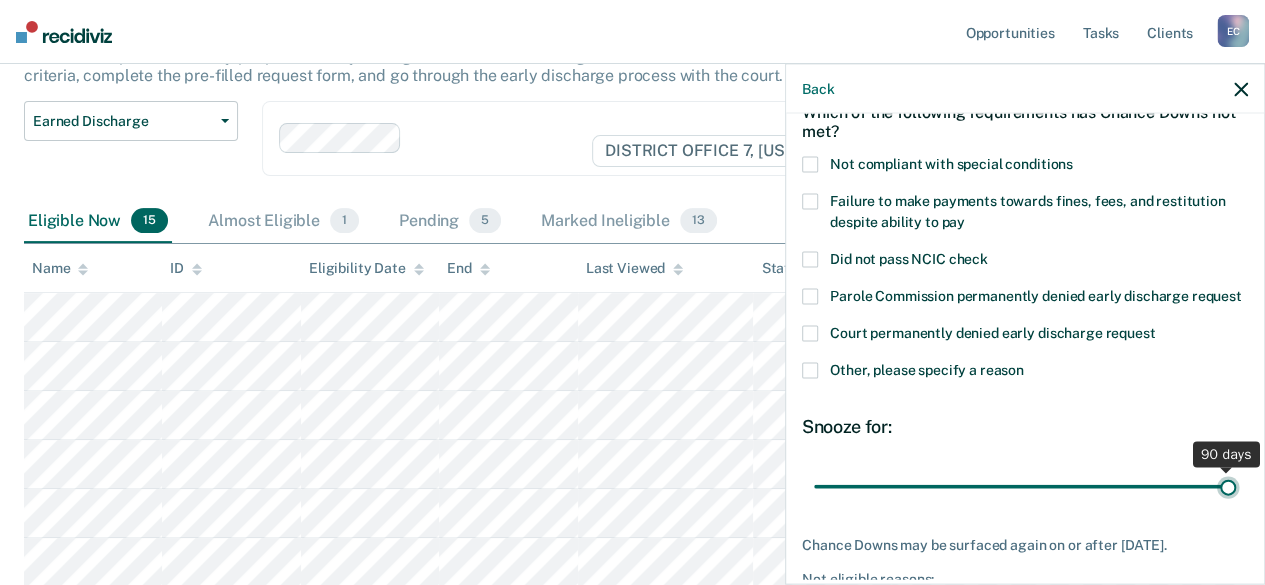 scroll, scrollTop: 90, scrollLeft: 0, axis: vertical 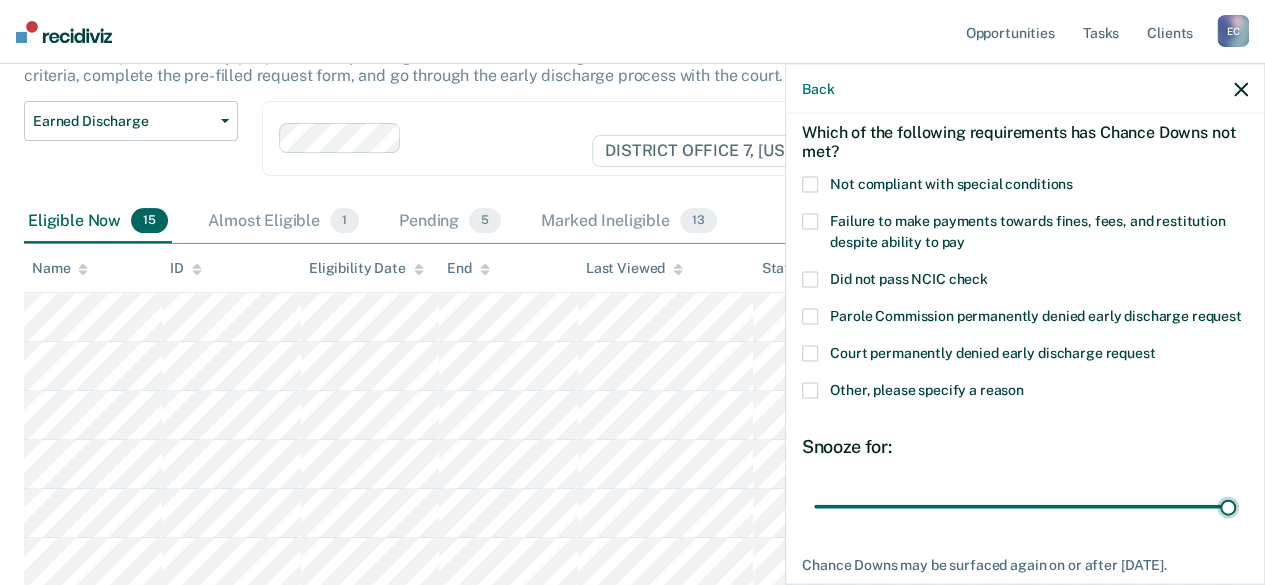 click on "Other, please specify a reason" at bounding box center (1025, 393) 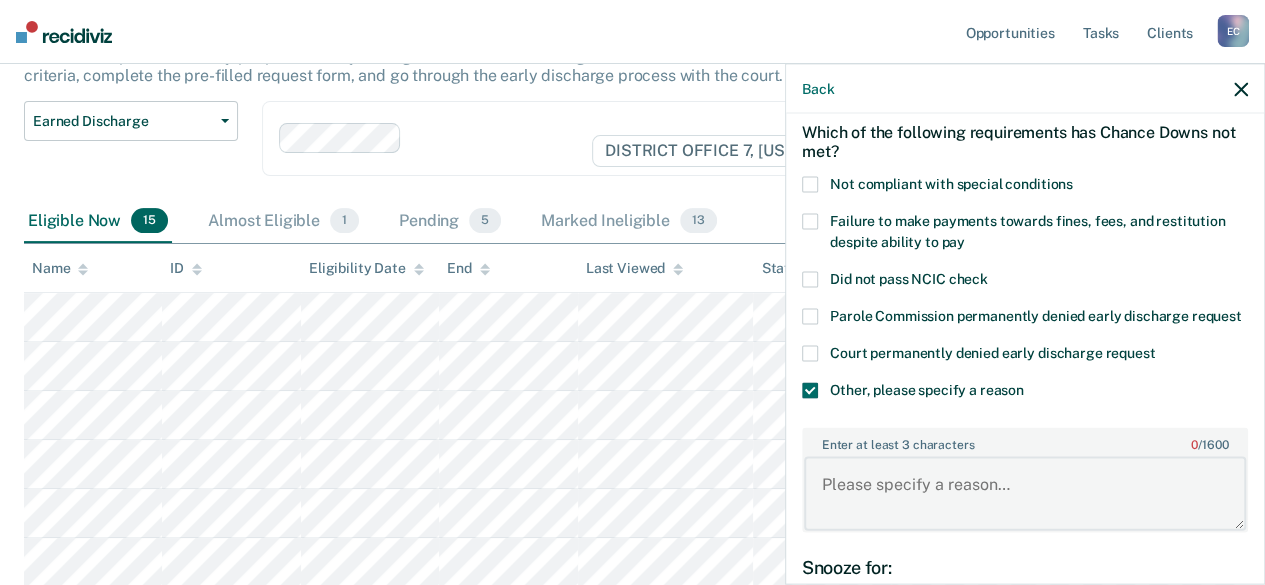 click on "Enter at least 3 characters 0  /  1600" at bounding box center (1025, 493) 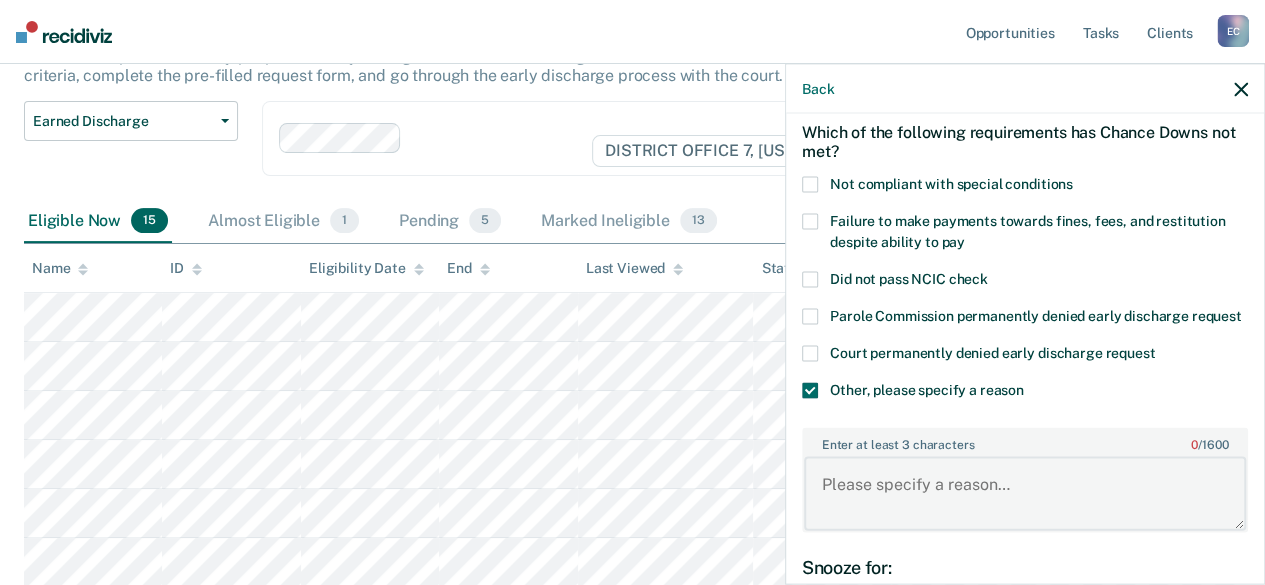 paste on "Not completed with treatment." 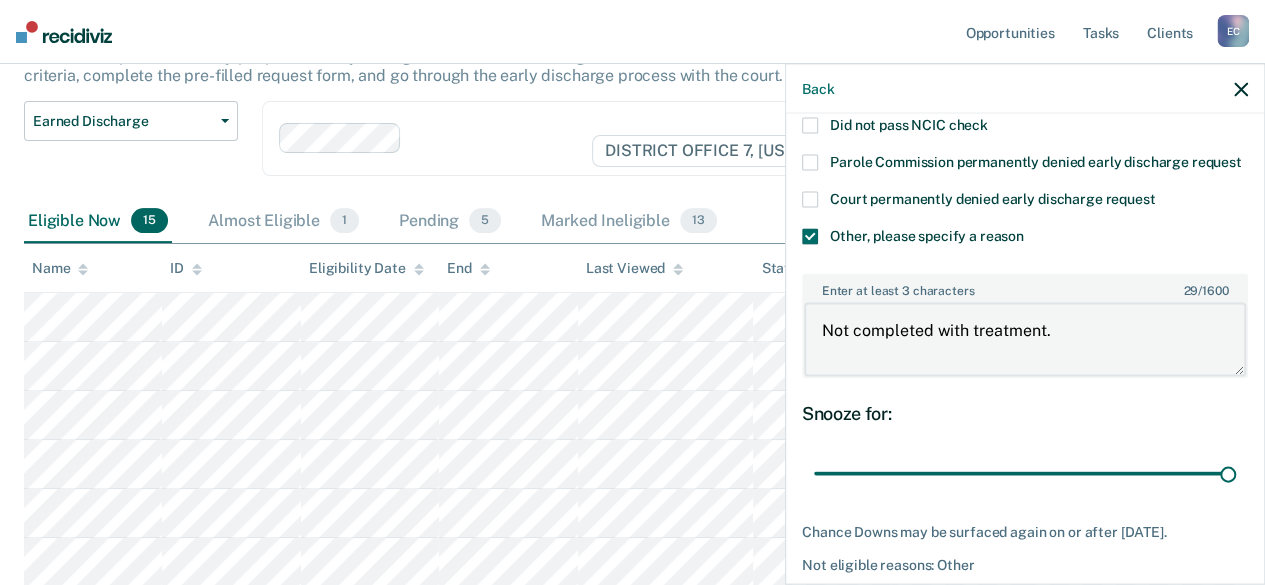 scroll, scrollTop: 347, scrollLeft: 0, axis: vertical 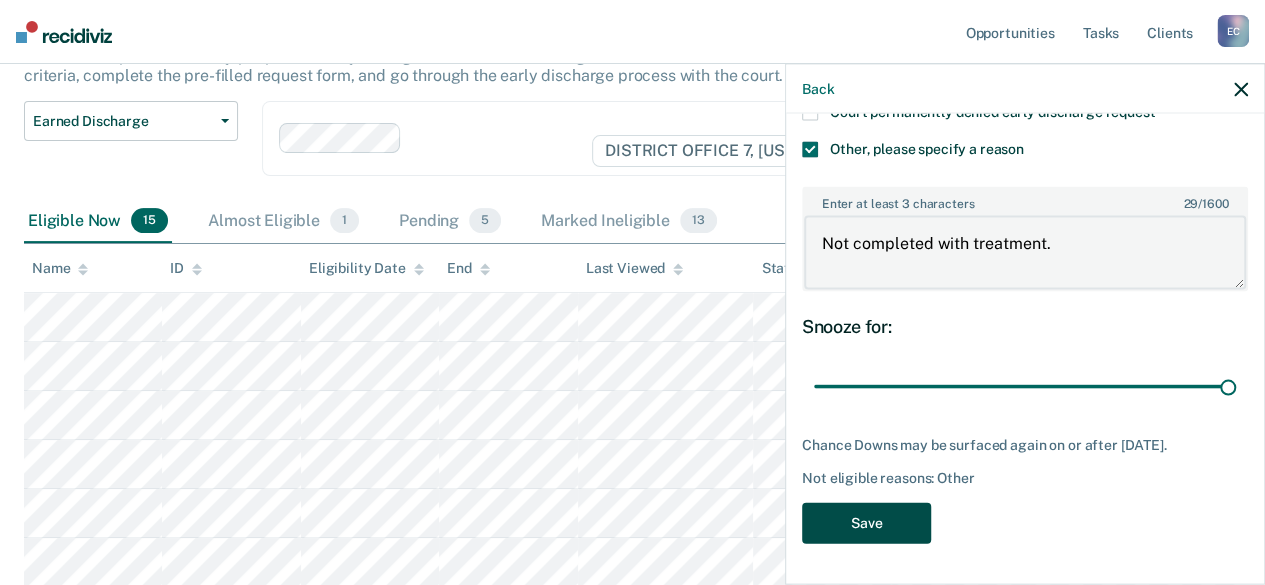 type on "Not completed with treatment." 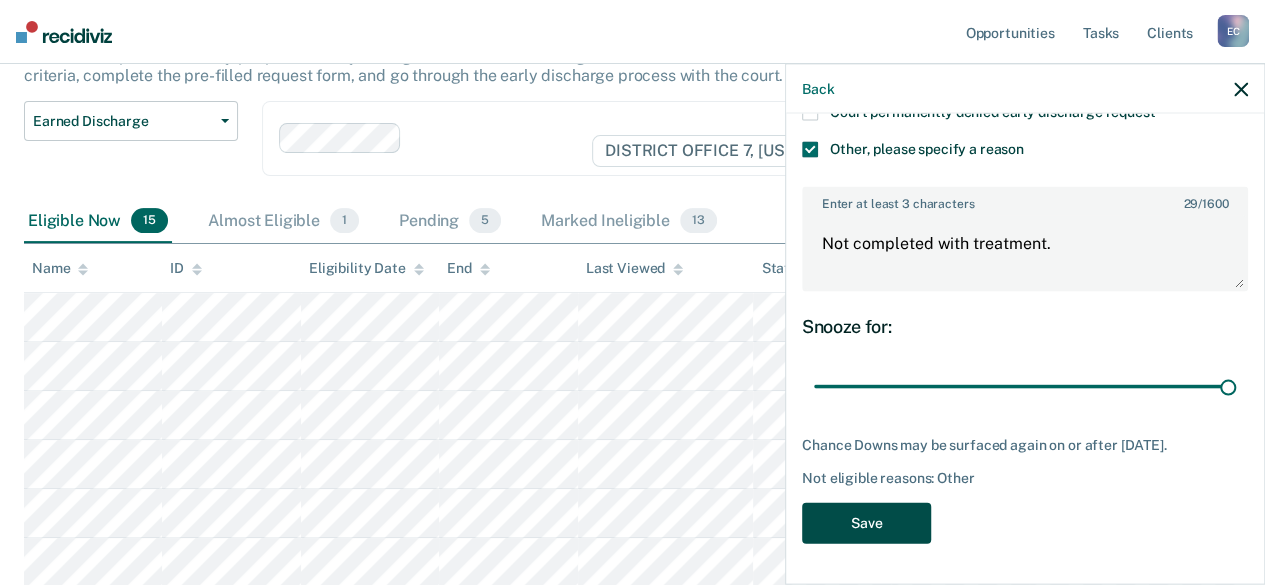 click on "Save" at bounding box center (866, 523) 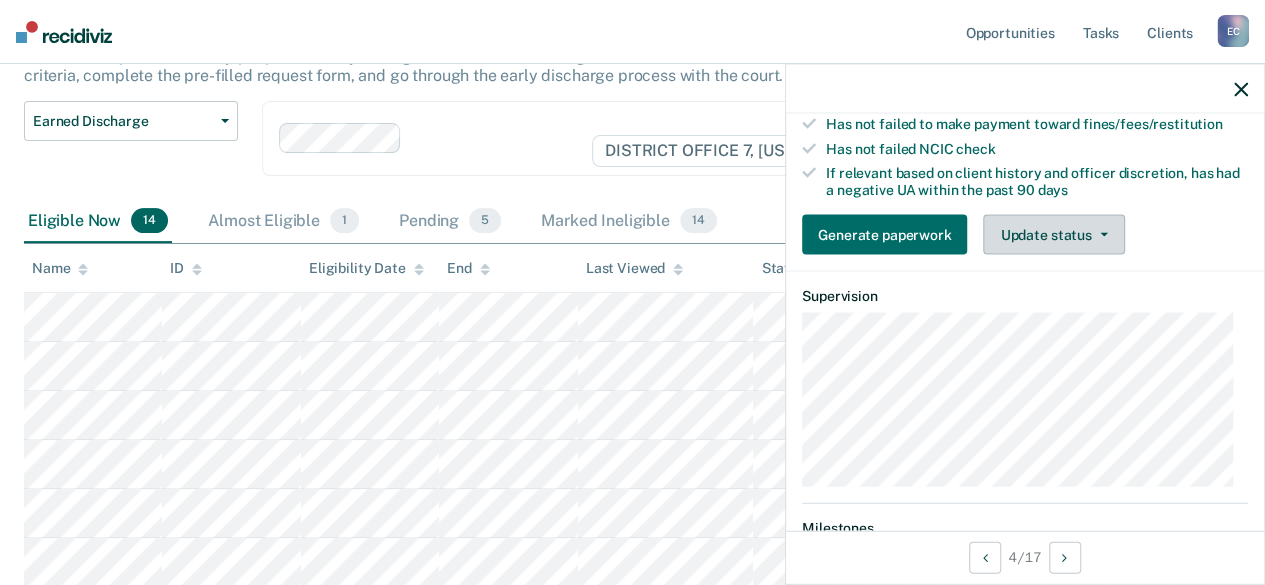 click on "Update status" at bounding box center (1053, 234) 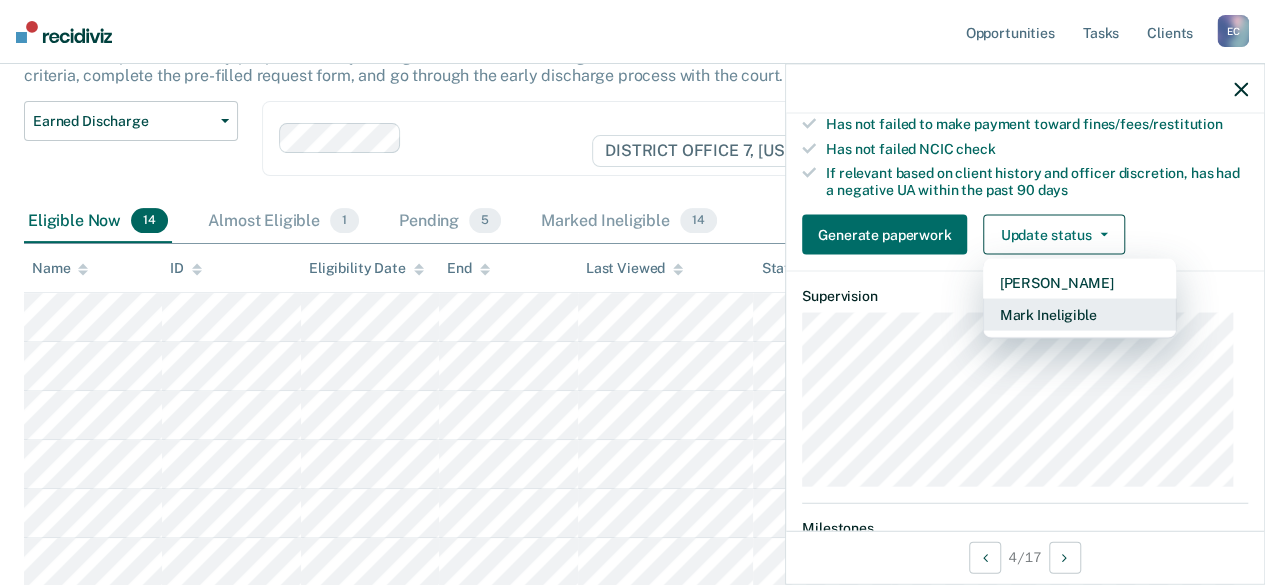 click on "Mark Ineligible" at bounding box center [1079, 314] 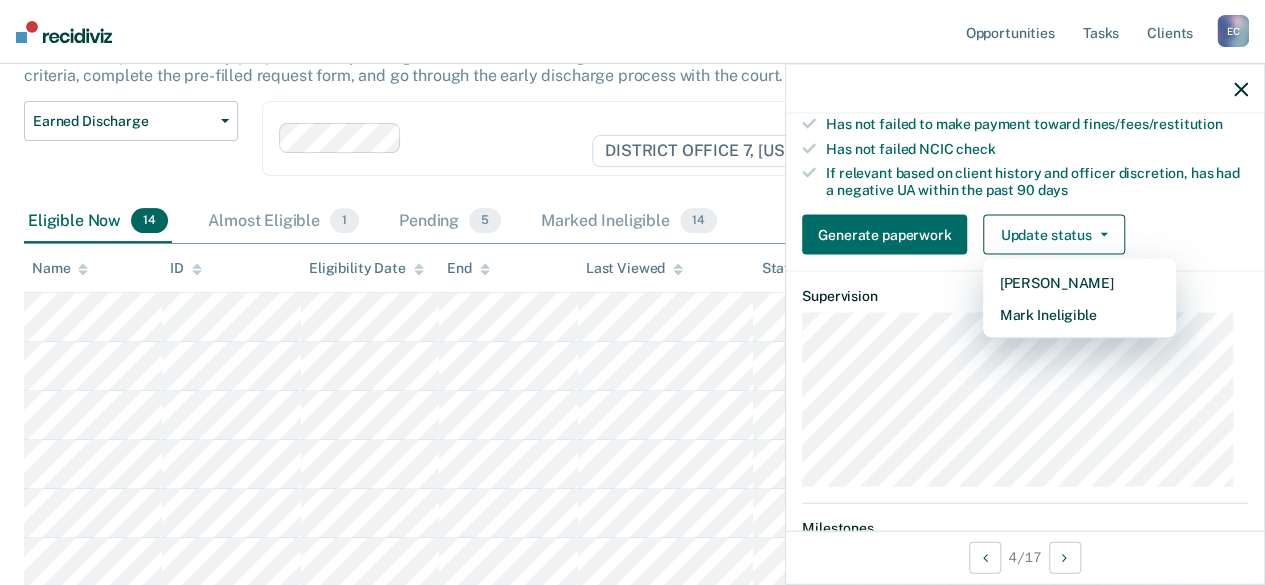 scroll, scrollTop: 243, scrollLeft: 0, axis: vertical 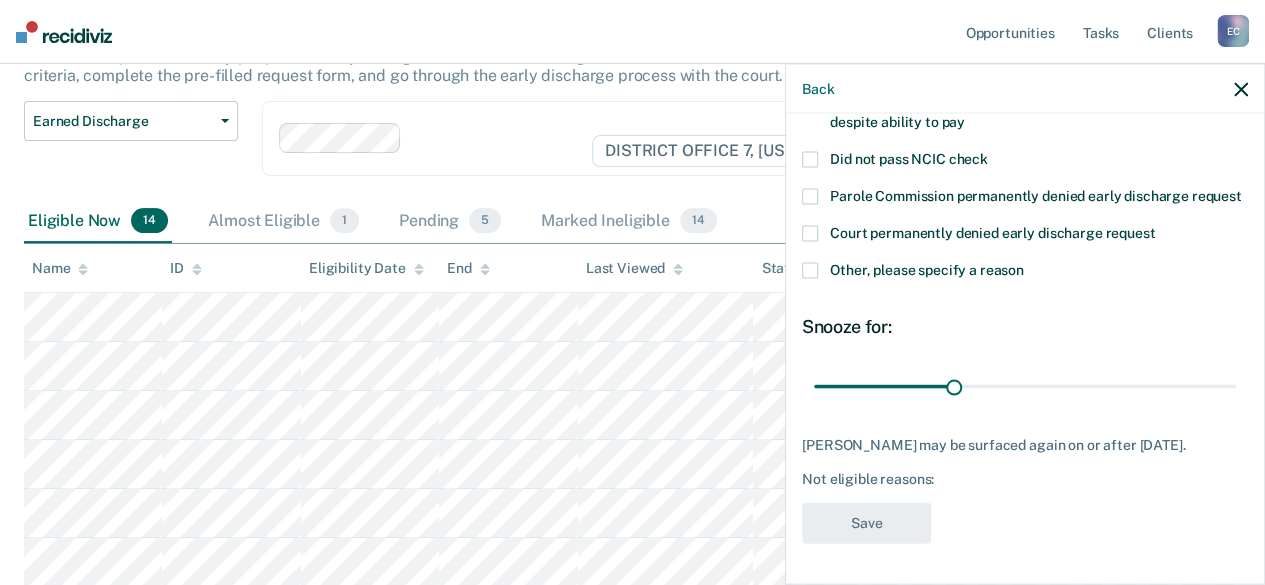 click on "Snooze for: 30 days" at bounding box center (1025, 360) 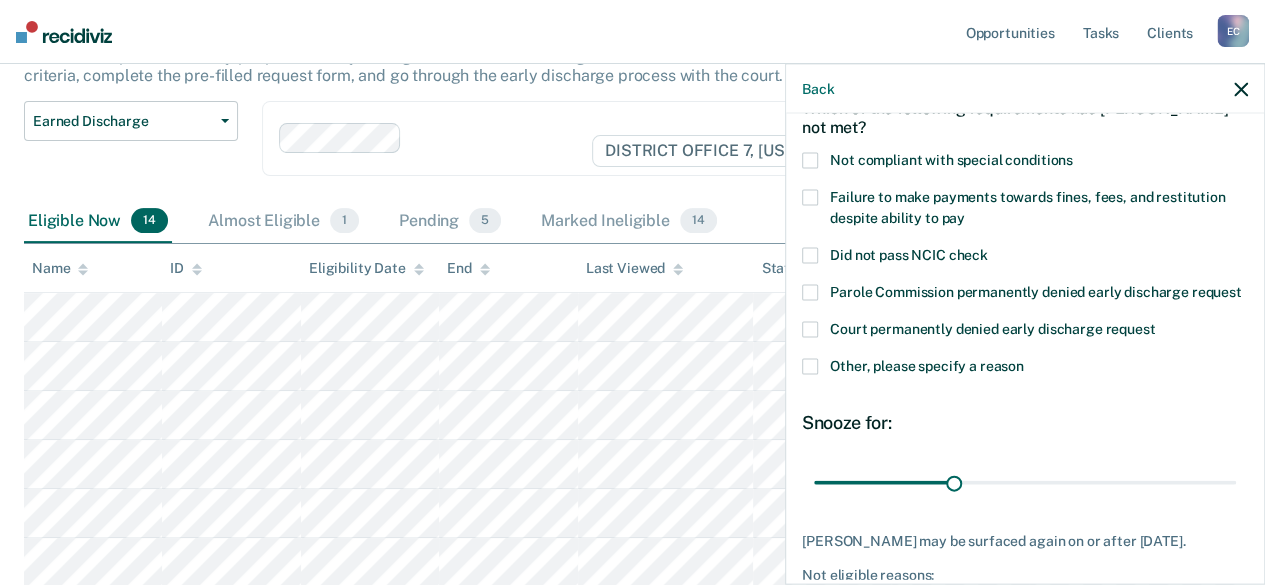 scroll, scrollTop: 113, scrollLeft: 0, axis: vertical 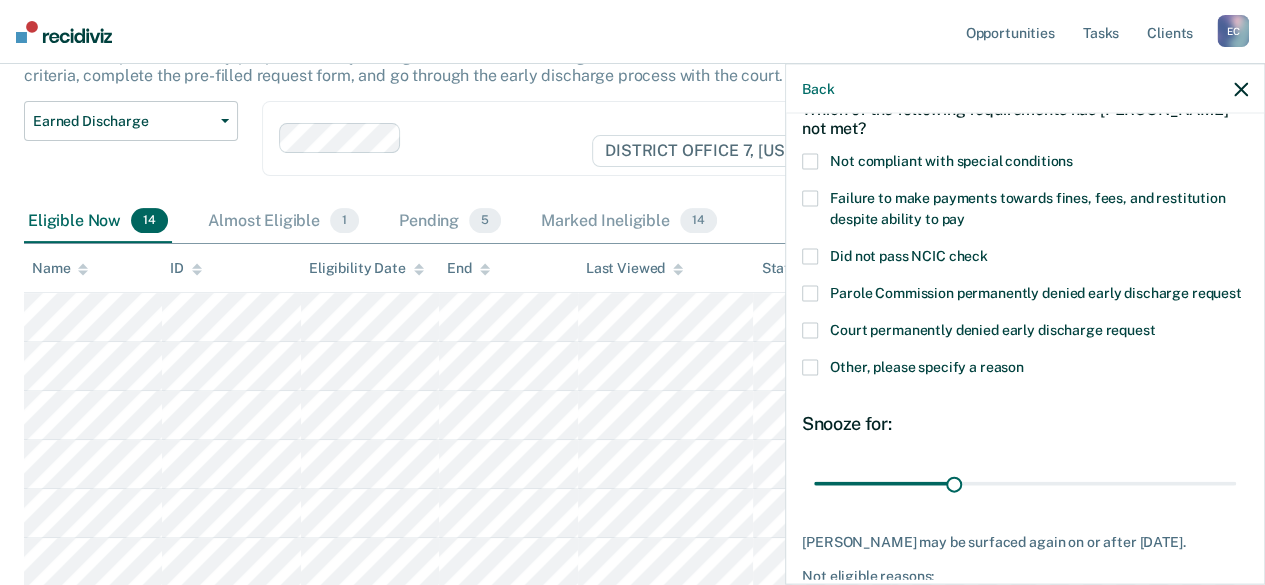 click at bounding box center (810, 199) 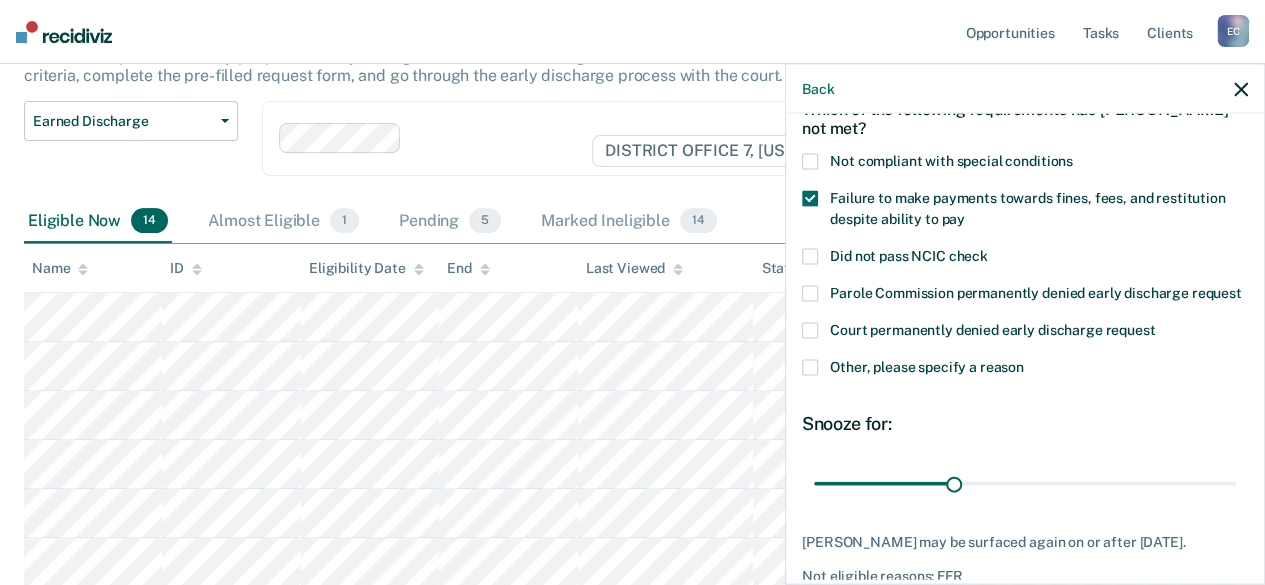 scroll, scrollTop: 243, scrollLeft: 0, axis: vertical 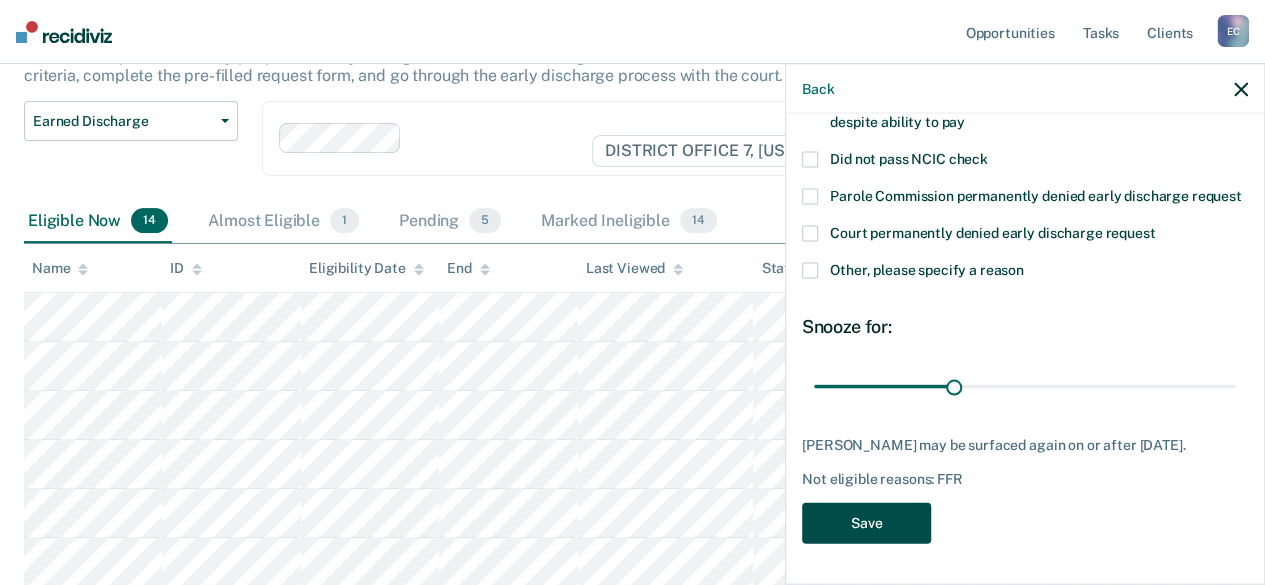 click on "Save" at bounding box center (866, 523) 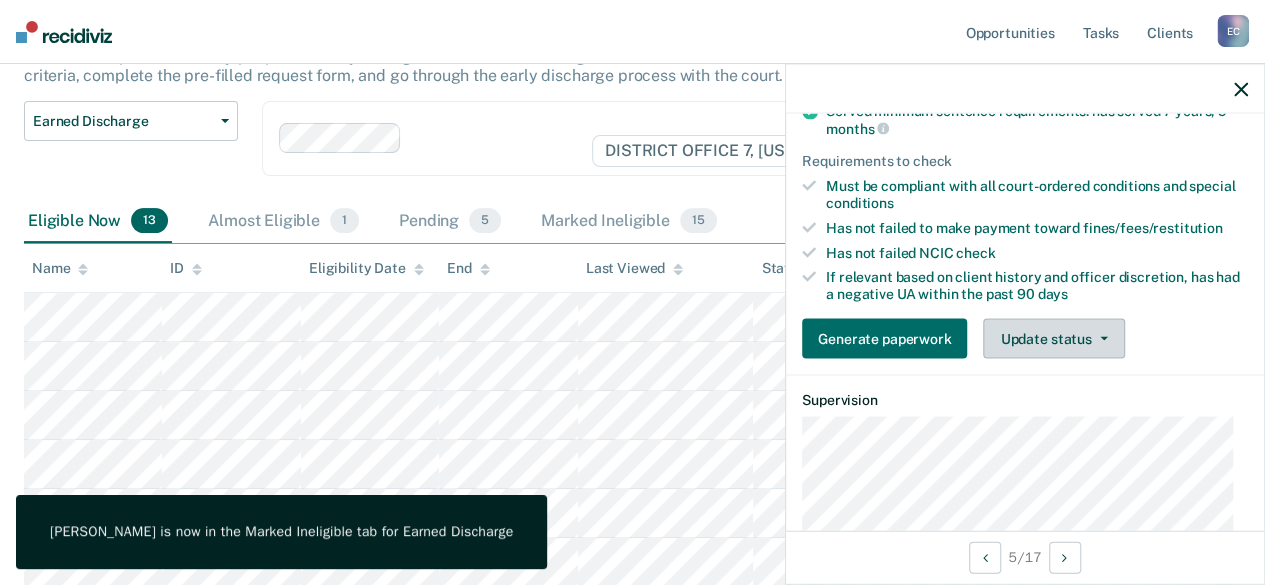 click on "Update status" at bounding box center (1053, 338) 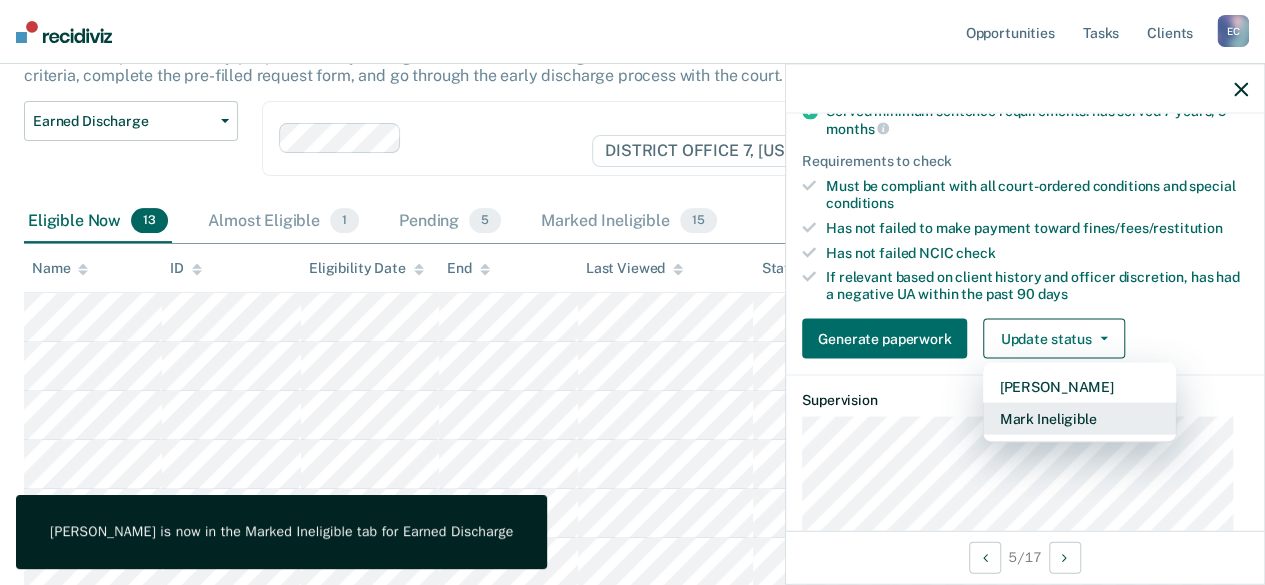 click on "Mark Ineligible" at bounding box center [1079, 418] 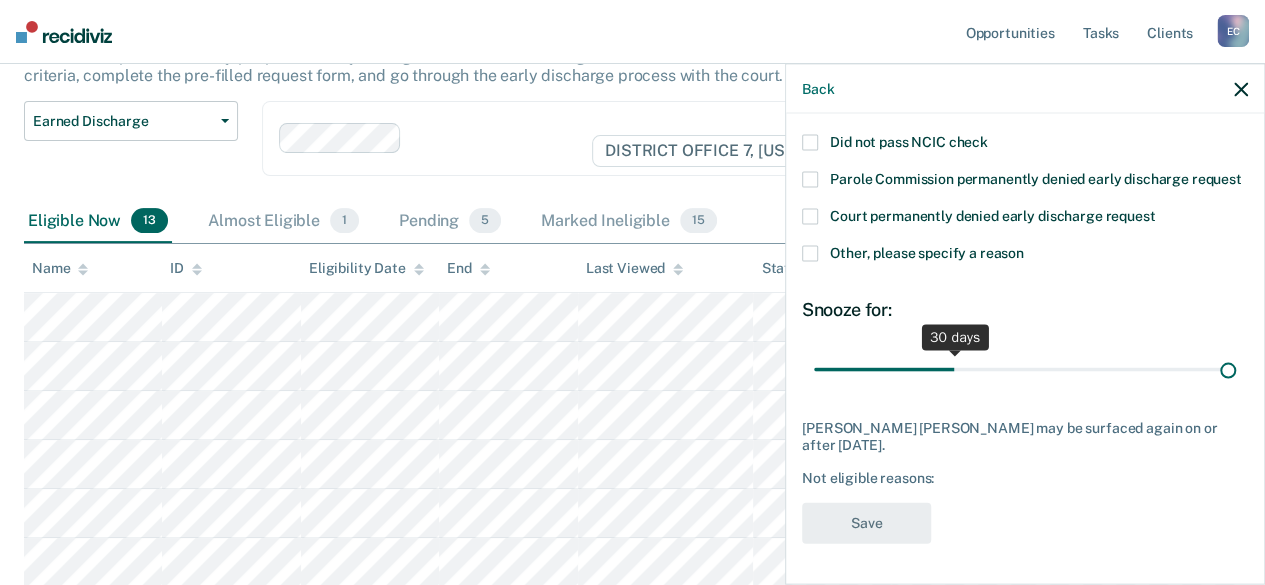 type on "90" 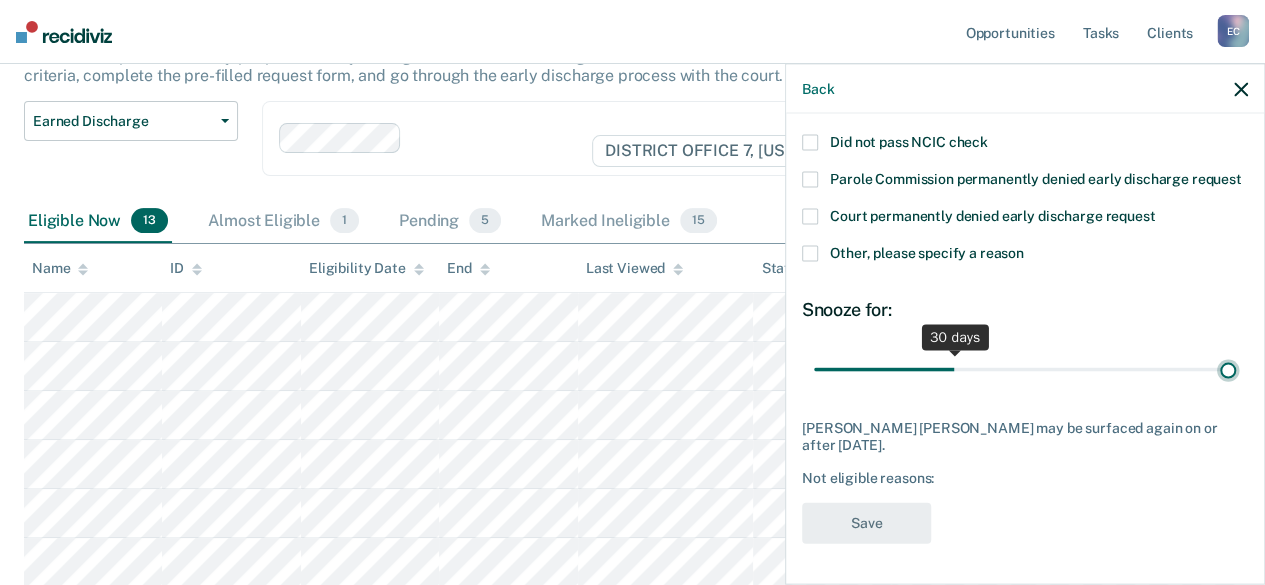 click at bounding box center (1025, 369) 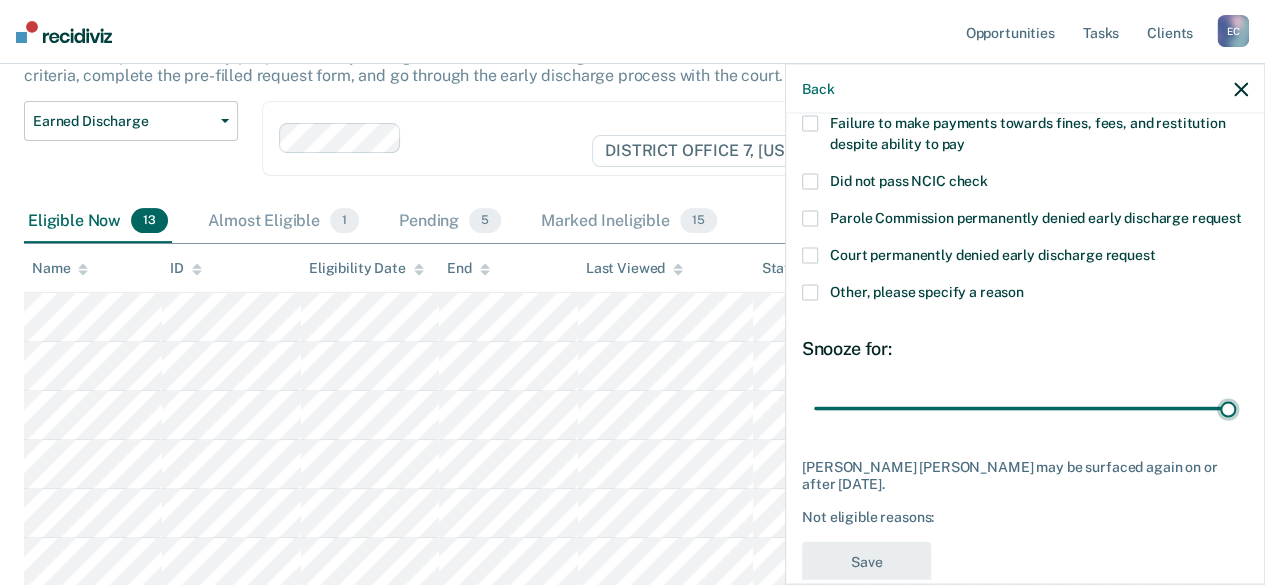 scroll, scrollTop: 188, scrollLeft: 0, axis: vertical 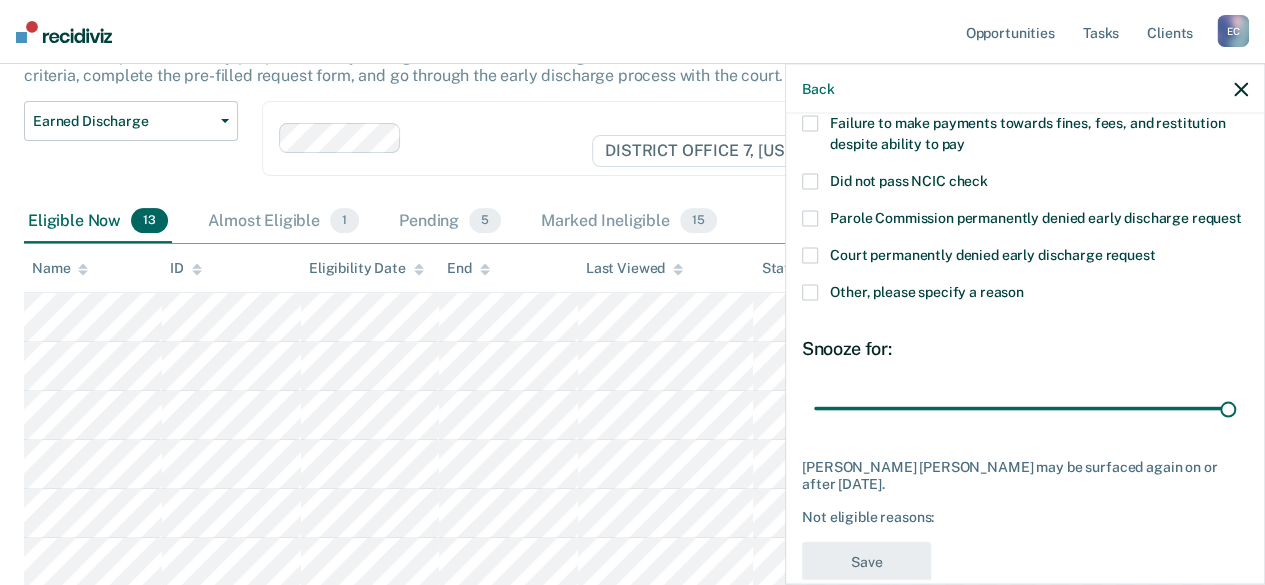 click at bounding box center [810, 293] 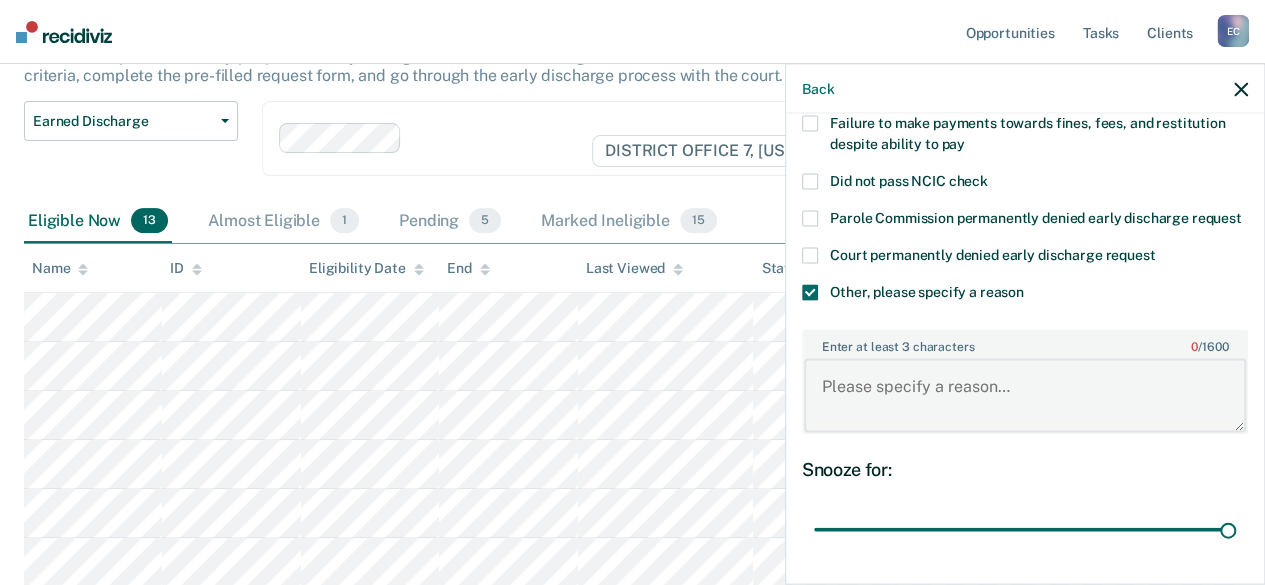 paste on "Not completed with treatment." 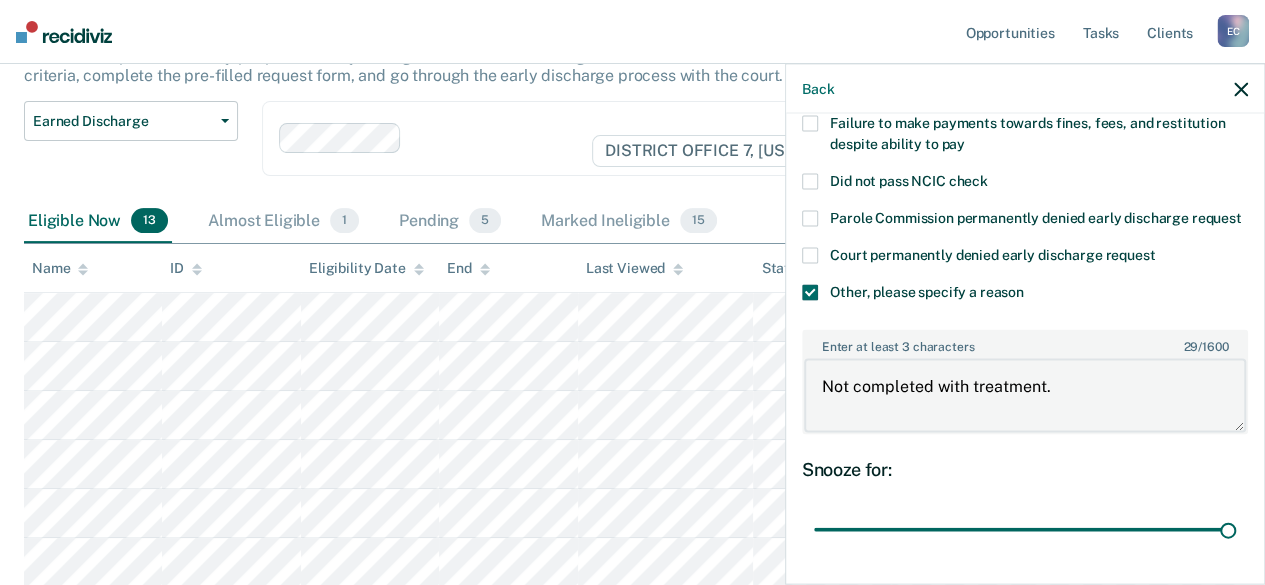 scroll, scrollTop: 364, scrollLeft: 0, axis: vertical 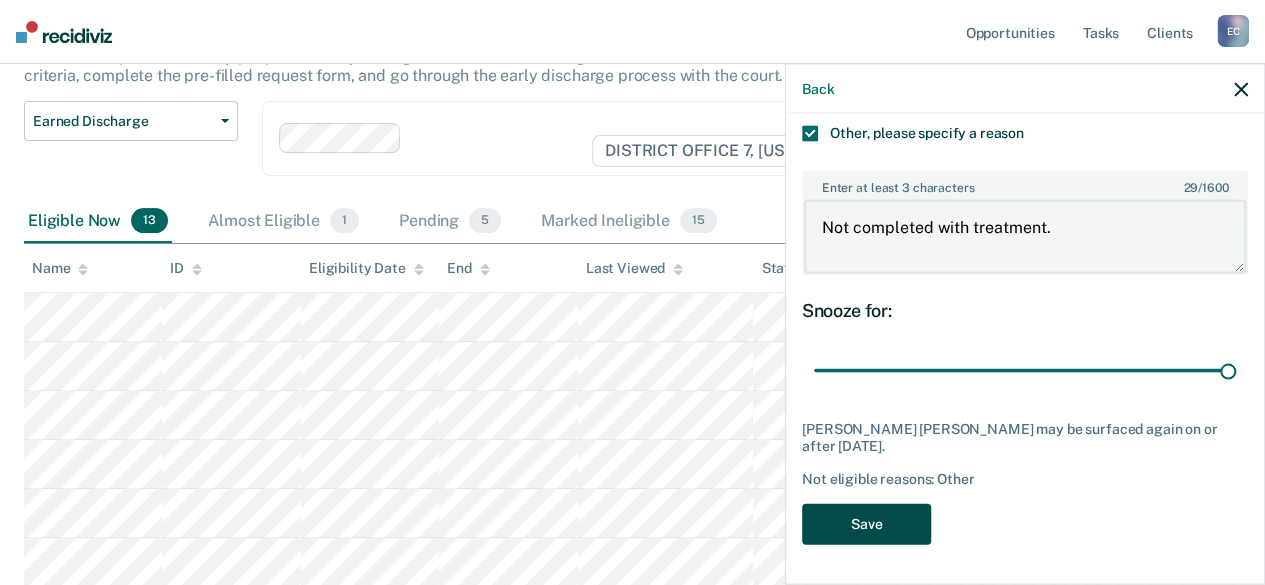 type on "Not completed with treatment." 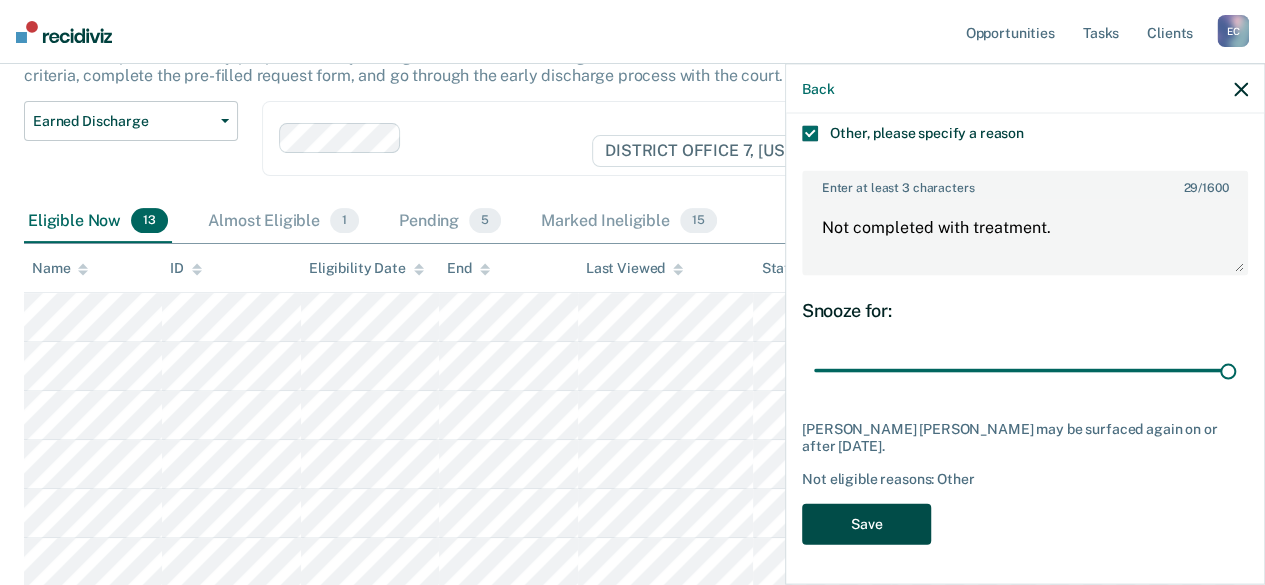 click on "Save" at bounding box center [866, 523] 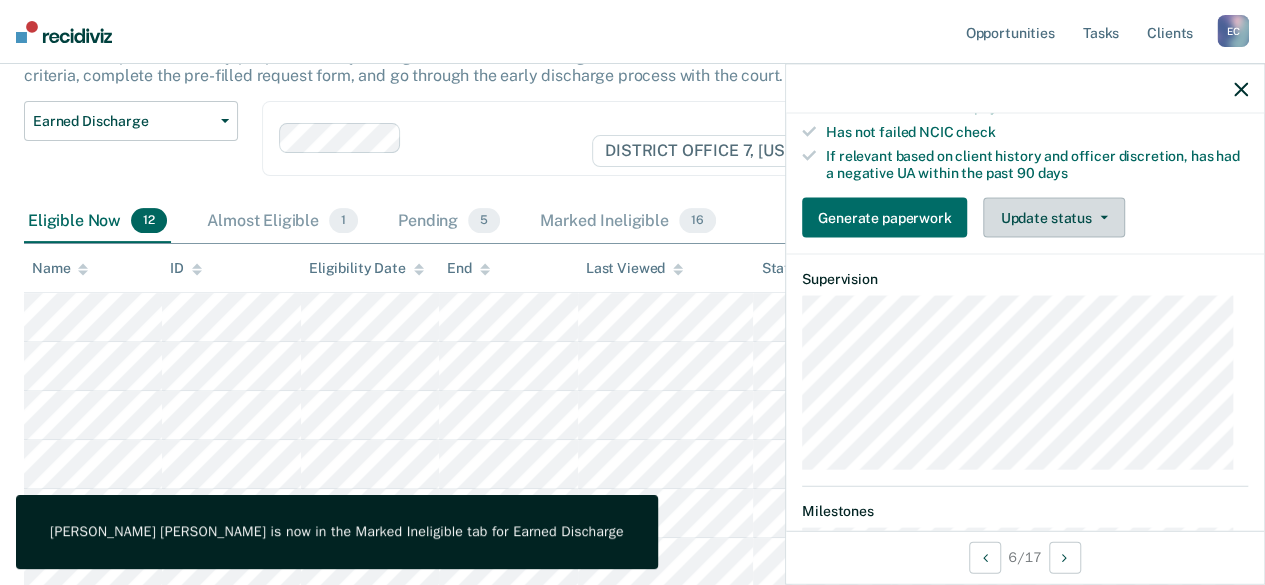 click on "Update status" at bounding box center (1053, 217) 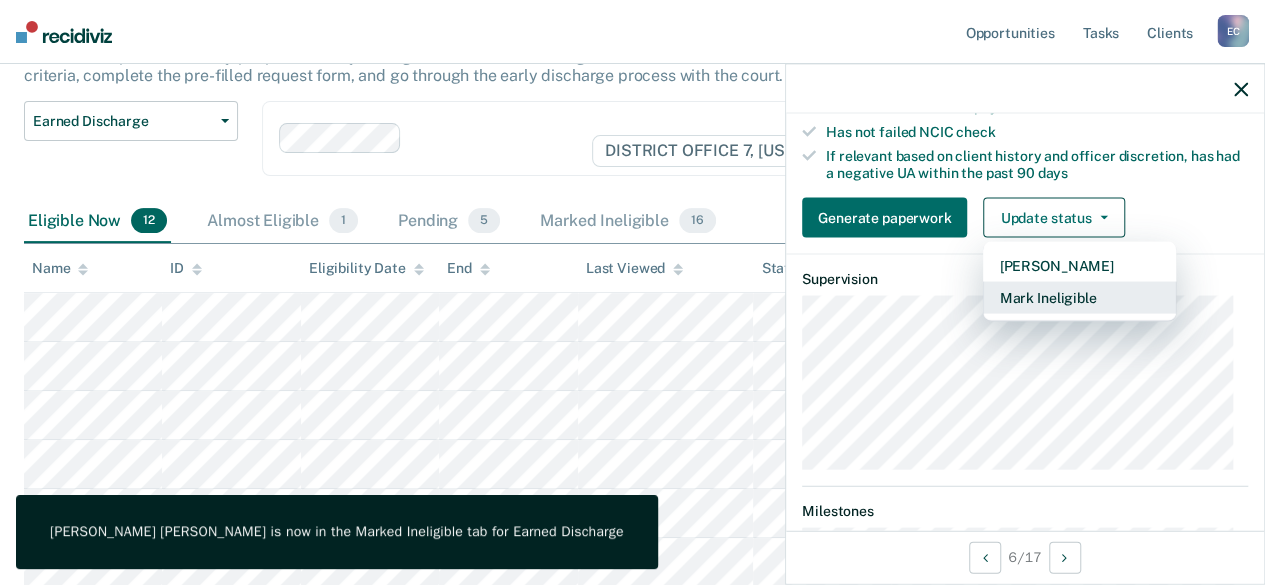 click on "Mark Ineligible" at bounding box center [1079, 297] 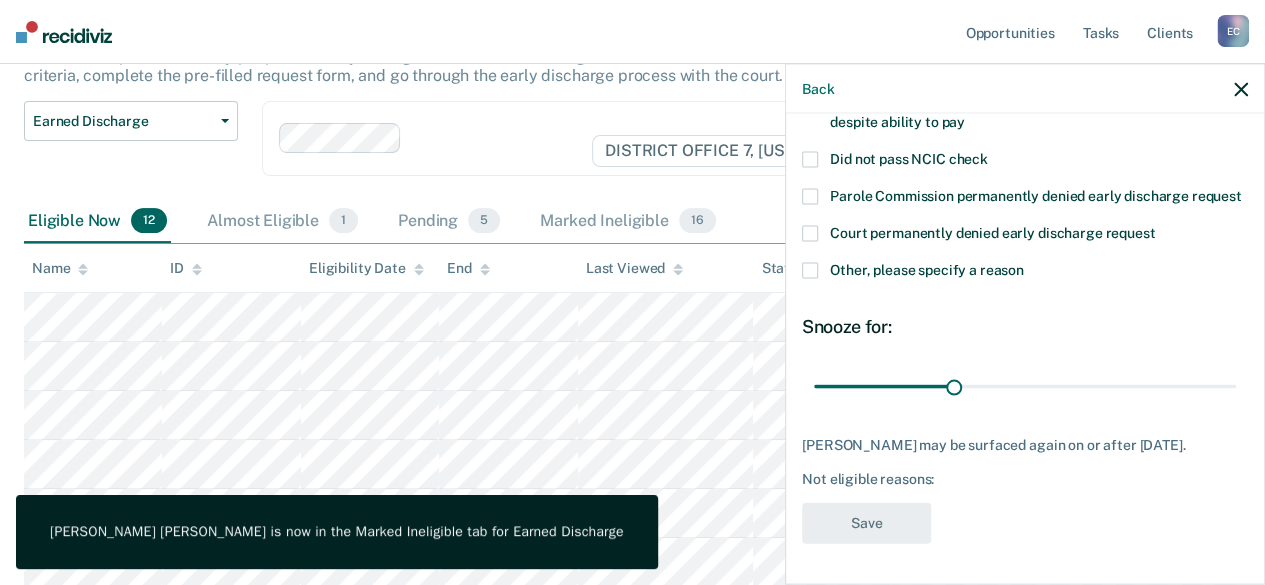 scroll, scrollTop: 226, scrollLeft: 0, axis: vertical 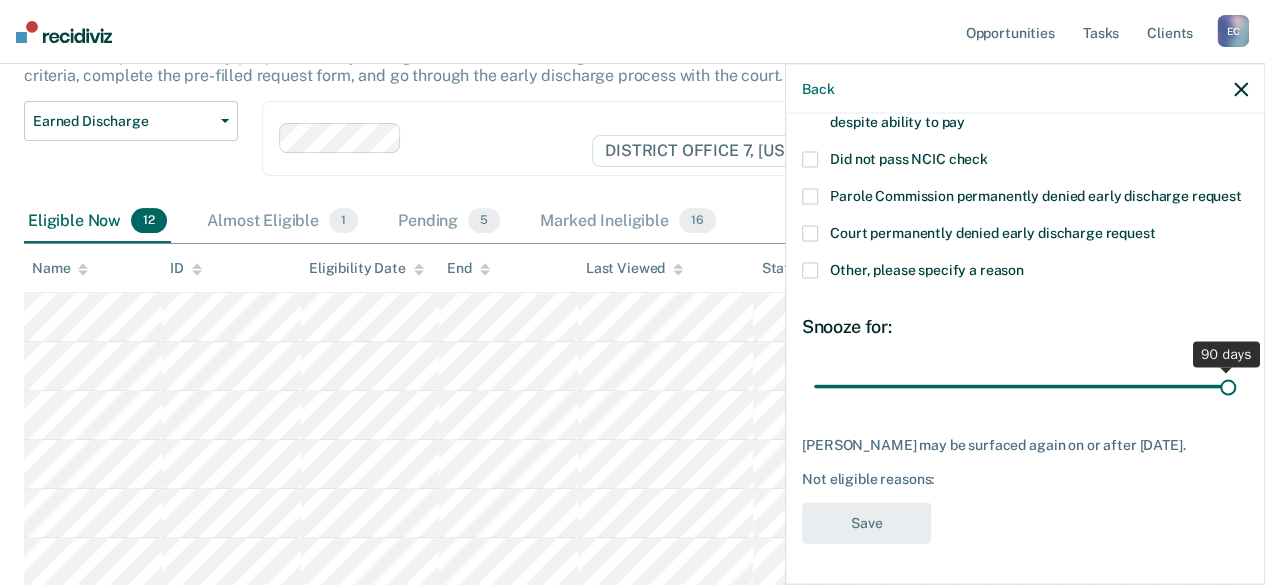 type on "90" 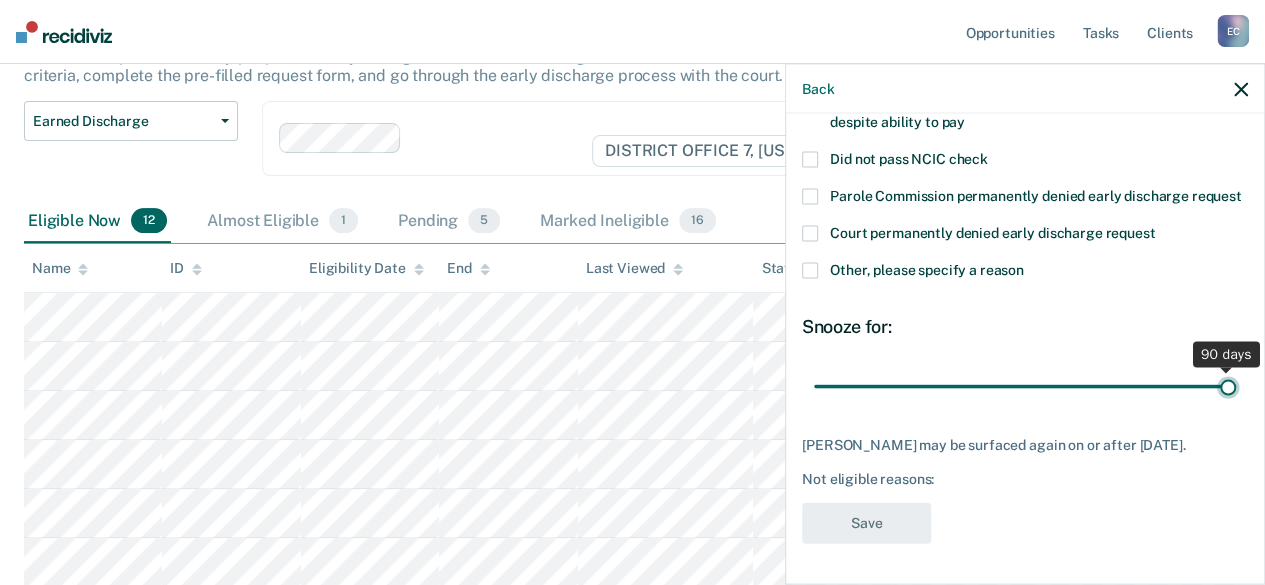 click at bounding box center [1025, 386] 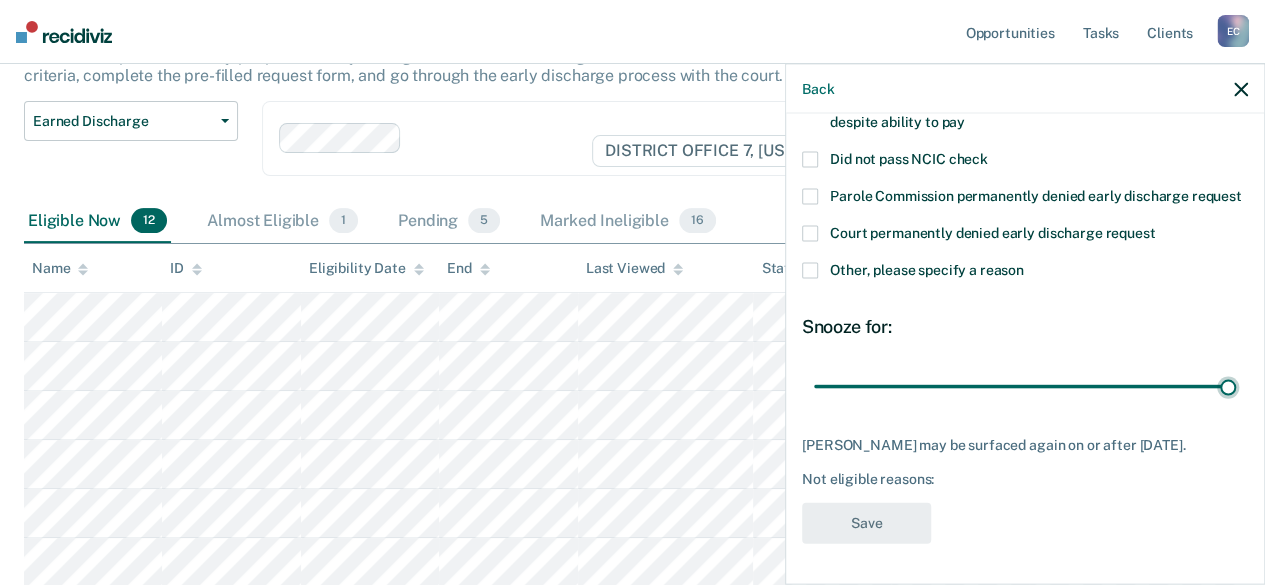 click at bounding box center [810, 271] 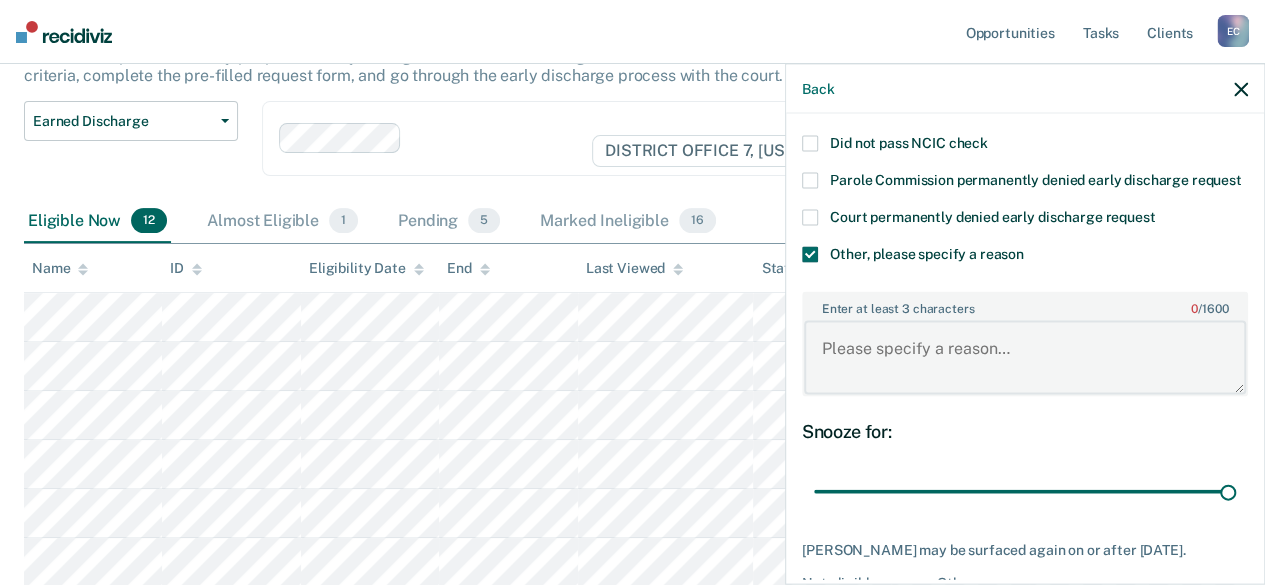 click on "Enter at least 3 characters 0  /  1600" at bounding box center [1025, 357] 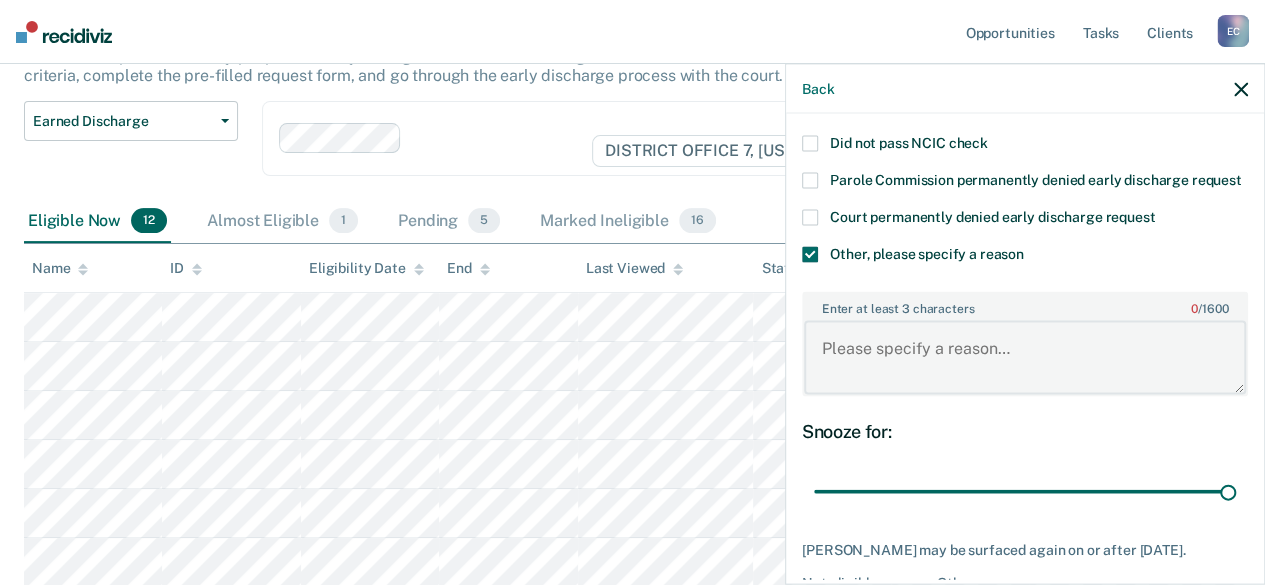 click on "Enter at least 3 characters 0  /  1600" at bounding box center [1025, 357] 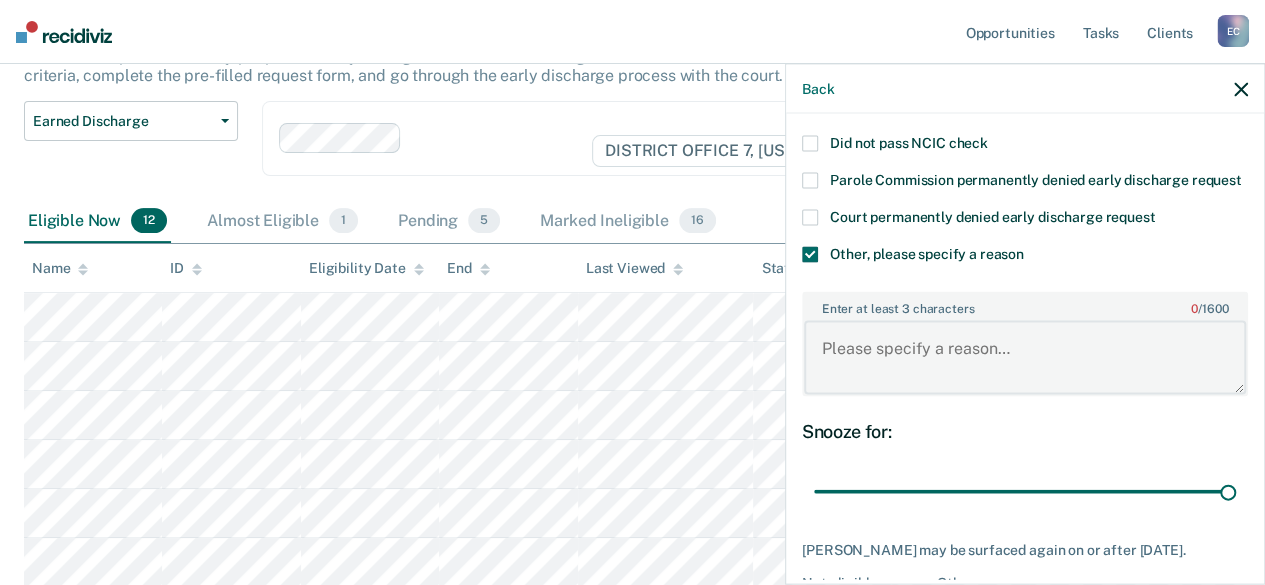 paste on "Not completed with treatment." 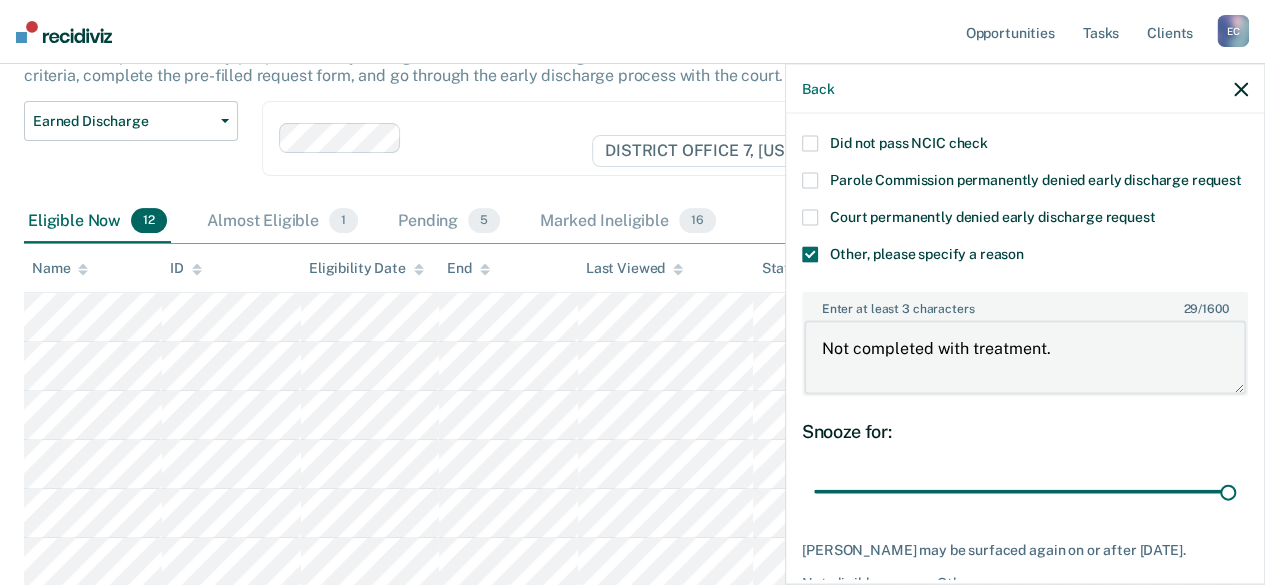 scroll, scrollTop: 364, scrollLeft: 0, axis: vertical 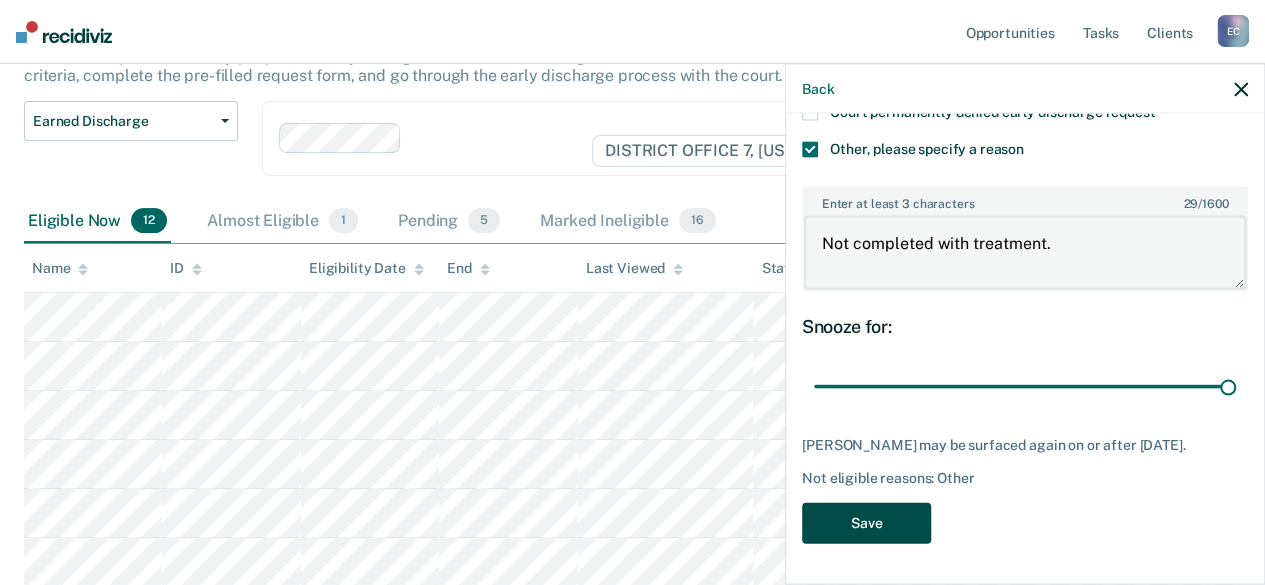 type on "Not completed with treatment." 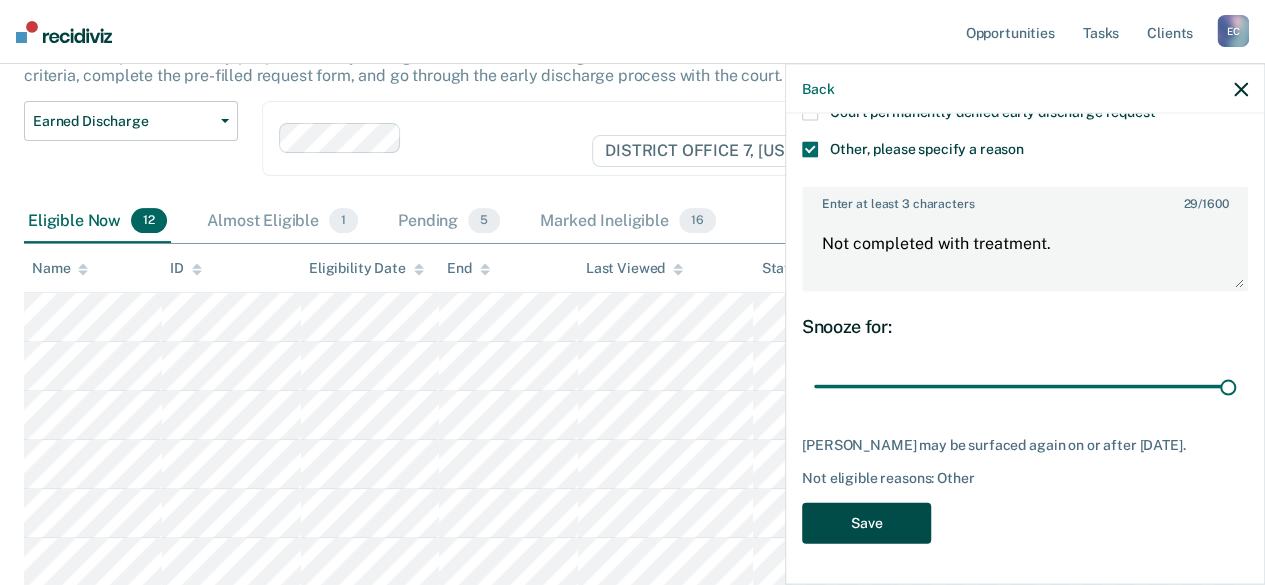 click on "Save" at bounding box center (866, 523) 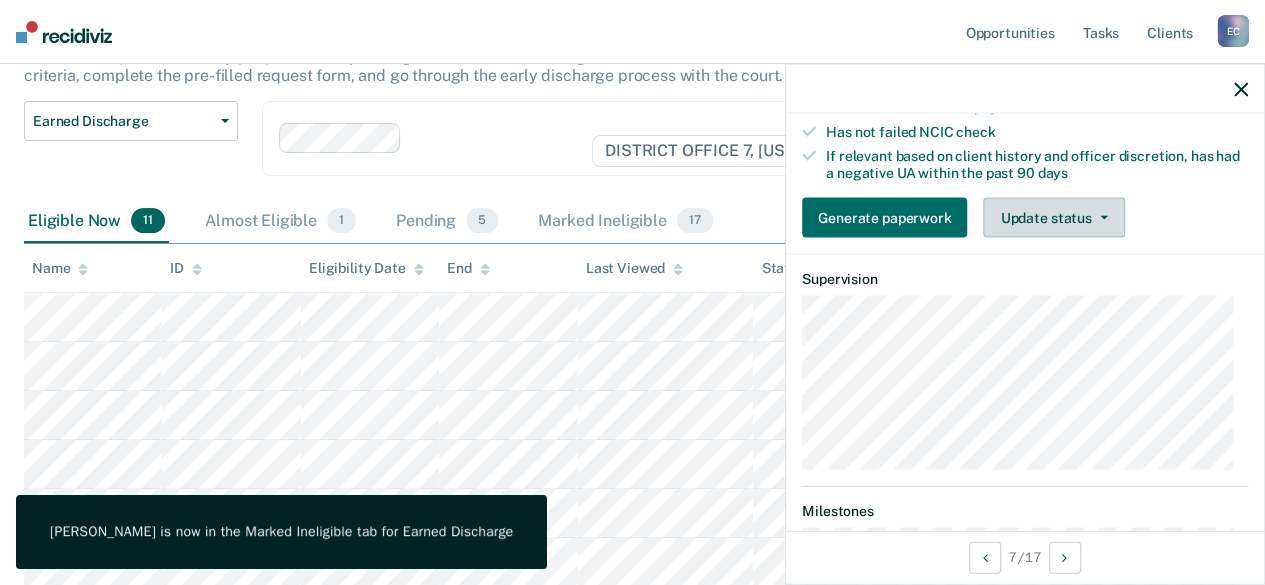 click 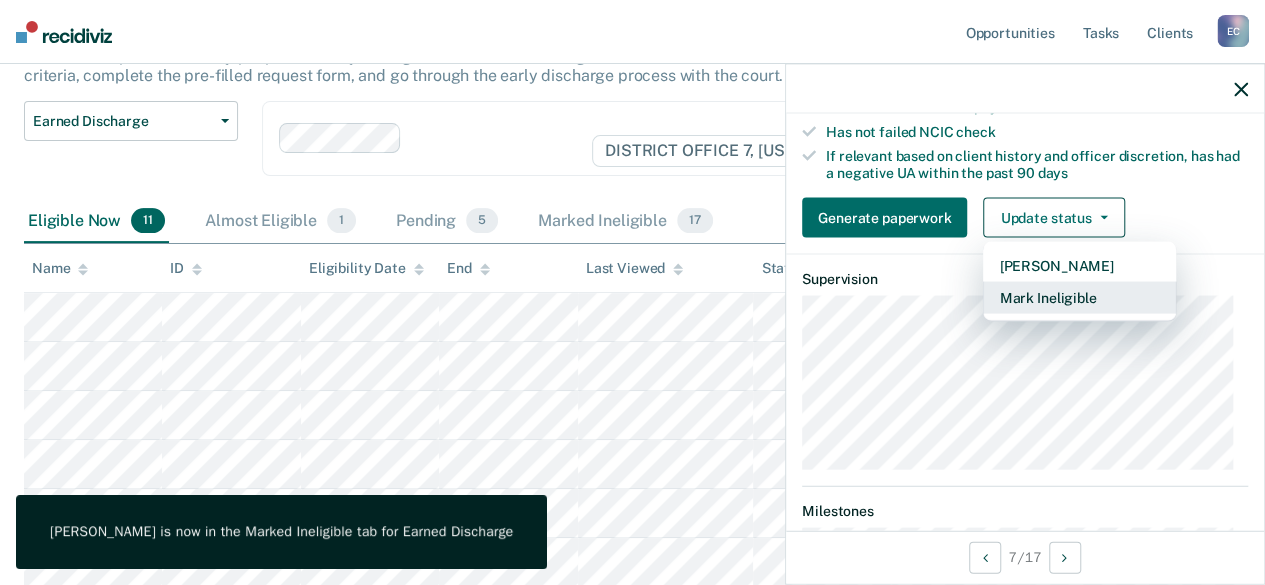 click on "Mark Ineligible" at bounding box center [1079, 297] 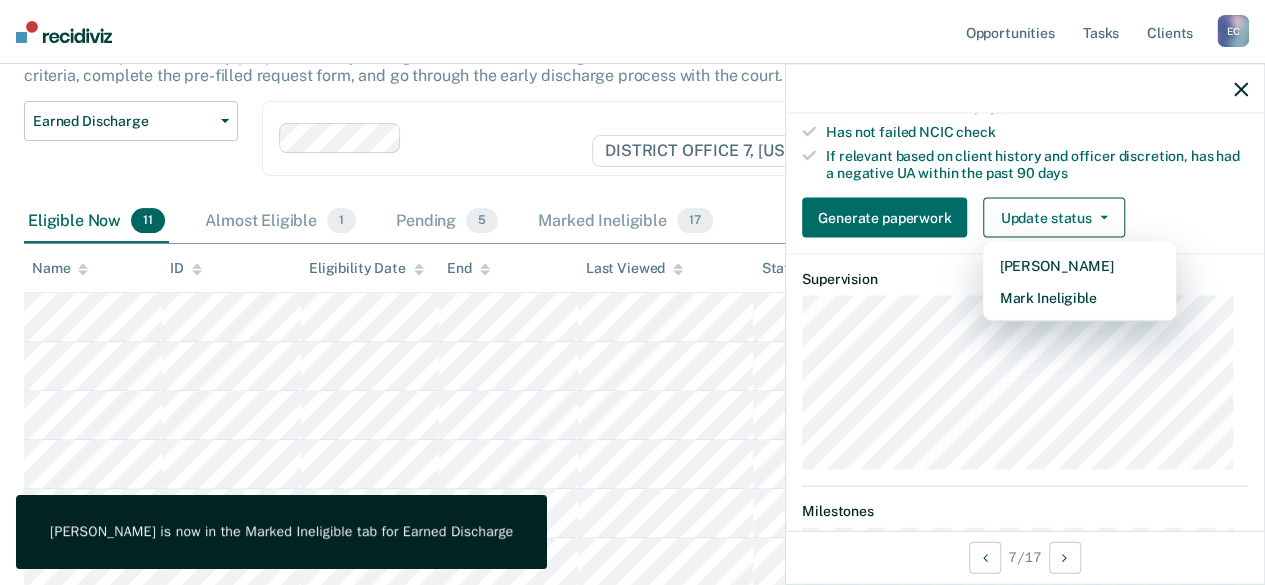 scroll, scrollTop: 226, scrollLeft: 0, axis: vertical 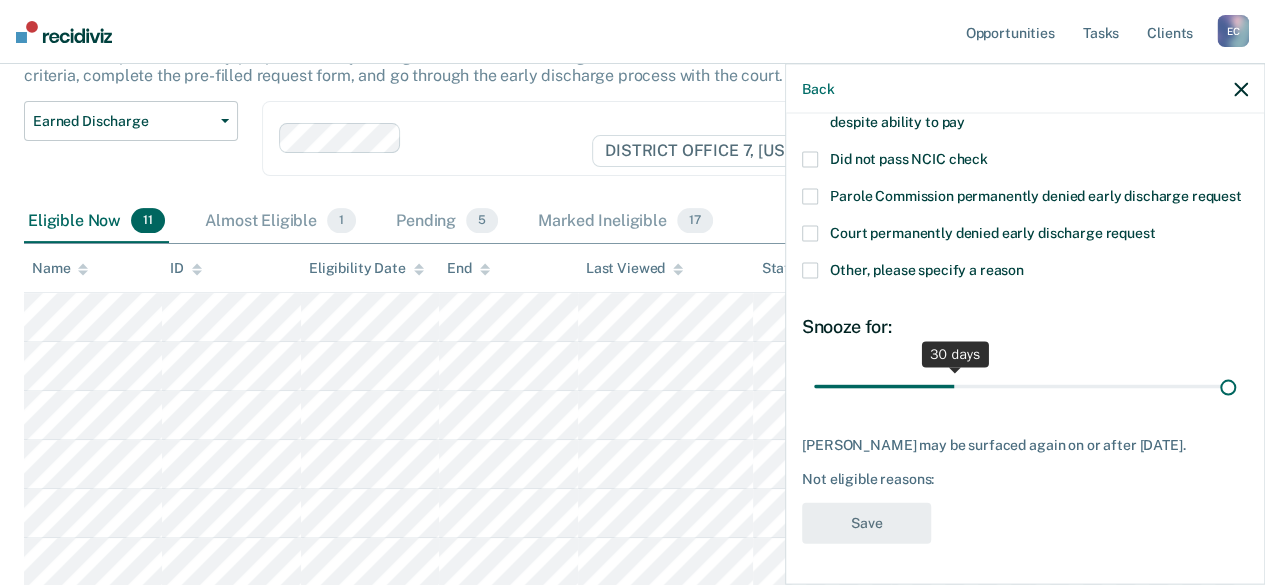 type on "90" 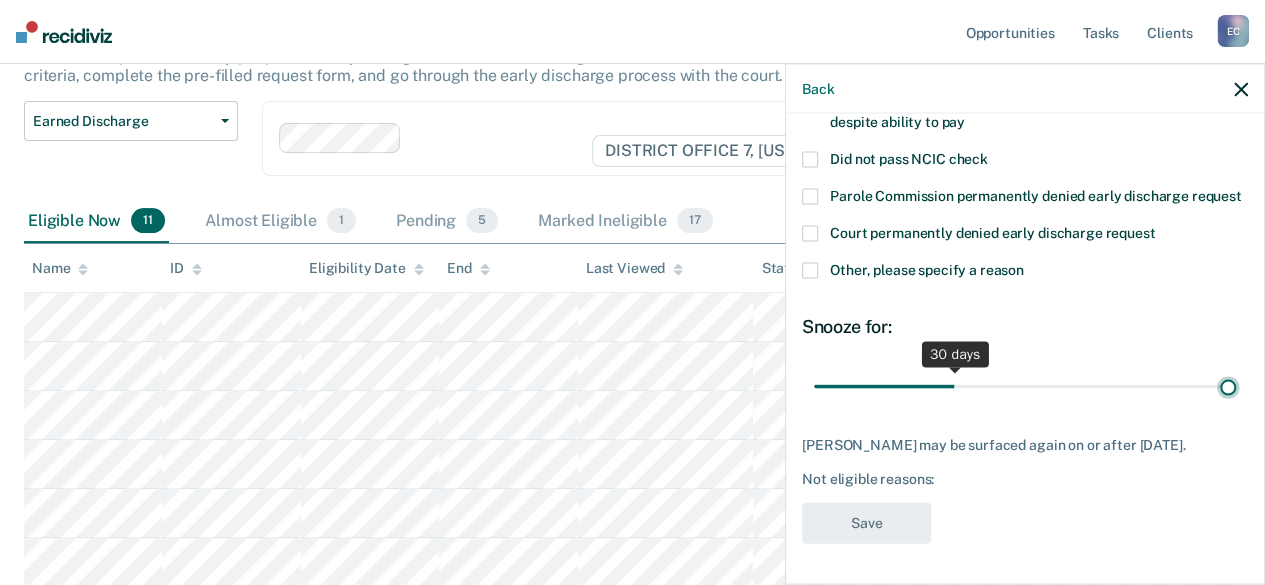 click at bounding box center [1025, 386] 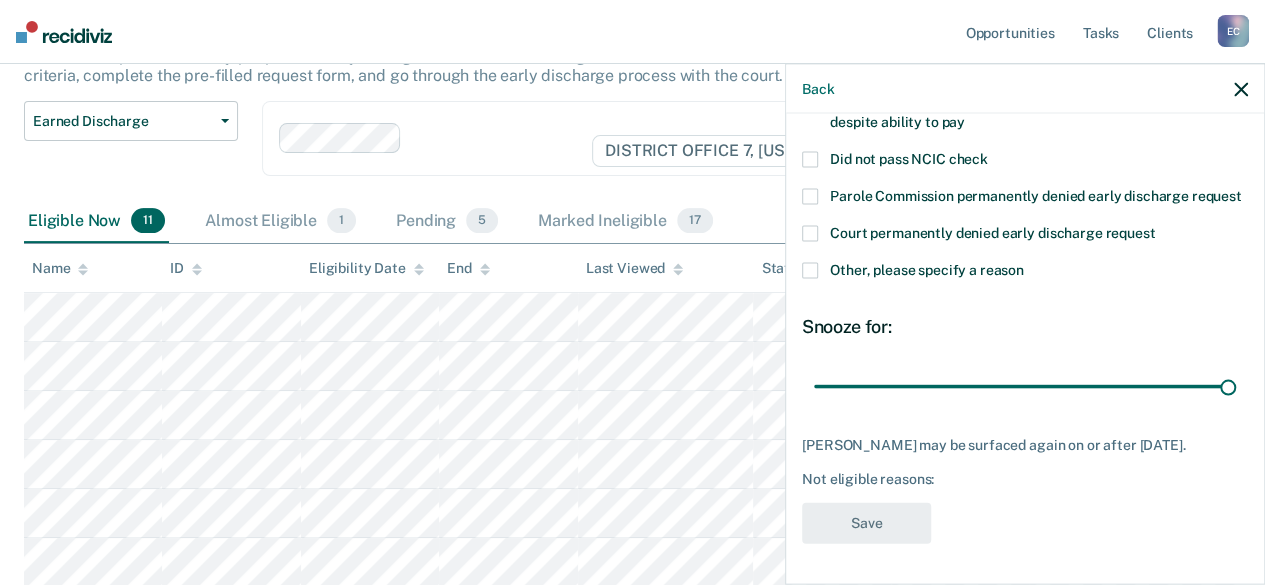 click at bounding box center (810, 271) 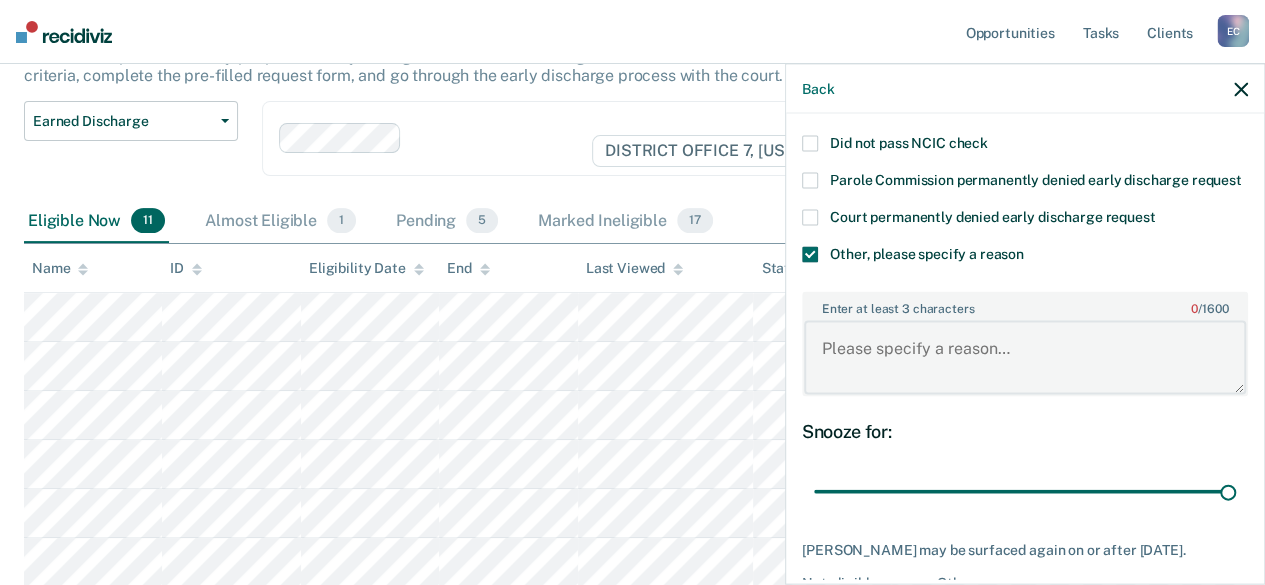 paste on "Not completed with treatment." 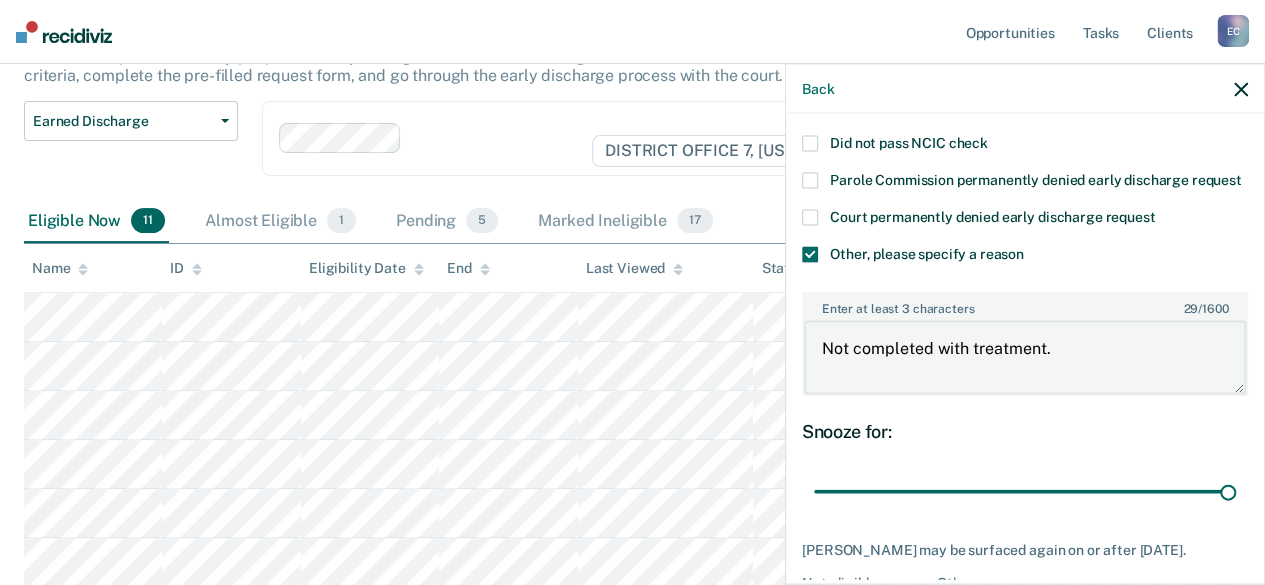 scroll, scrollTop: 347, scrollLeft: 0, axis: vertical 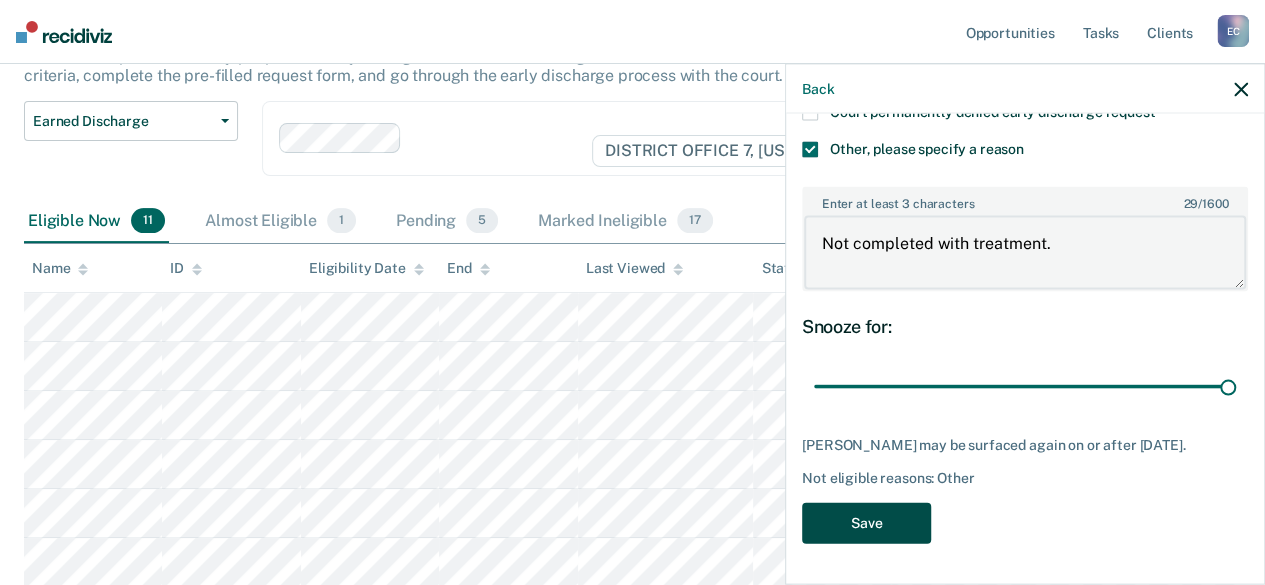 type on "Not completed with treatment." 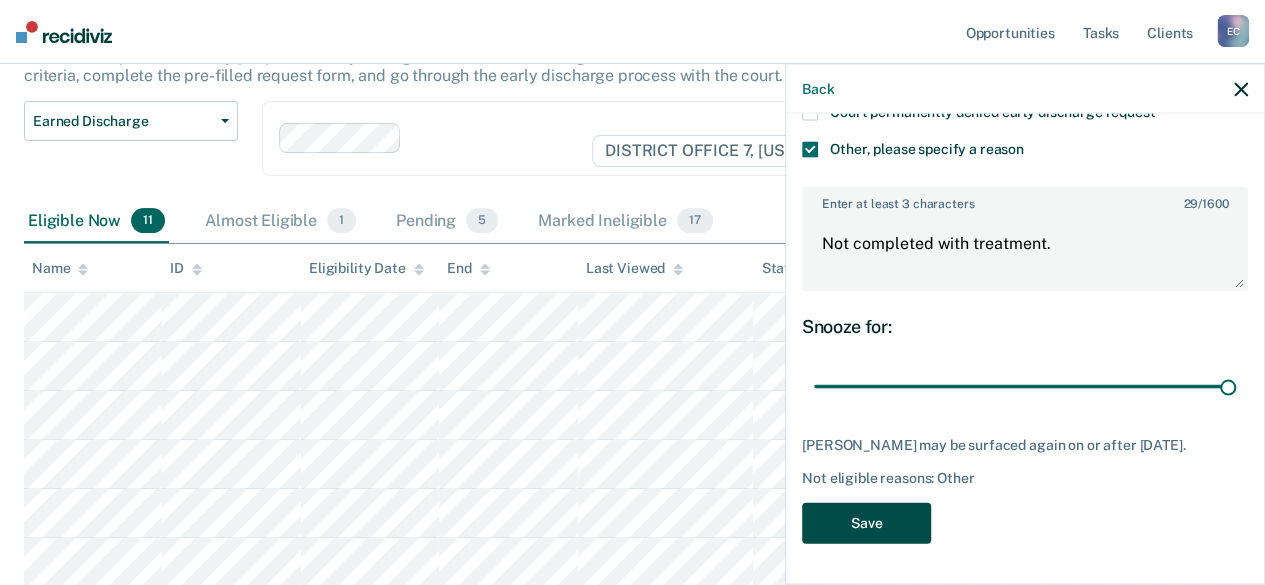 click on "Save" at bounding box center (866, 523) 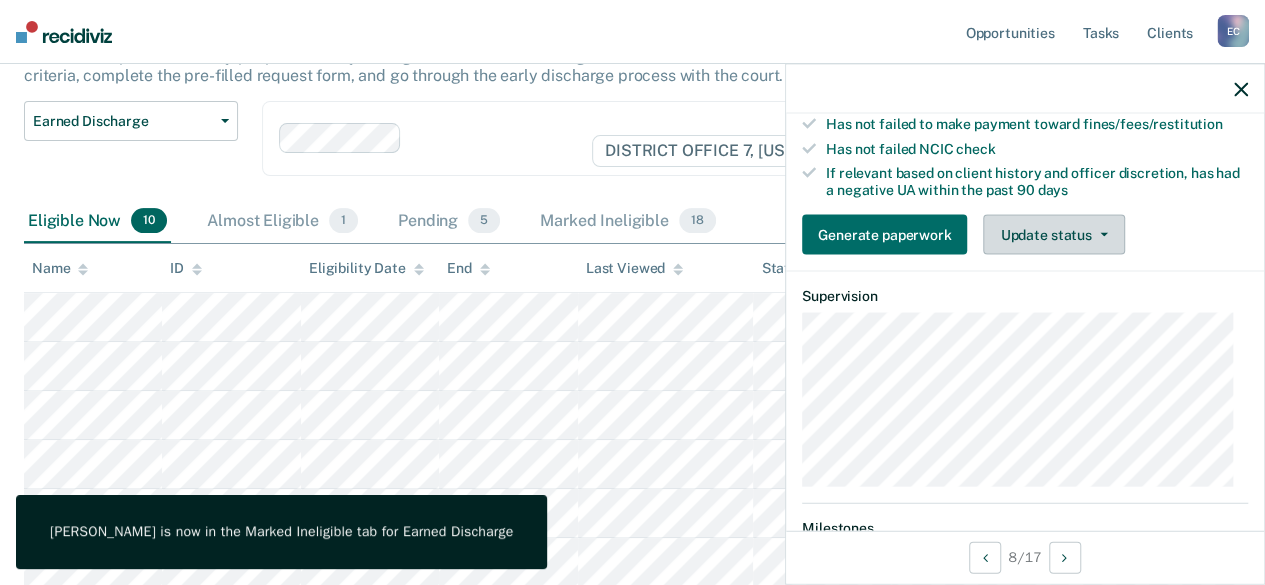 click on "Update status" at bounding box center (1053, 234) 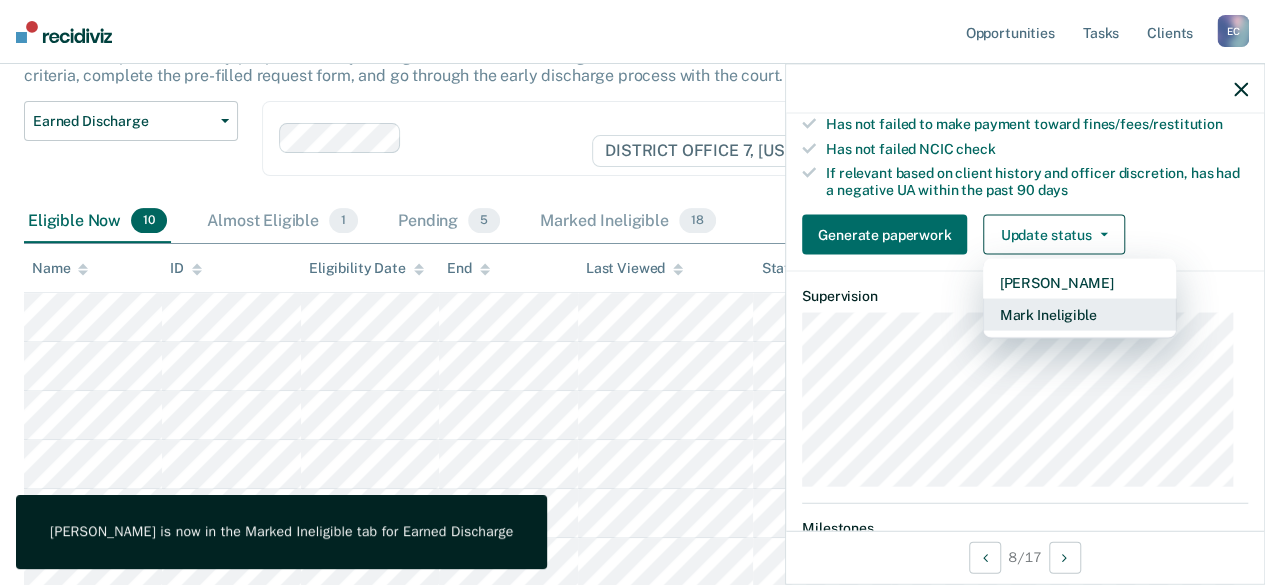 click on "Mark Ineligible" at bounding box center (1079, 314) 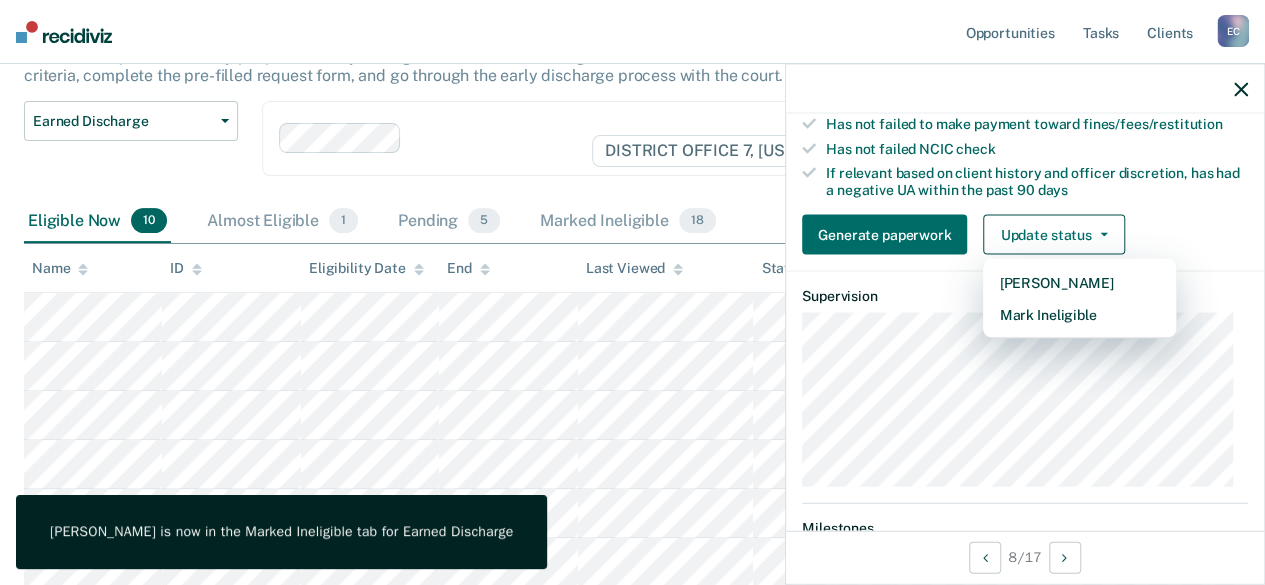 scroll, scrollTop: 226, scrollLeft: 0, axis: vertical 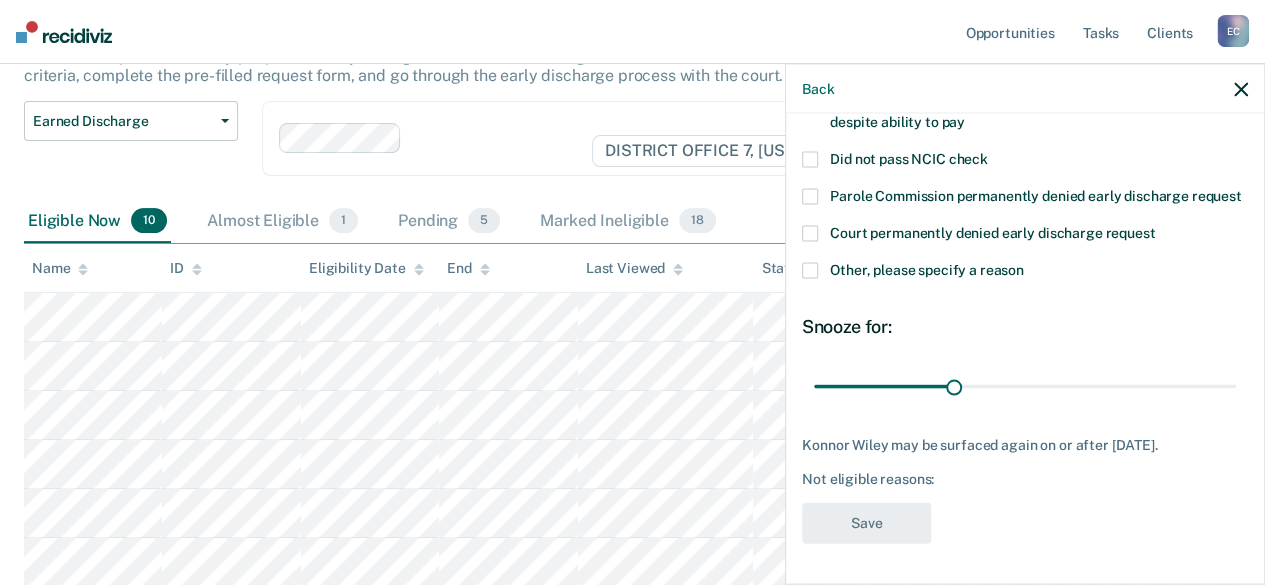 click at bounding box center (810, 271) 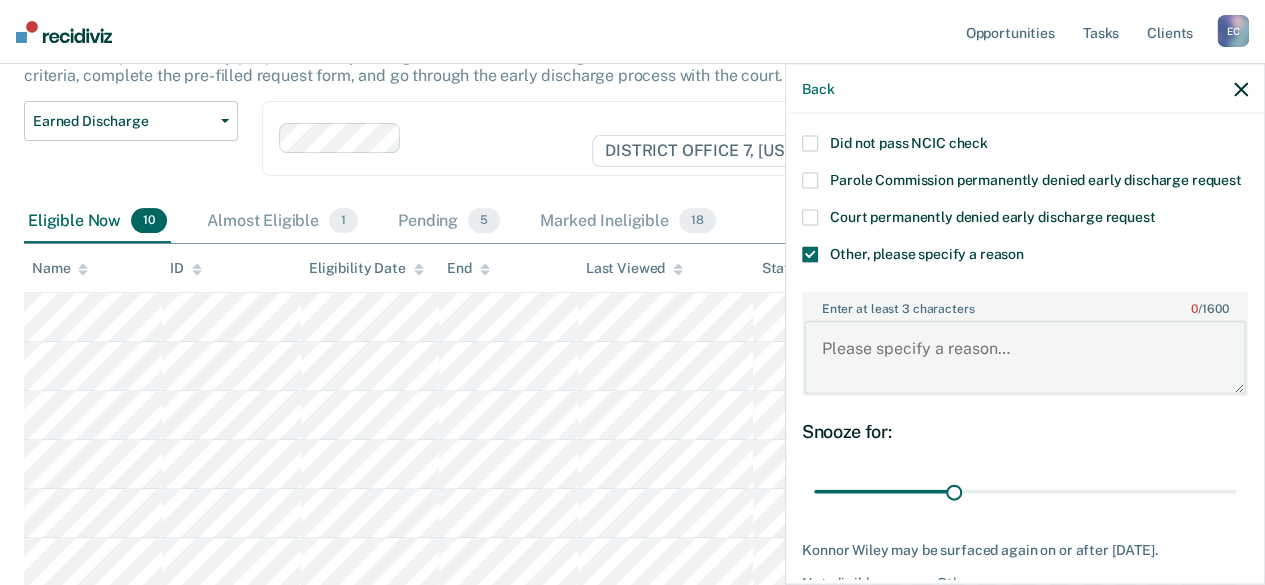 click on "Enter at least 3 characters 0  /  1600" at bounding box center [1025, 357] 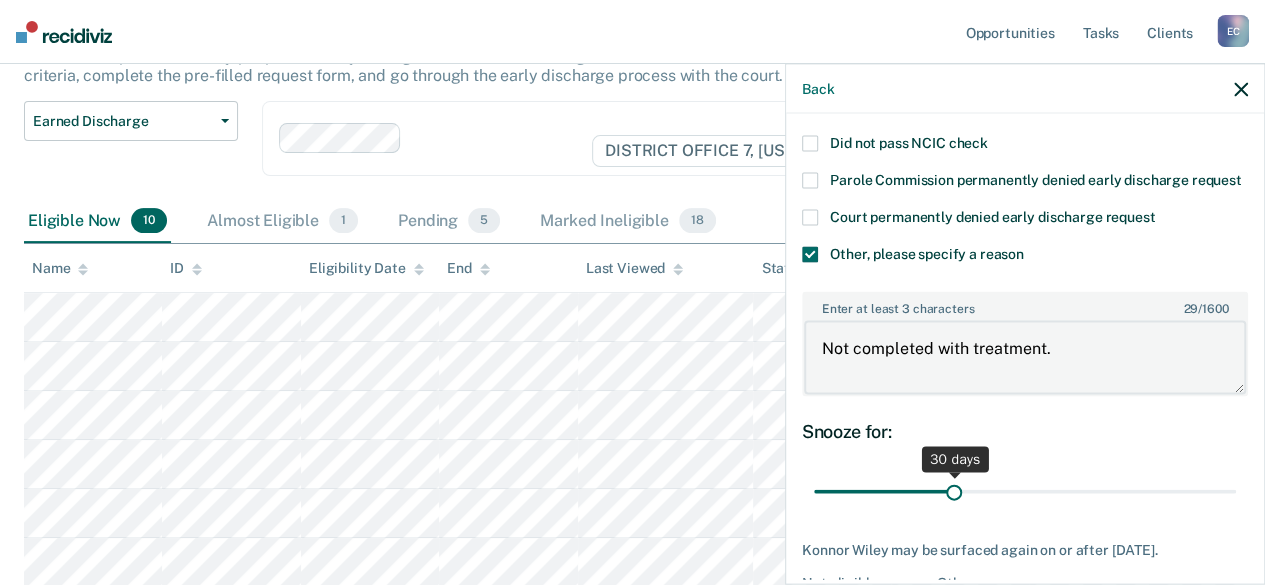 type on "Not completed with treatment." 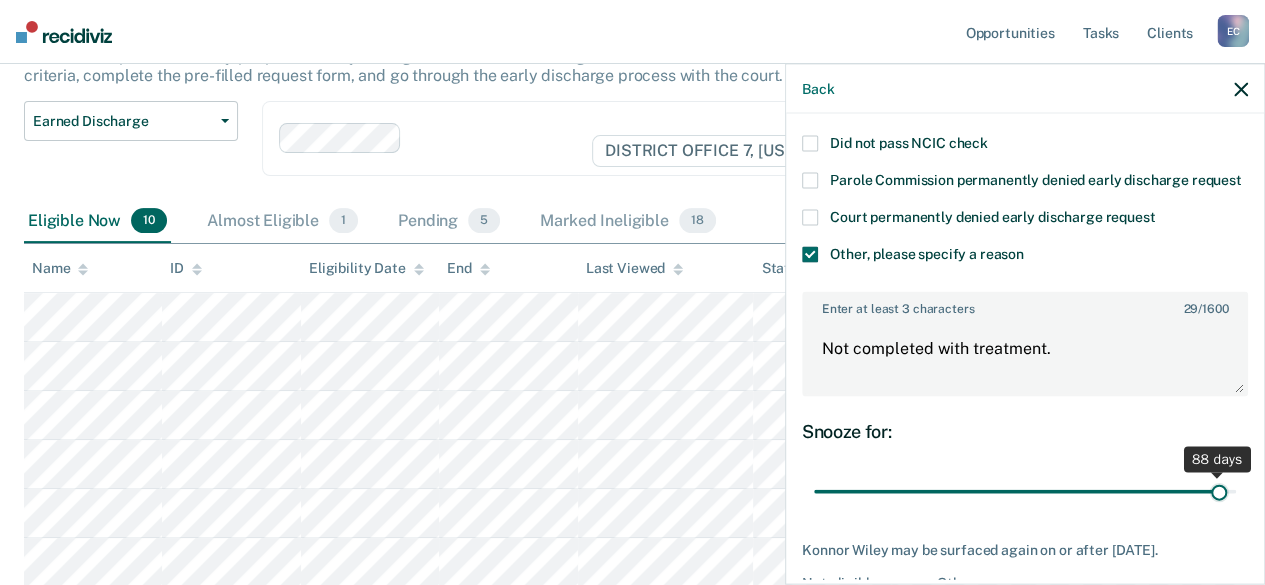 drag, startPoint x: 942, startPoint y: 509, endPoint x: 1206, endPoint y: 503, distance: 264.06818 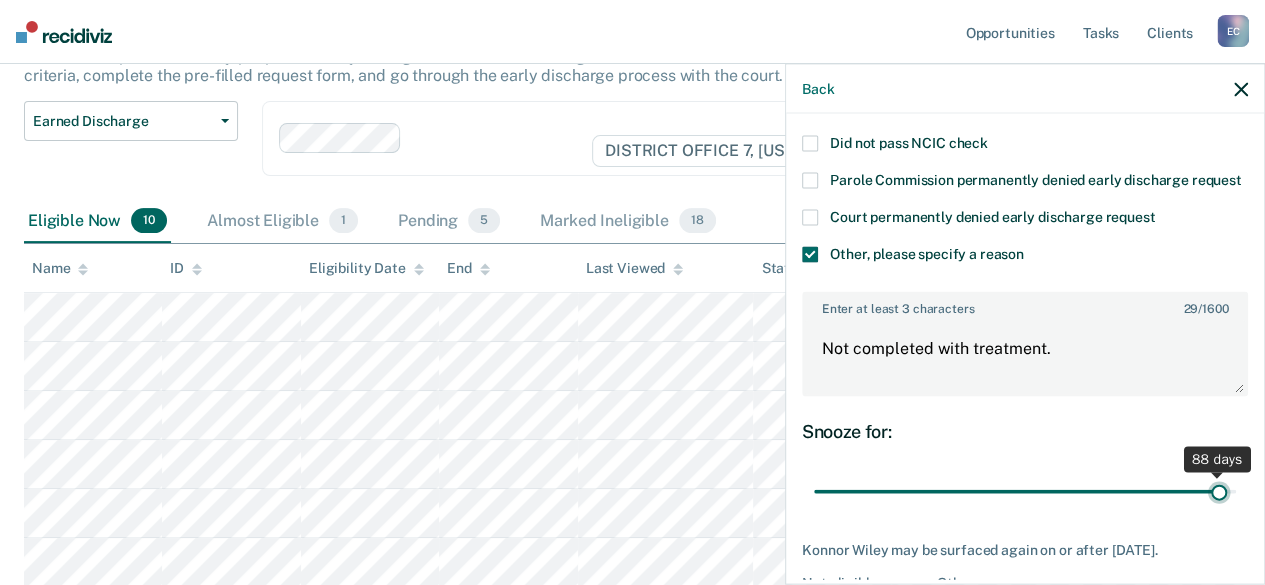 click at bounding box center [1025, 491] 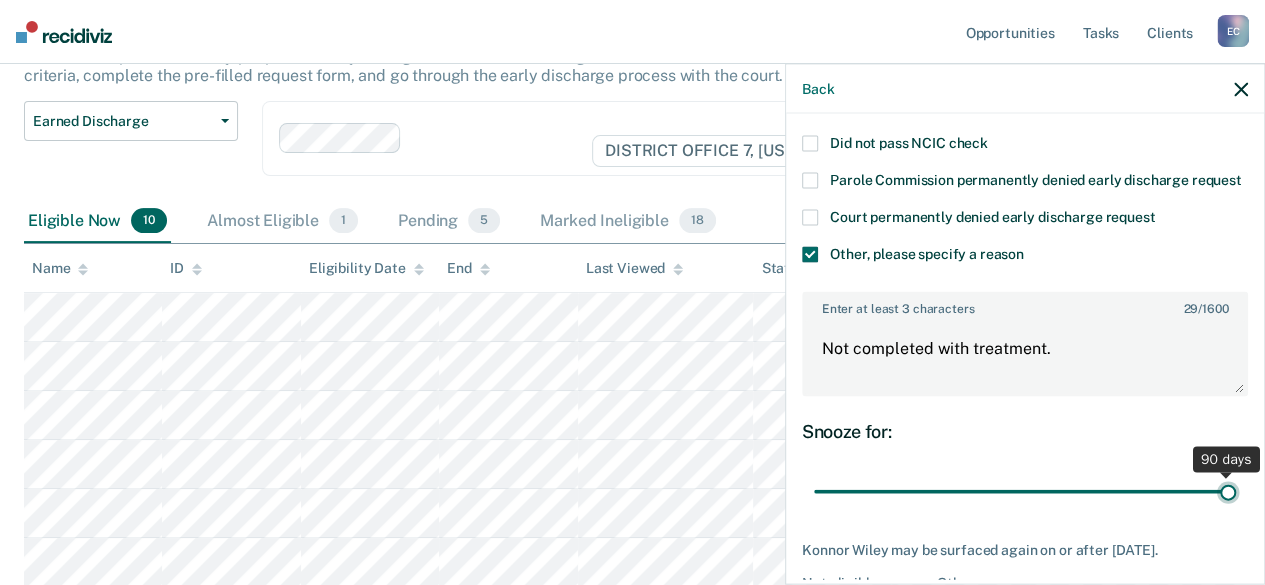 drag, startPoint x: 1208, startPoint y: 510, endPoint x: 1227, endPoint y: 507, distance: 19.235384 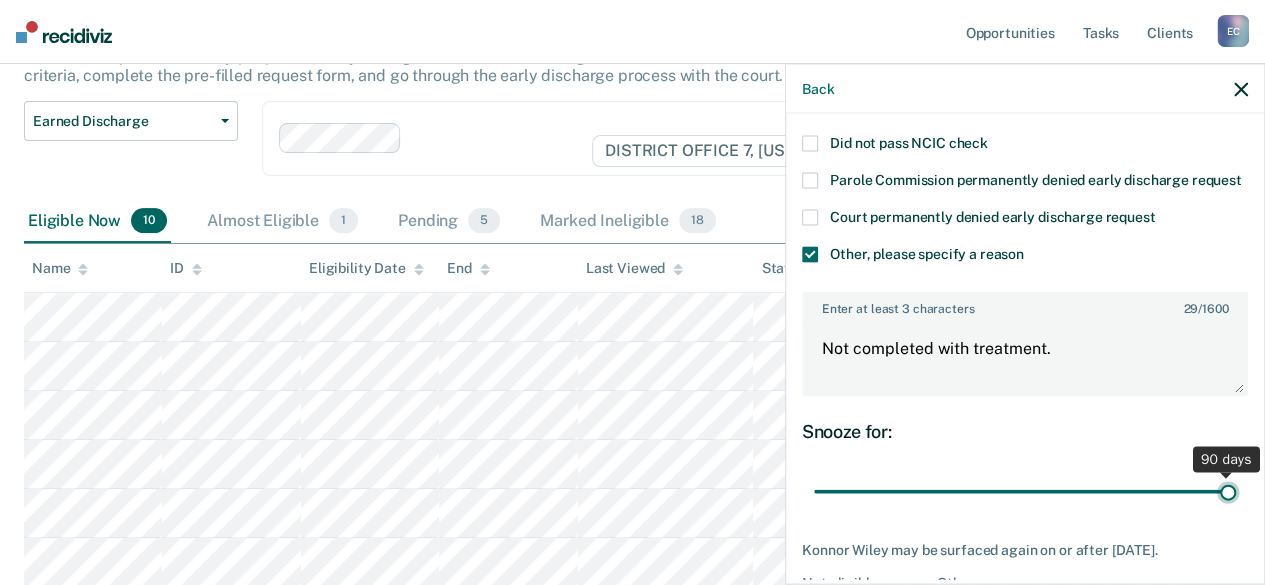 type on "90" 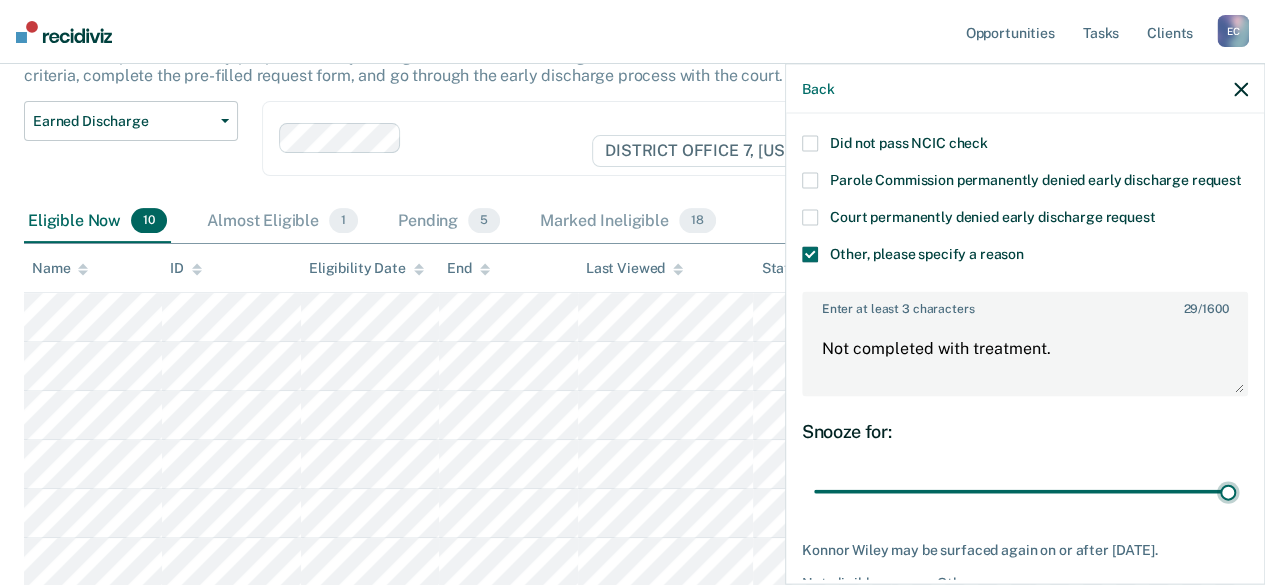 scroll, scrollTop: 347, scrollLeft: 0, axis: vertical 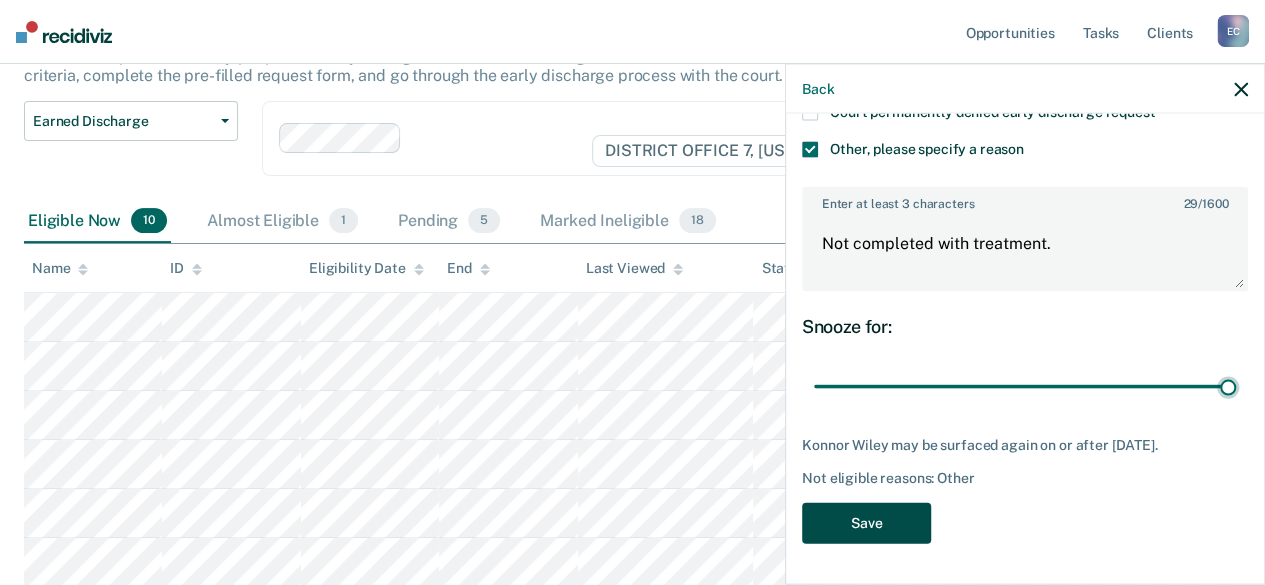 click on "Save" at bounding box center [866, 523] 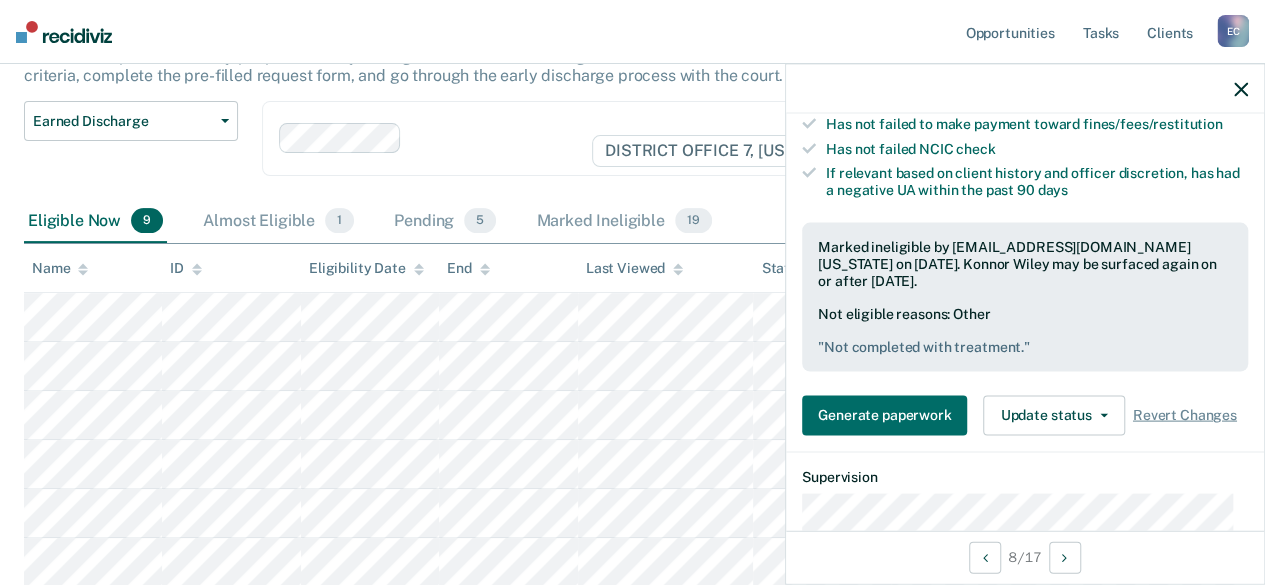 click 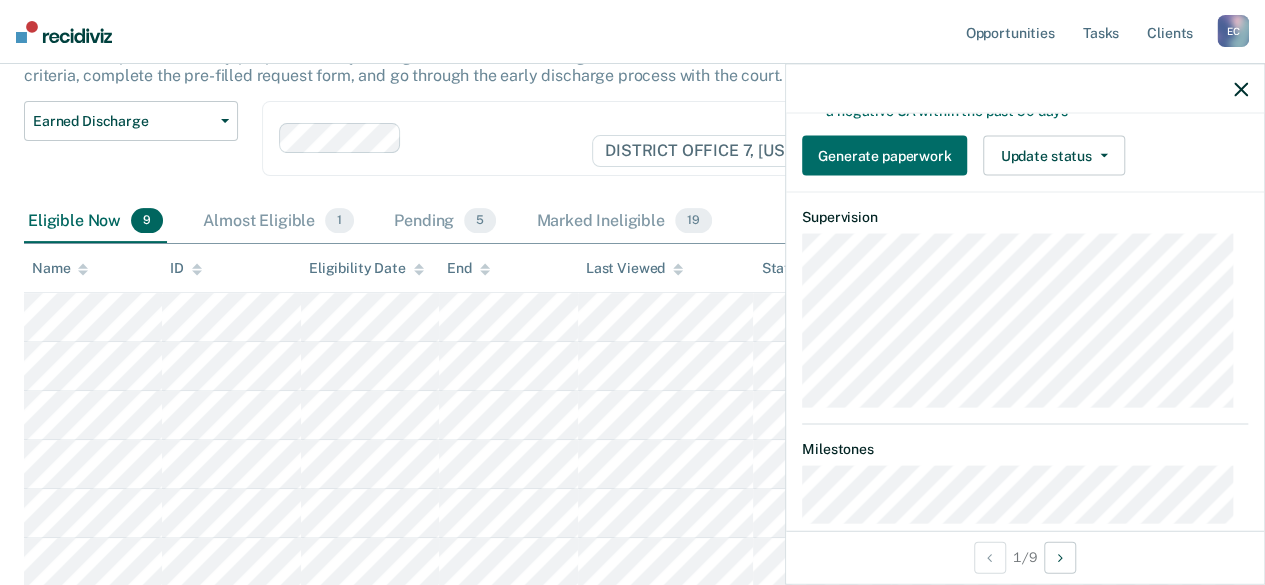 scroll, scrollTop: 428, scrollLeft: 0, axis: vertical 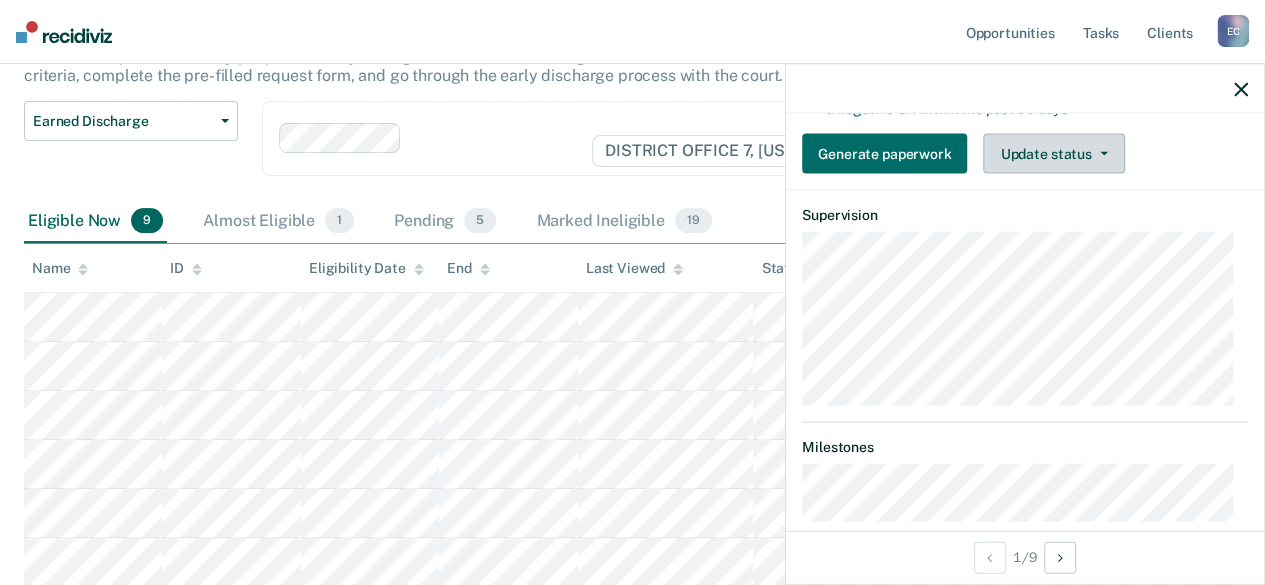click on "Update status" at bounding box center [1053, 153] 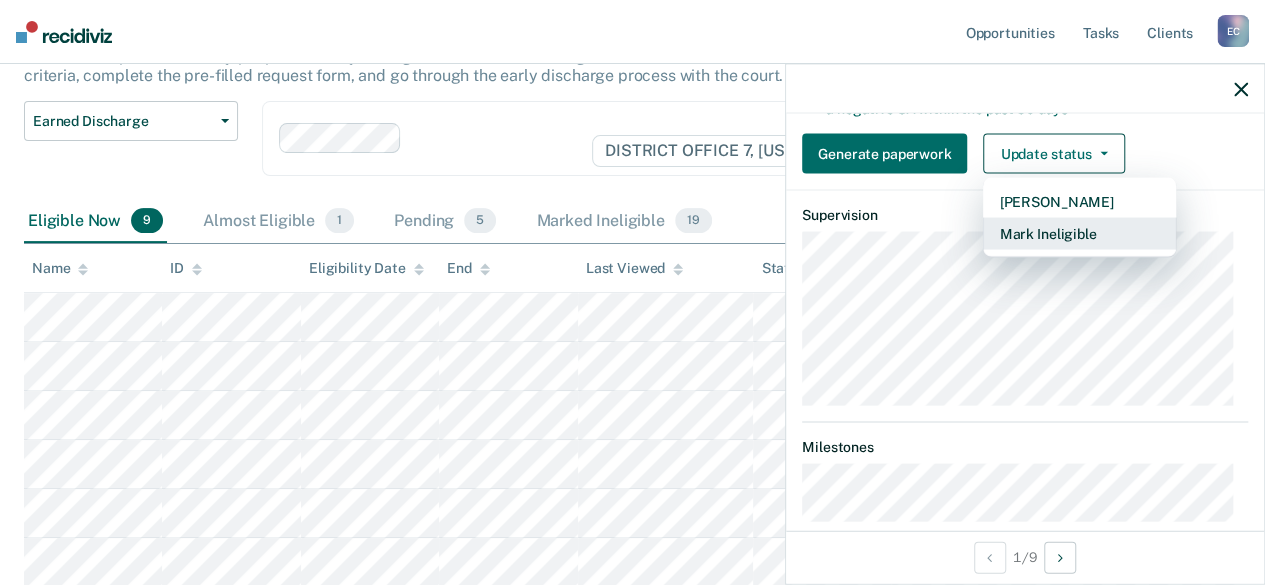 click on "Mark Ineligible" at bounding box center [1079, 233] 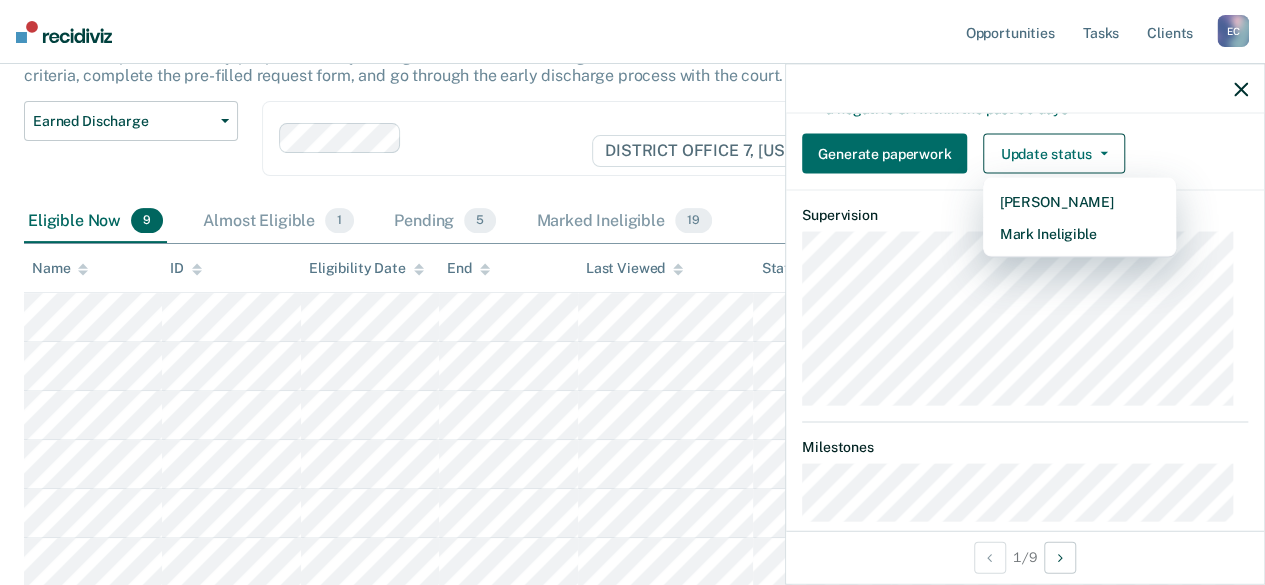 scroll, scrollTop: 226, scrollLeft: 0, axis: vertical 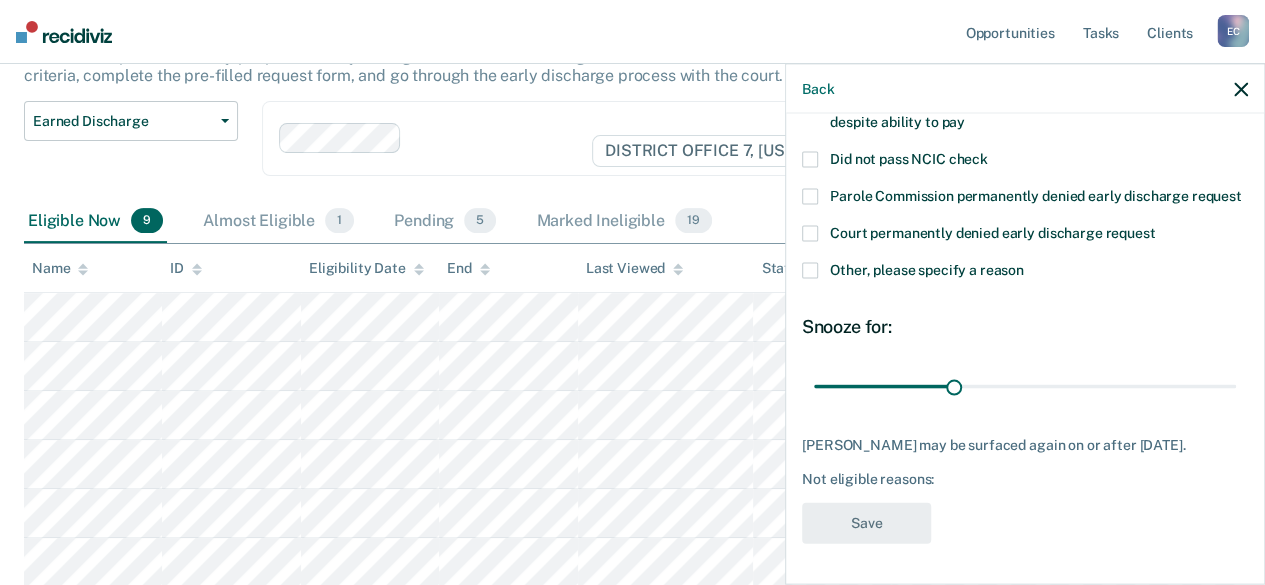 click at bounding box center [810, 271] 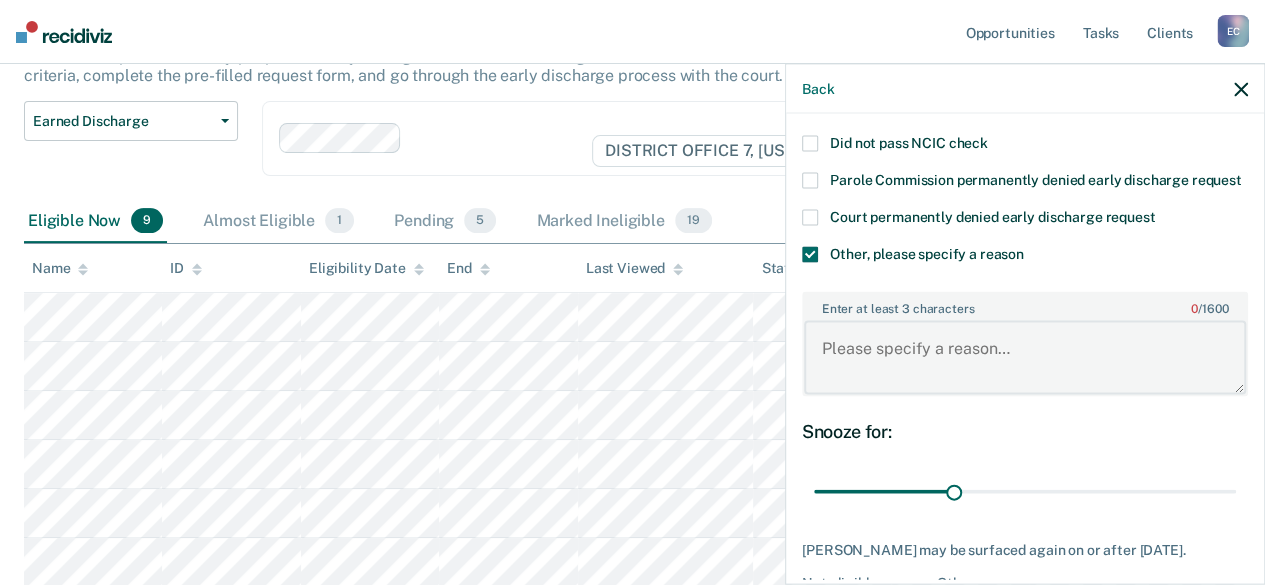 paste on "Not completed with treatment." 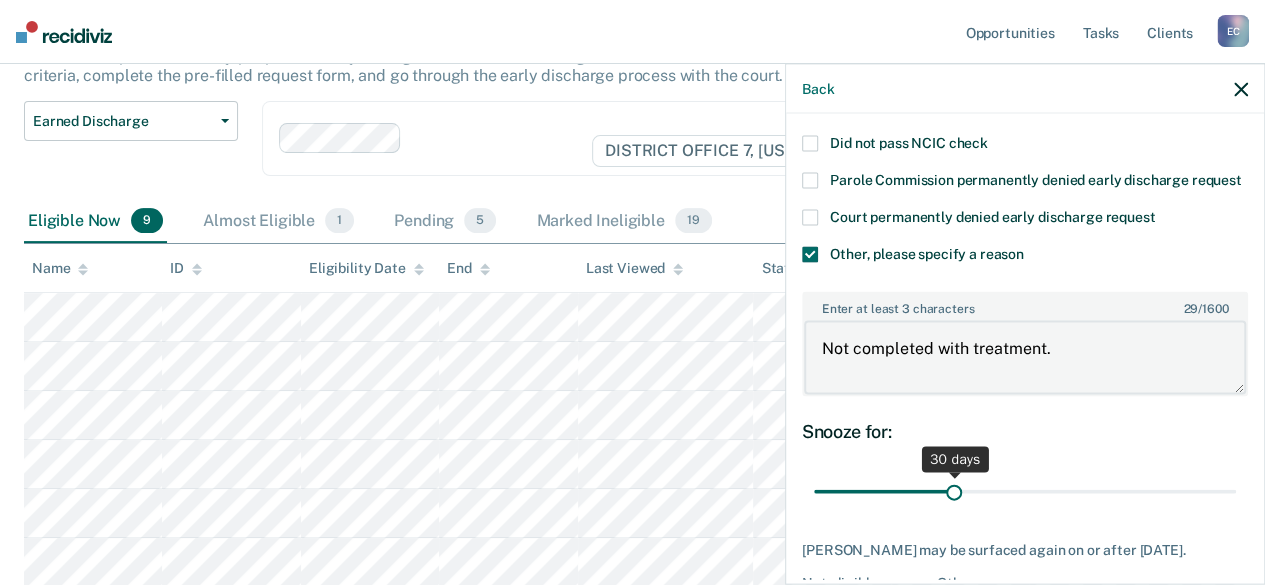 type on "Not completed with treatment." 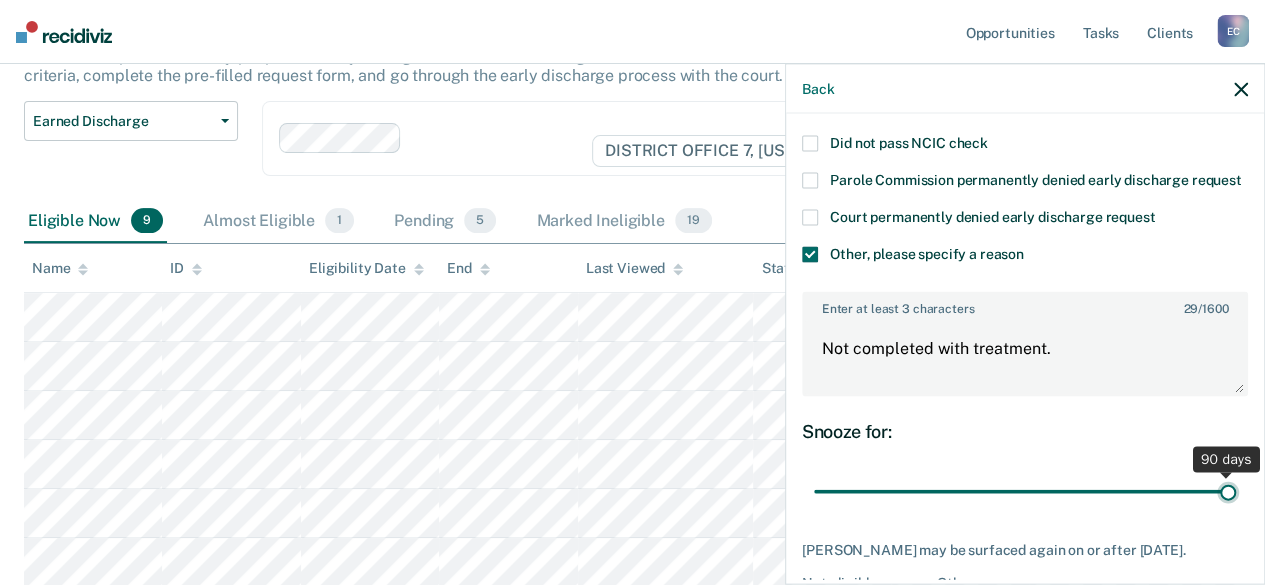 drag, startPoint x: 952, startPoint y: 517, endPoint x: 1279, endPoint y: 493, distance: 327.87955 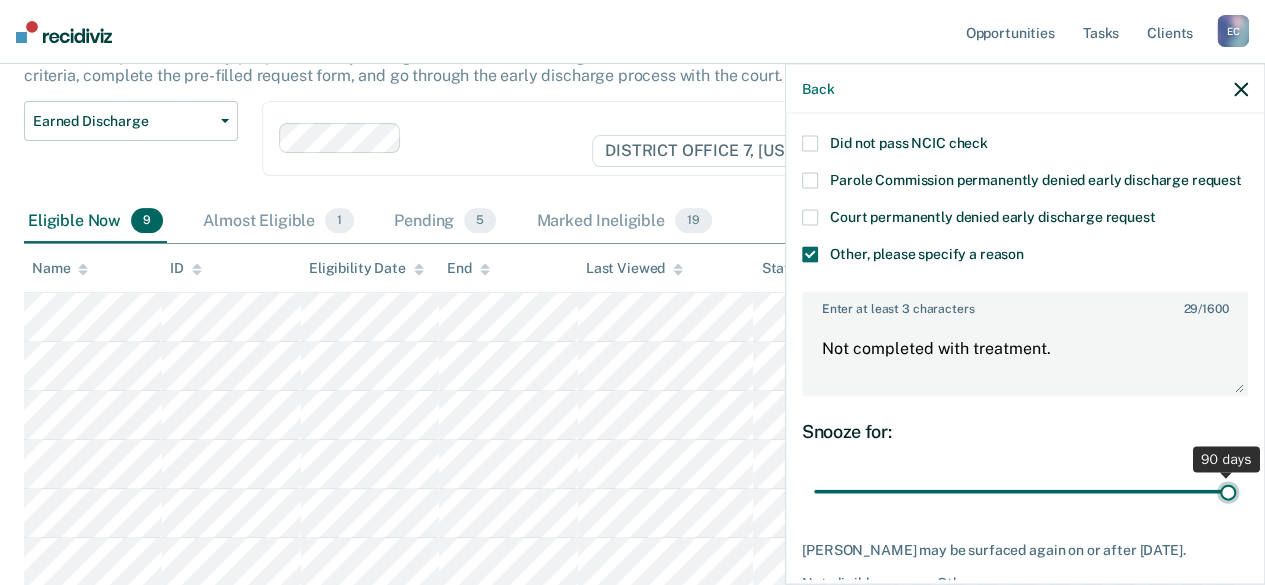 type on "90" 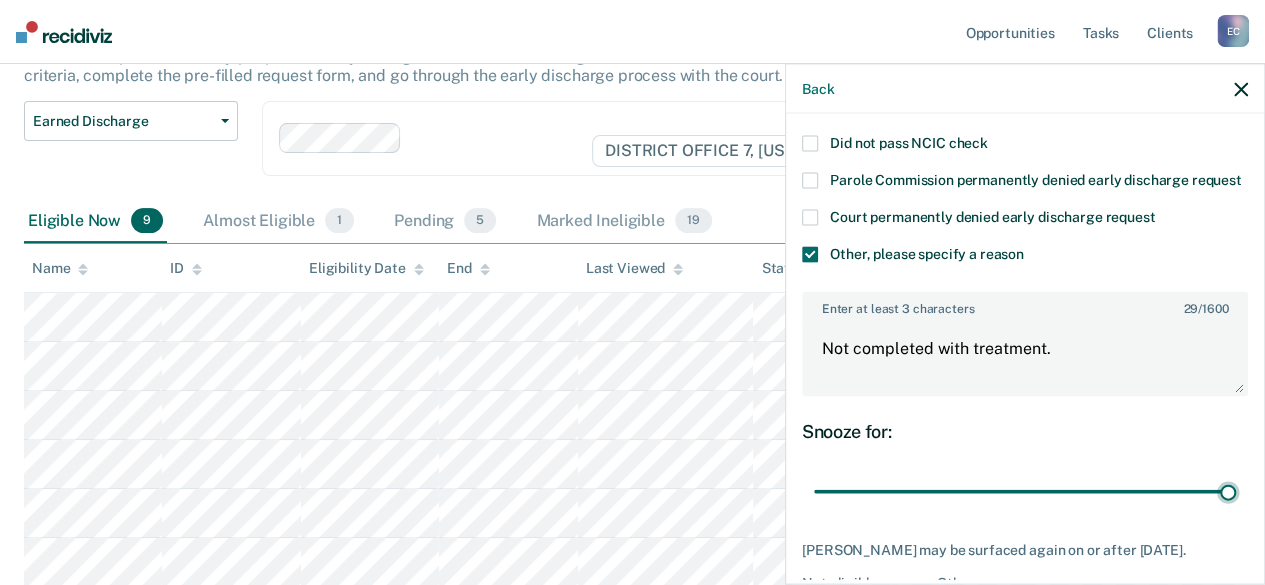 scroll, scrollTop: 347, scrollLeft: 0, axis: vertical 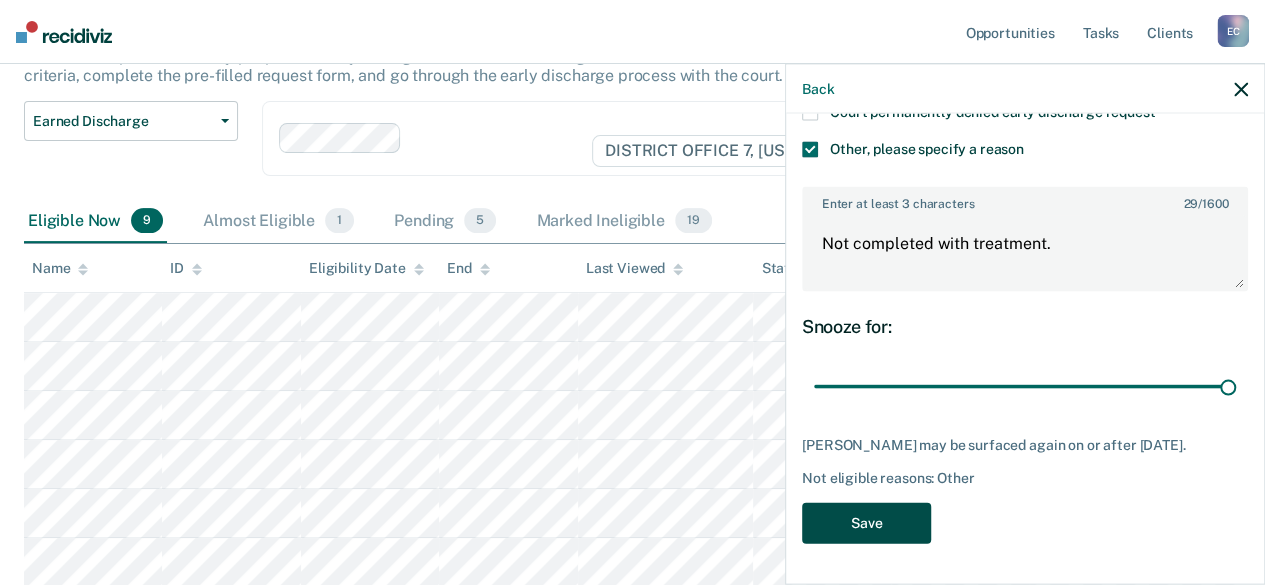 click on "Save" at bounding box center [866, 523] 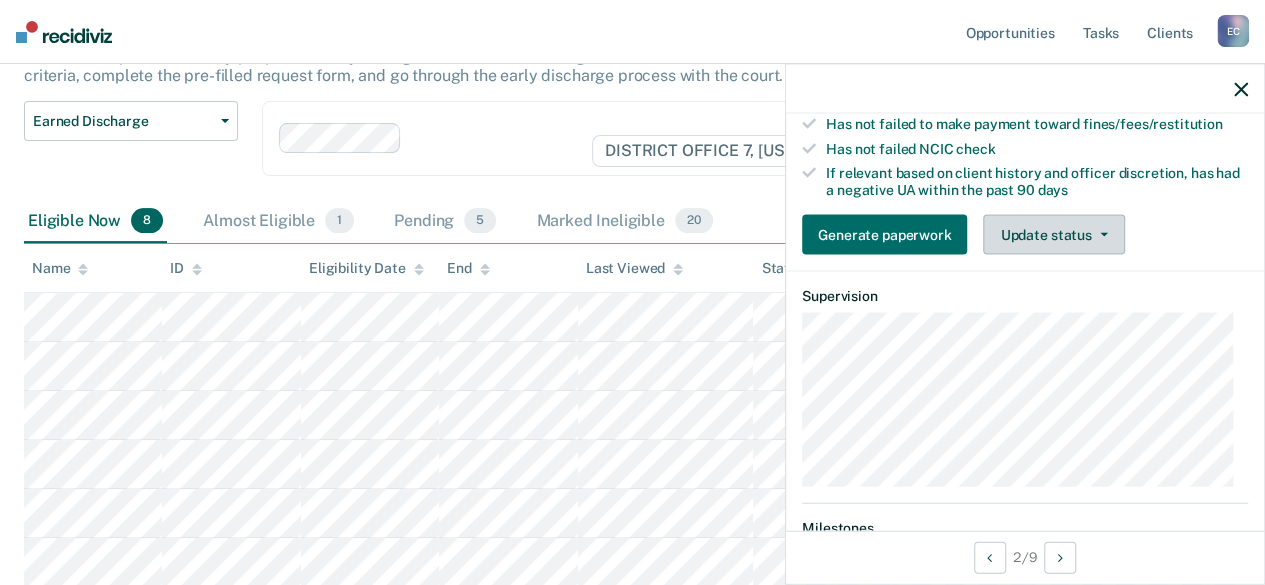 click on "Update status" at bounding box center [1053, 234] 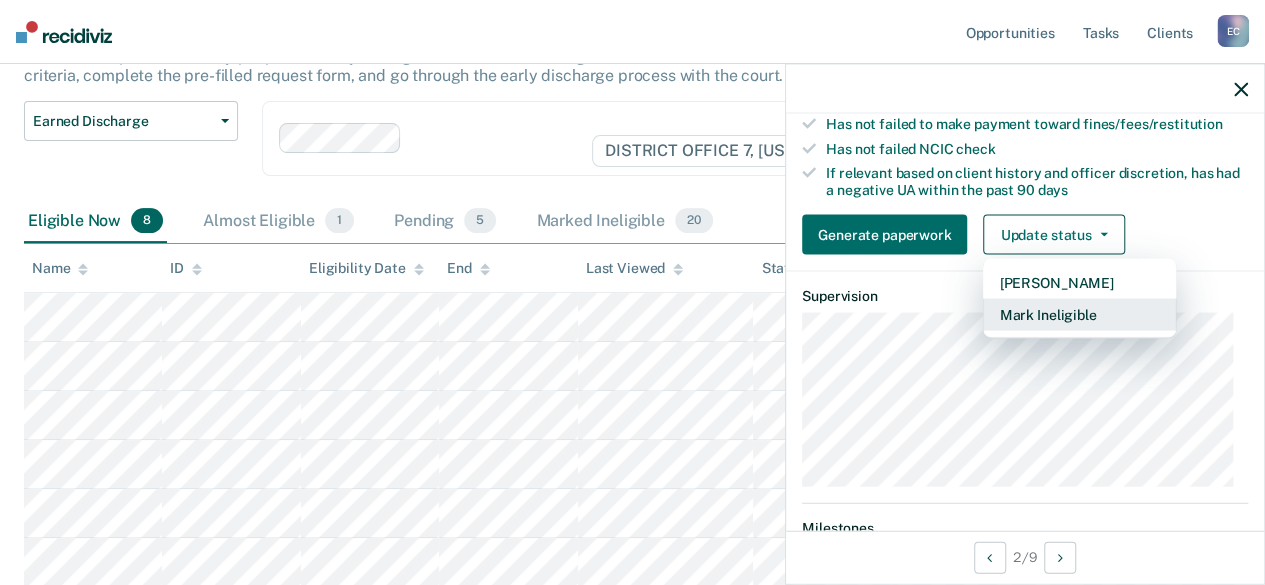 click on "Mark Ineligible" at bounding box center (1079, 314) 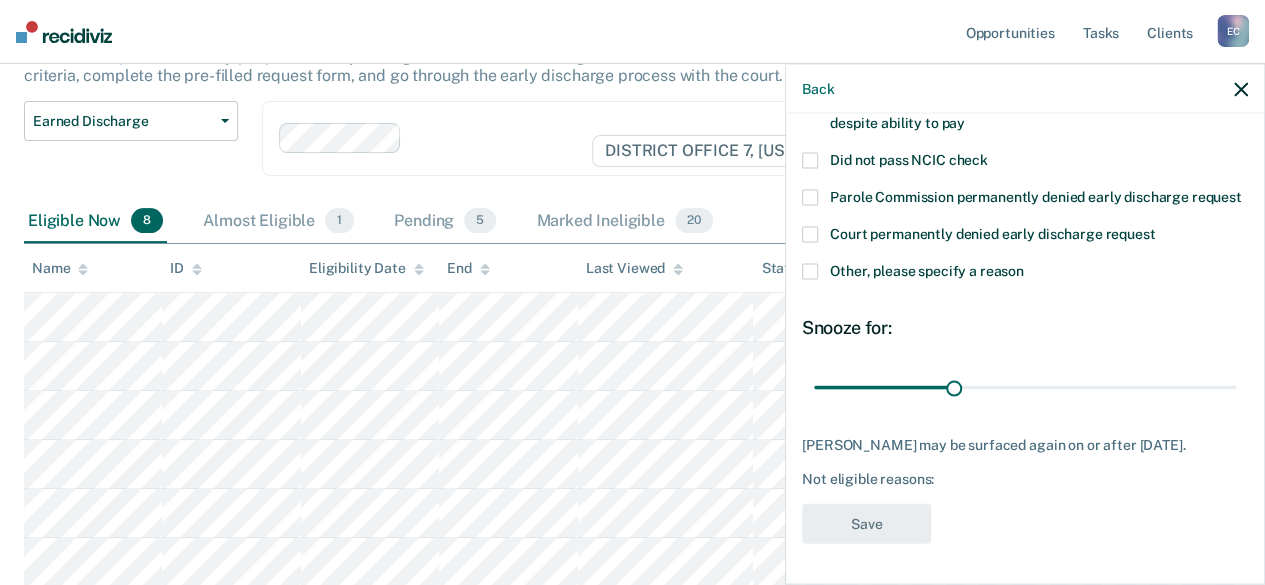 scroll, scrollTop: 226, scrollLeft: 0, axis: vertical 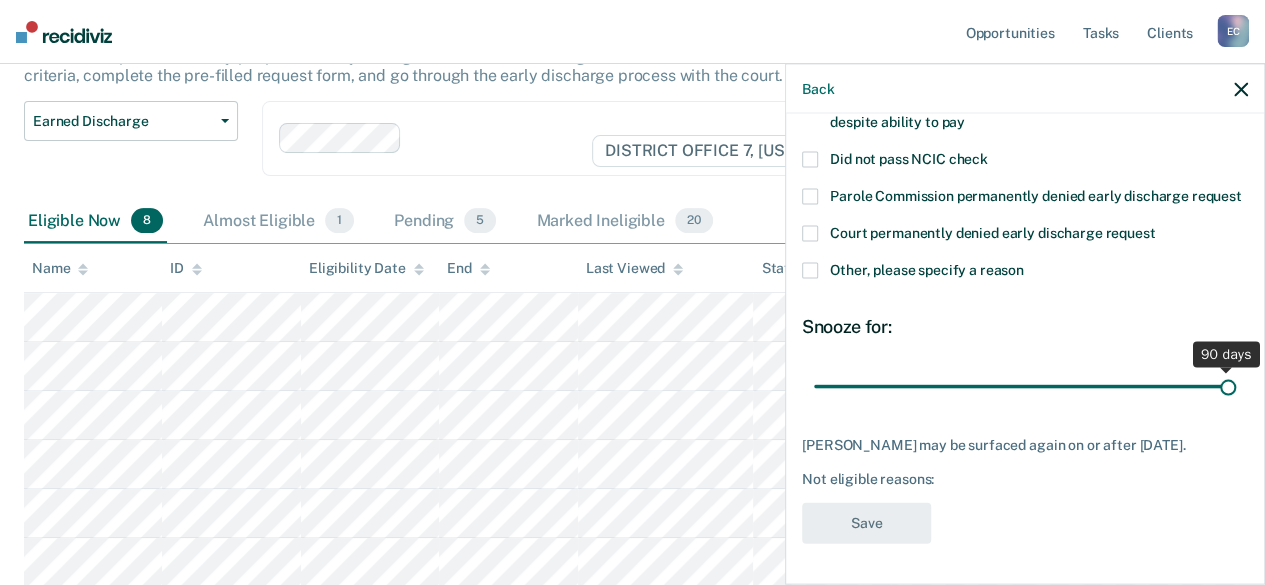 drag, startPoint x: 954, startPoint y: 389, endPoint x: 1236, endPoint y: 405, distance: 282.45352 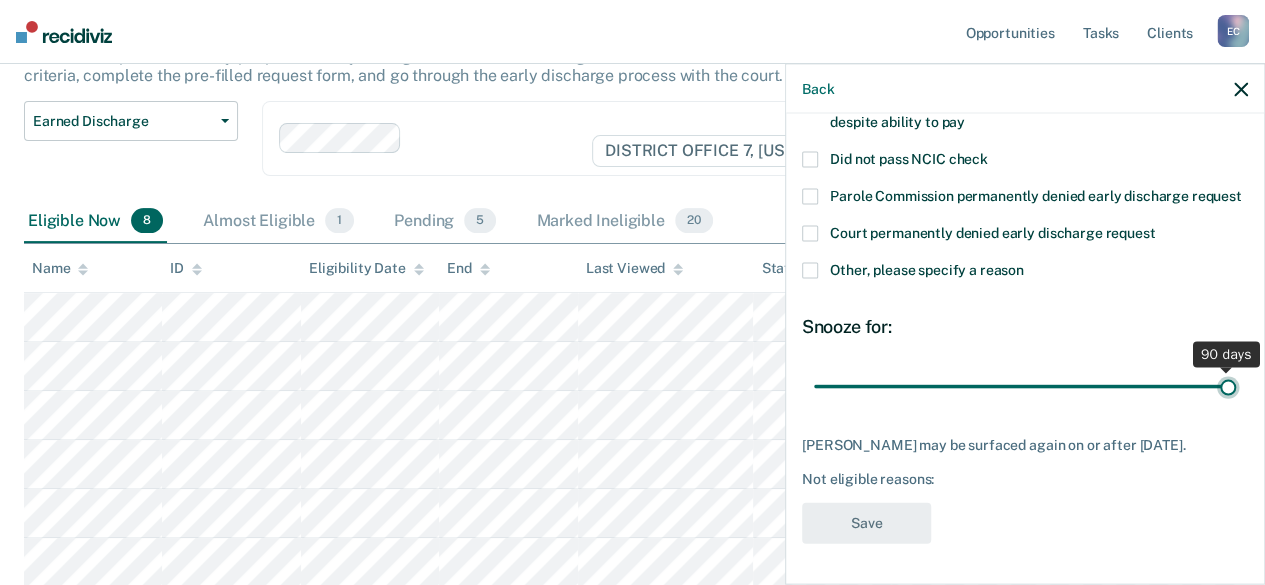 type on "90" 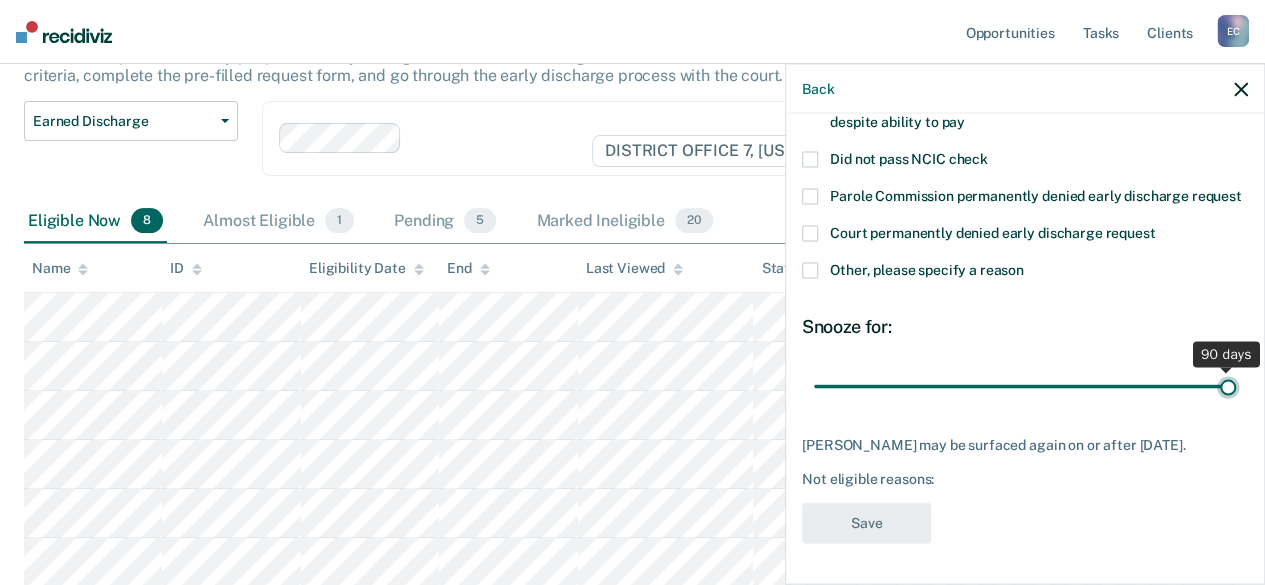 click at bounding box center [1025, 386] 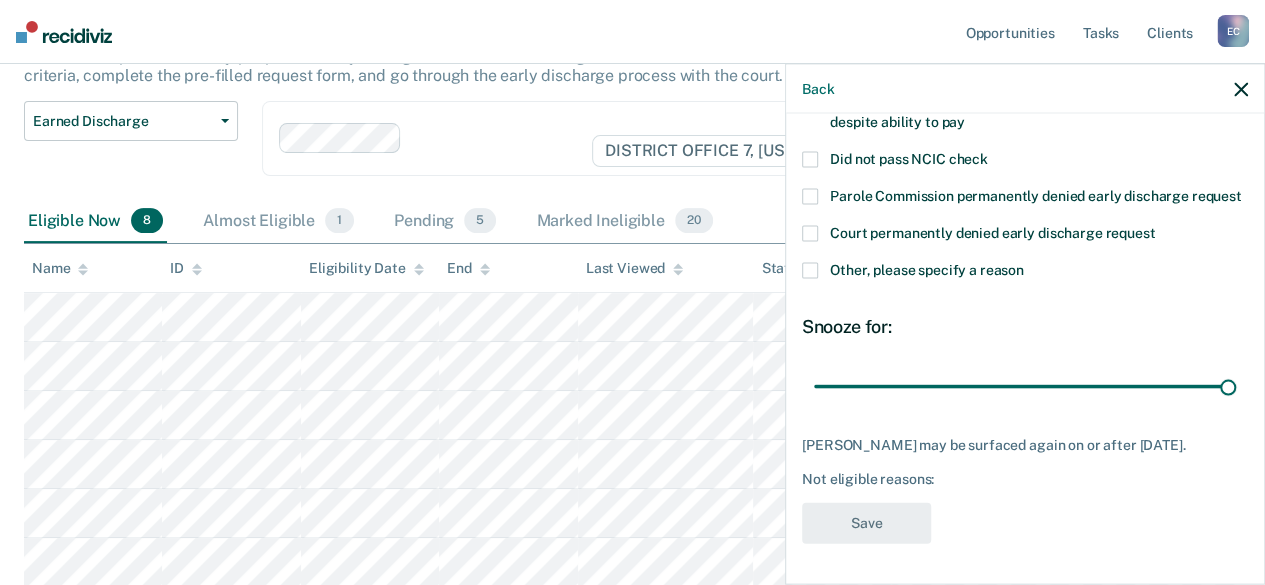 click at bounding box center [810, 271] 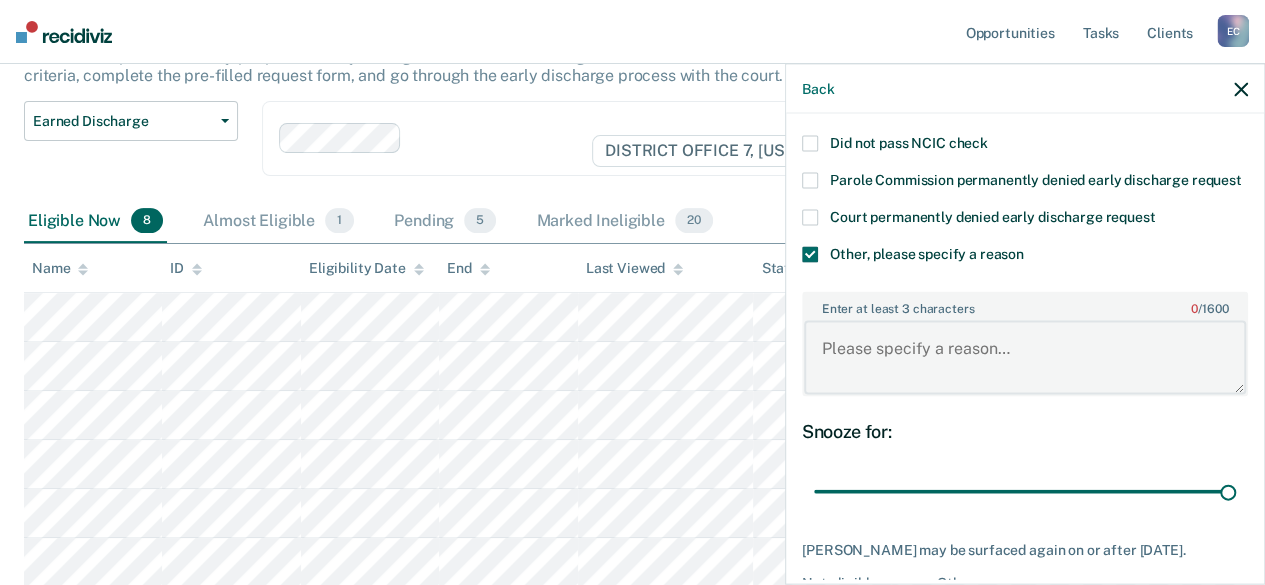 paste on "Not completed with treatment." 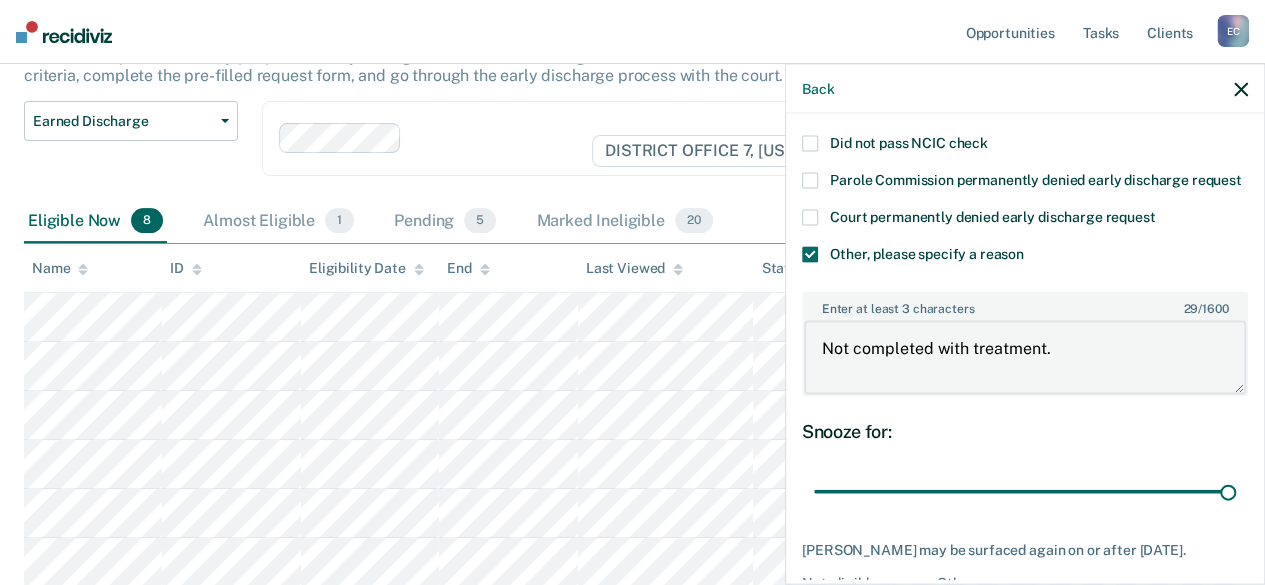 scroll, scrollTop: 347, scrollLeft: 0, axis: vertical 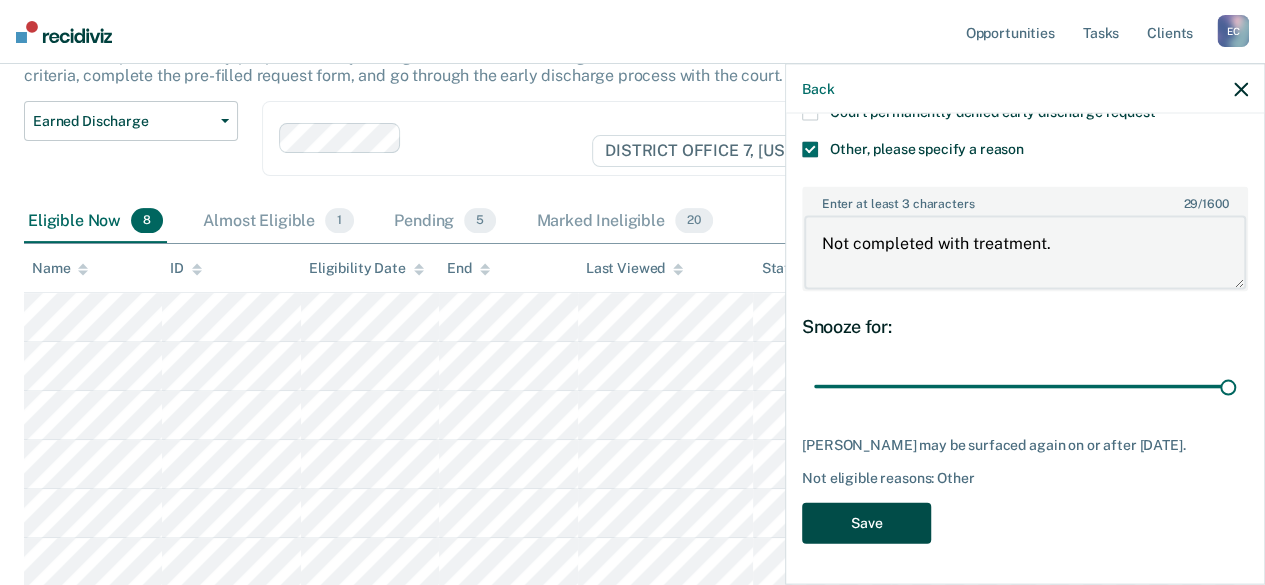 type on "Not completed with treatment." 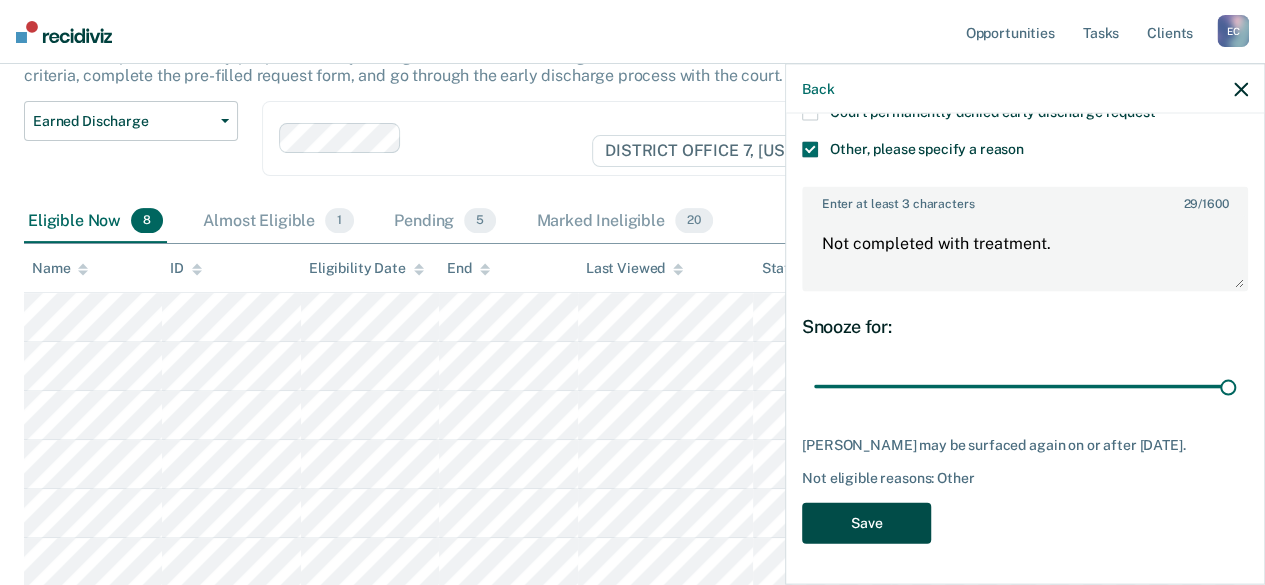 click on "Save" at bounding box center [866, 523] 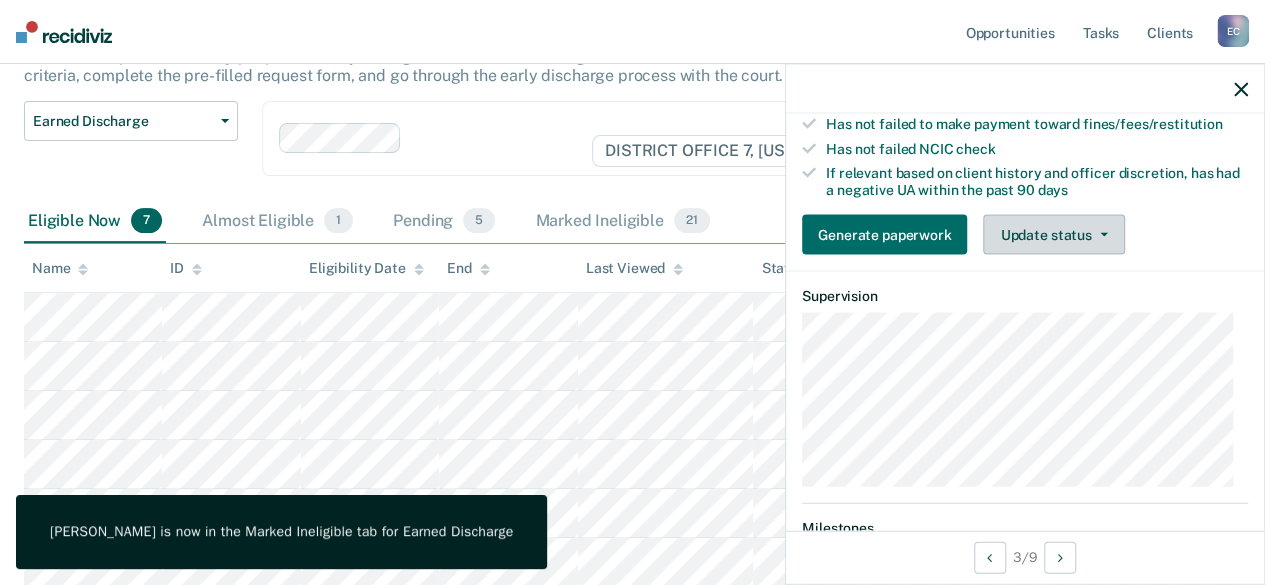 click on "Update status" at bounding box center (1053, 234) 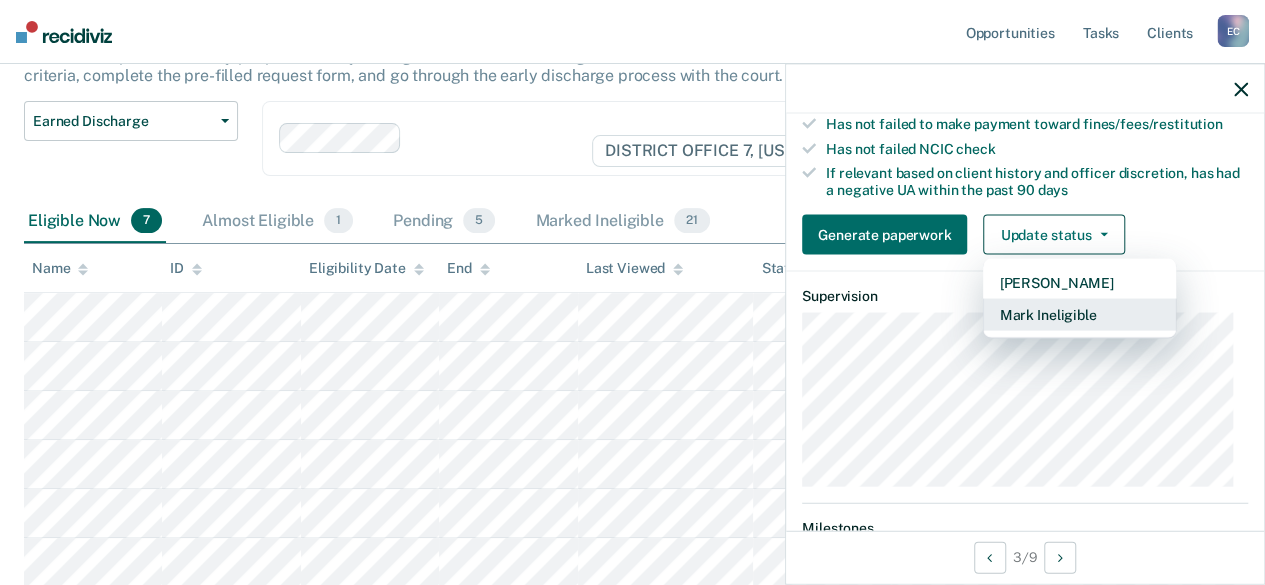 click on "Mark Ineligible" at bounding box center (1079, 314) 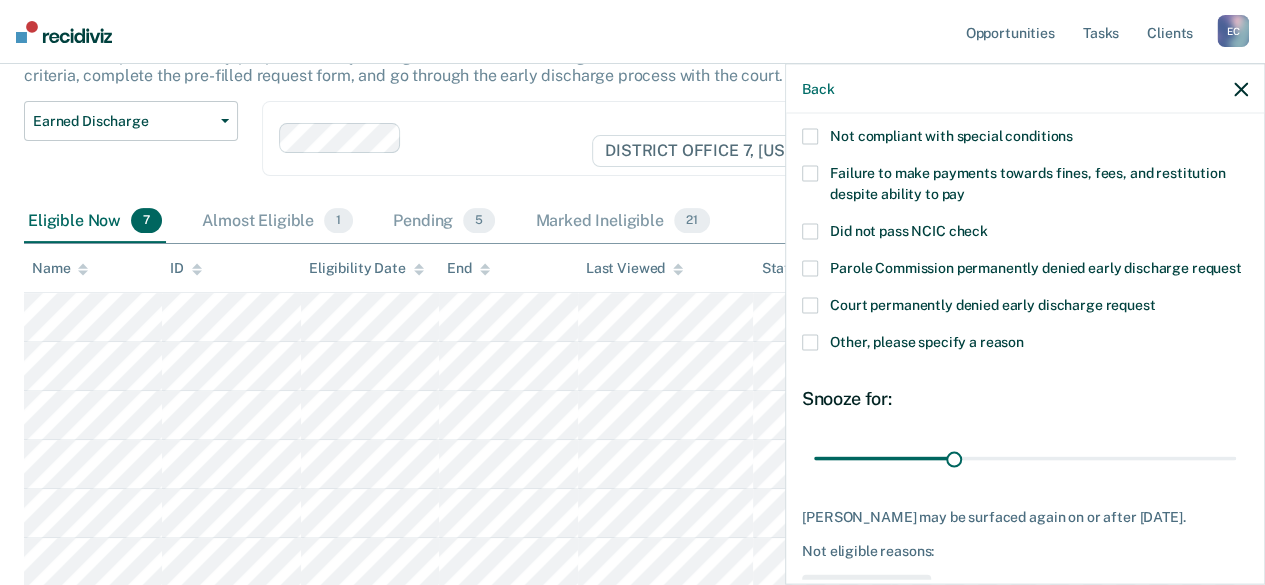 scroll, scrollTop: 136, scrollLeft: 0, axis: vertical 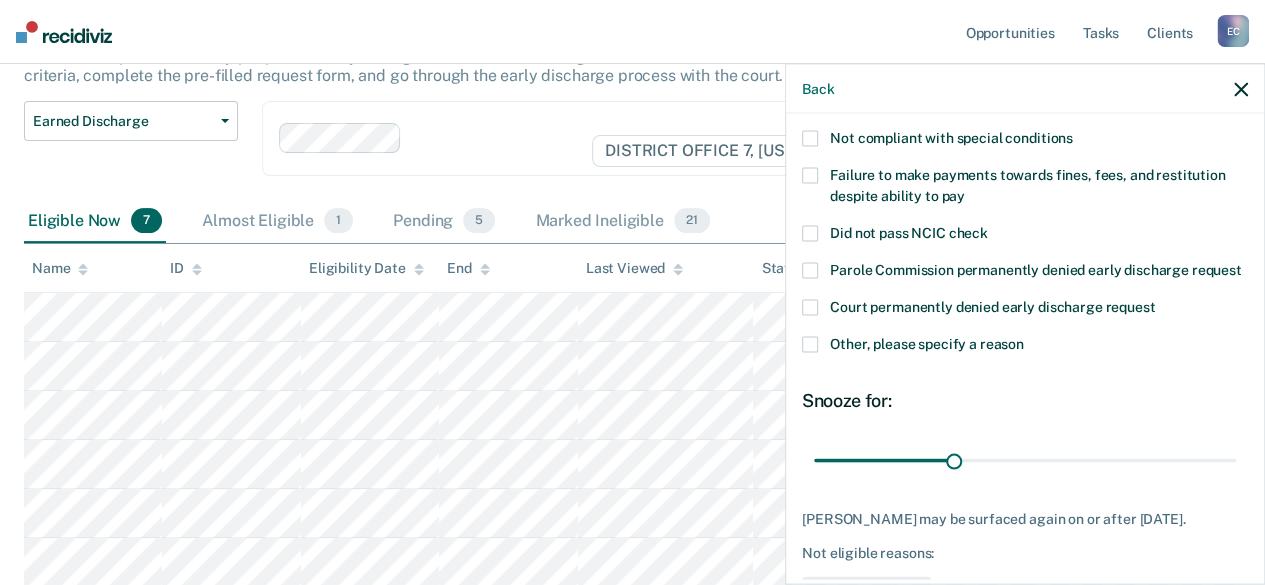 click at bounding box center [810, 176] 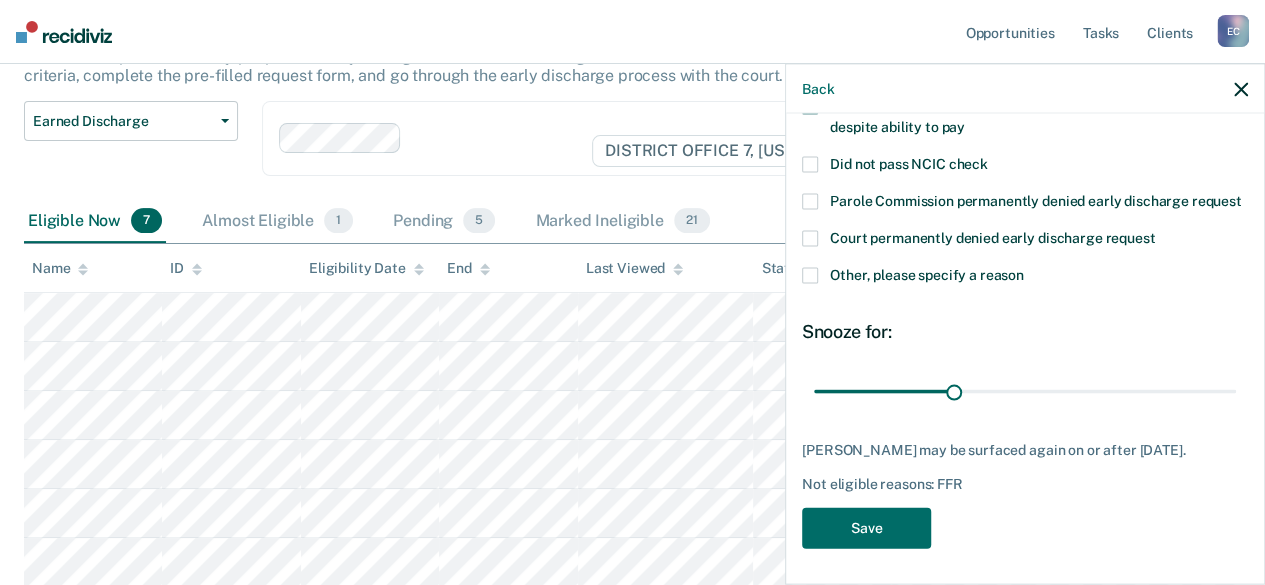 scroll, scrollTop: 226, scrollLeft: 0, axis: vertical 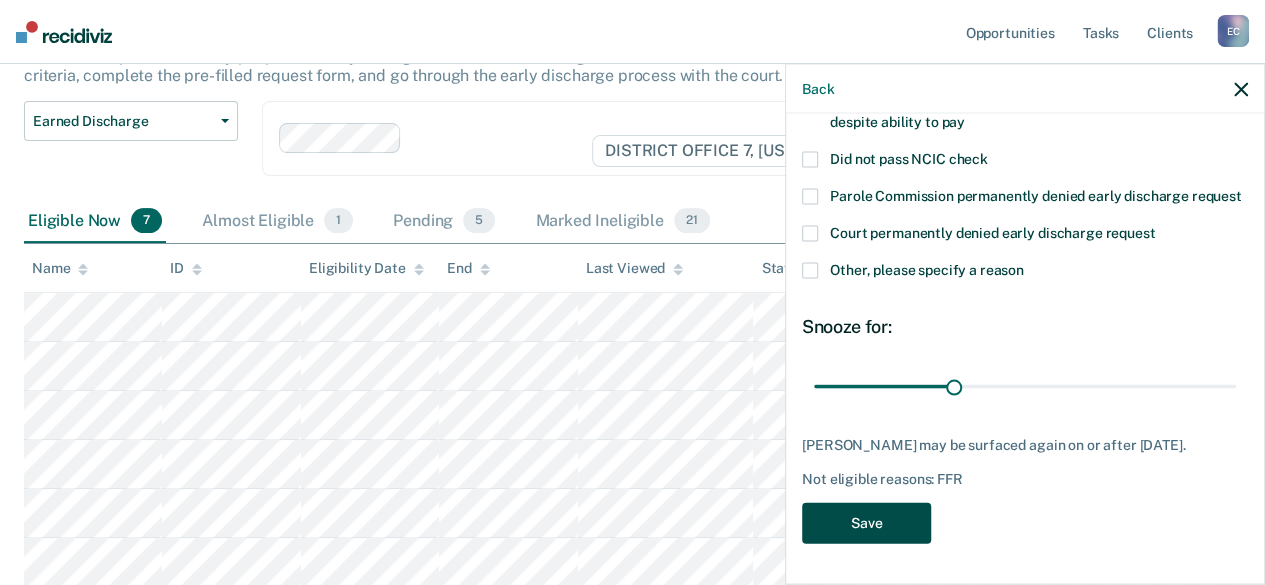 click on "Save" at bounding box center [866, 523] 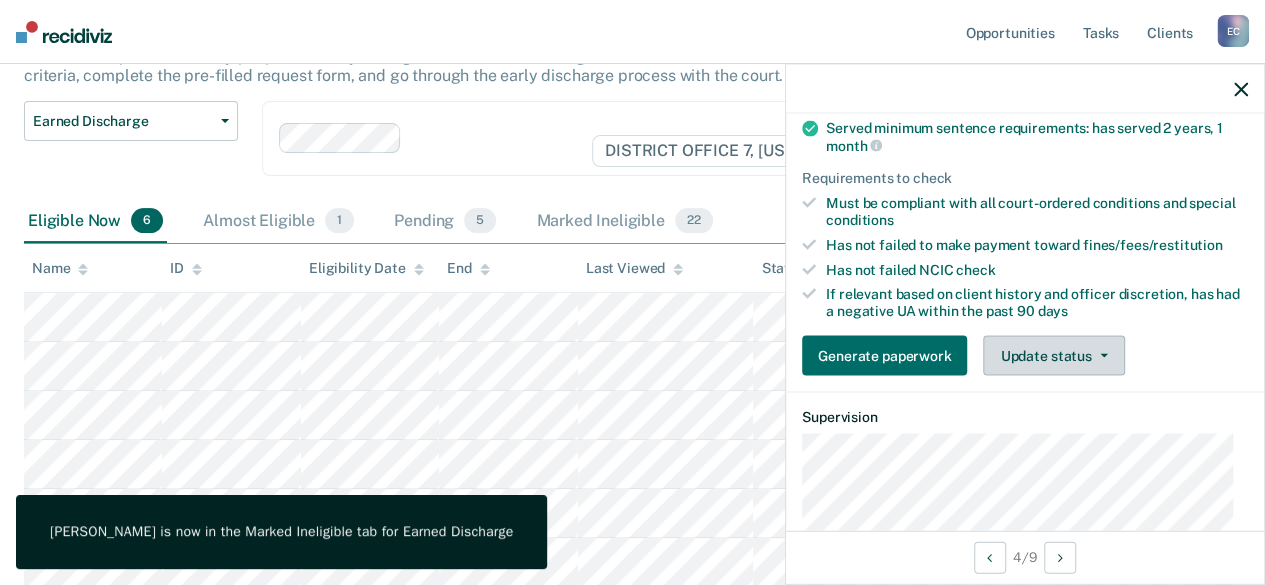 click on "Update status" at bounding box center (1053, 355) 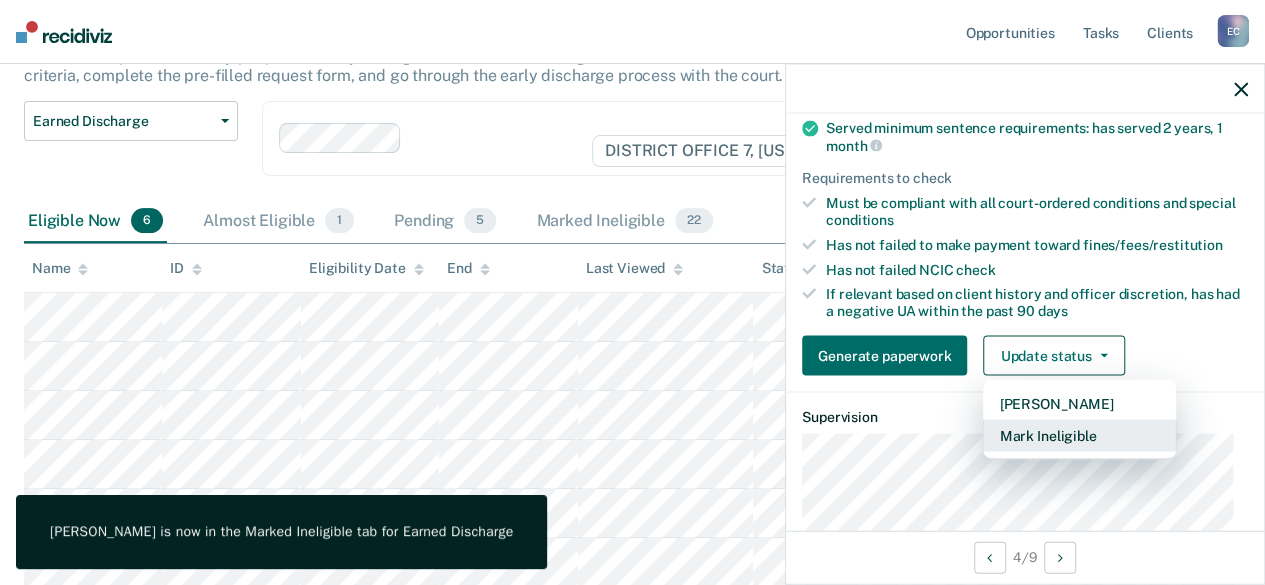 click on "Mark Ineligible" at bounding box center (1079, 435) 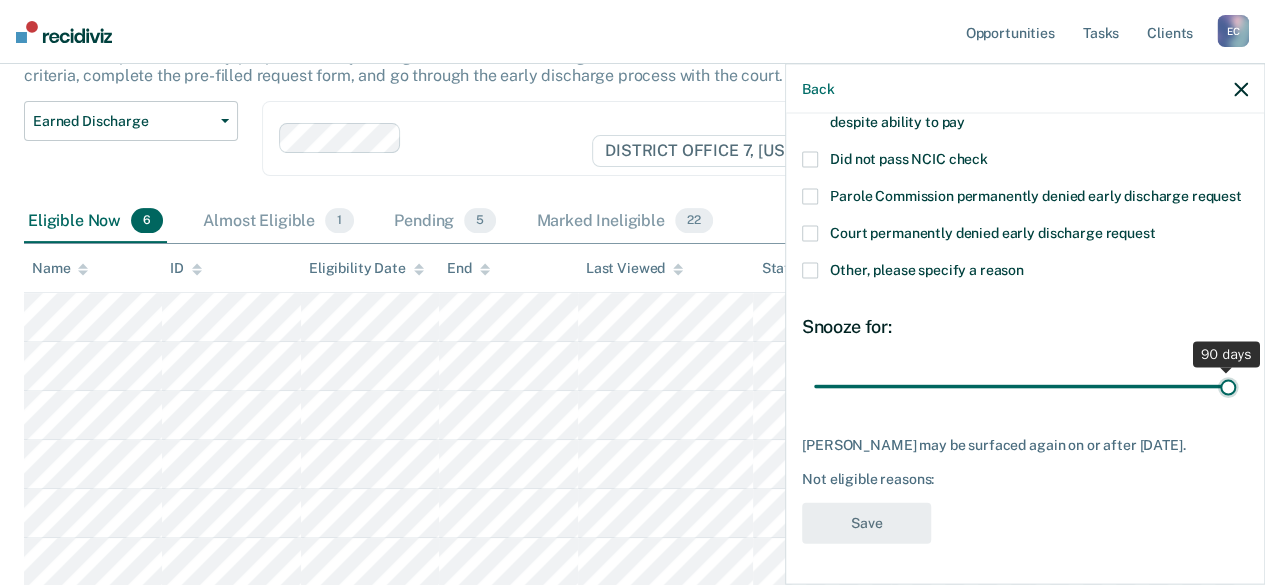 drag, startPoint x: 954, startPoint y: 388, endPoint x: 1277, endPoint y: 387, distance: 323.00156 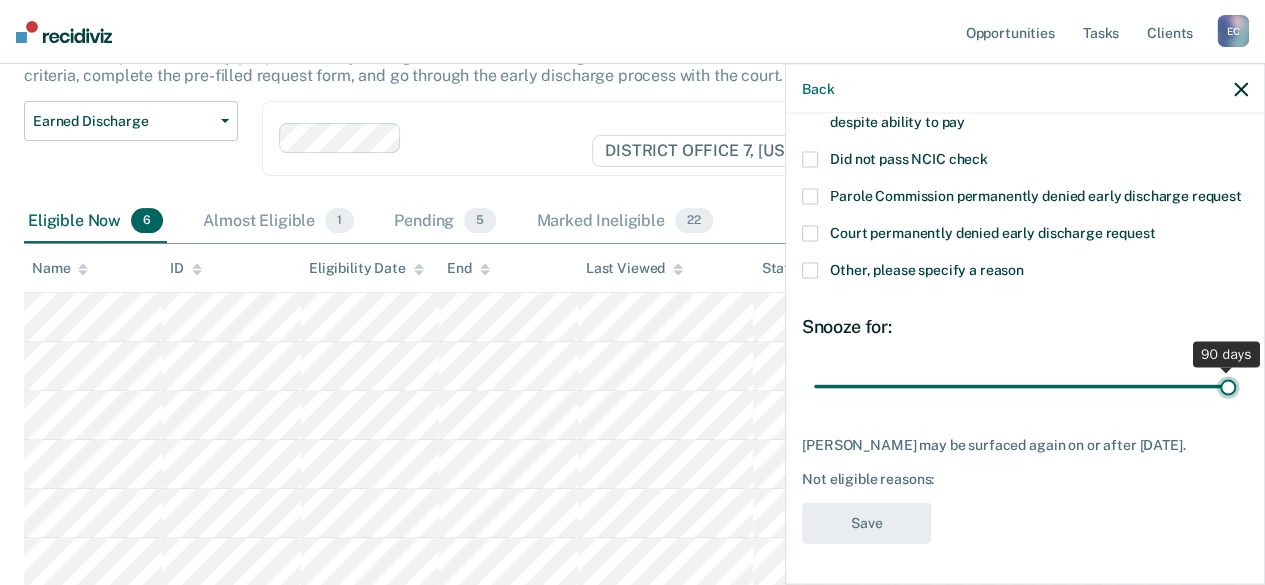 type on "90" 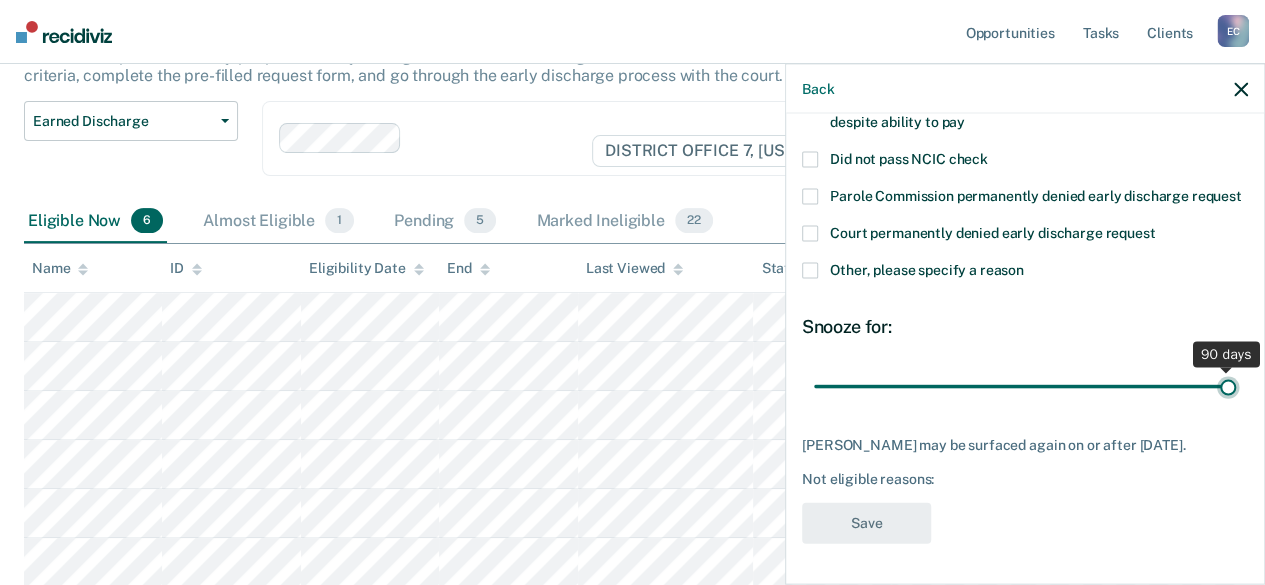 click at bounding box center [1025, 386] 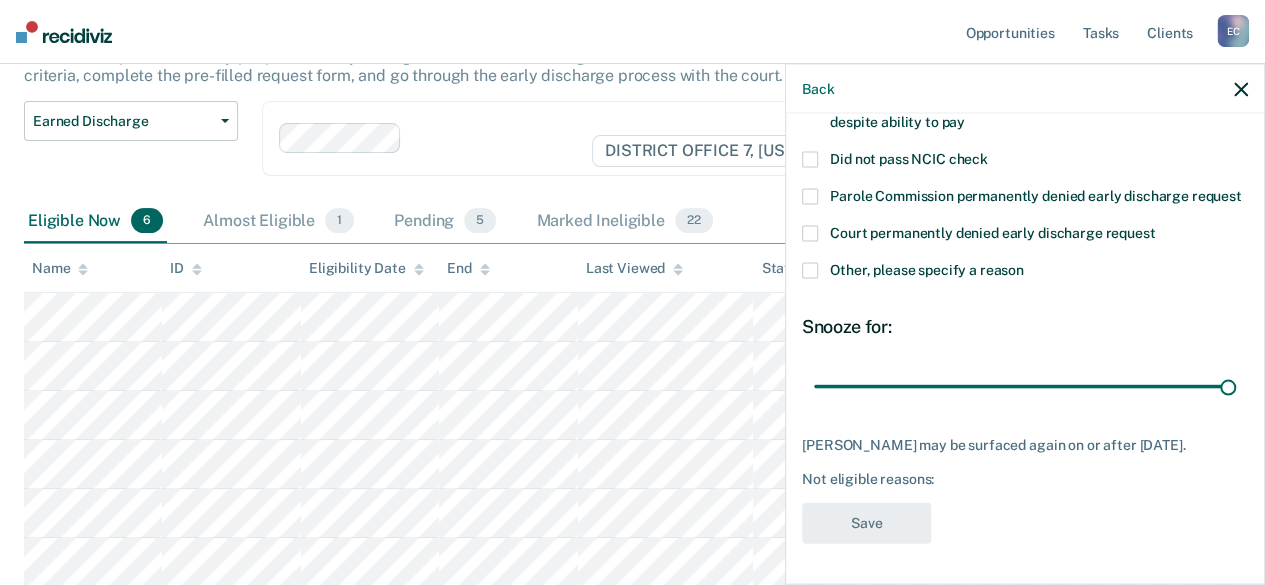 click at bounding box center (810, 271) 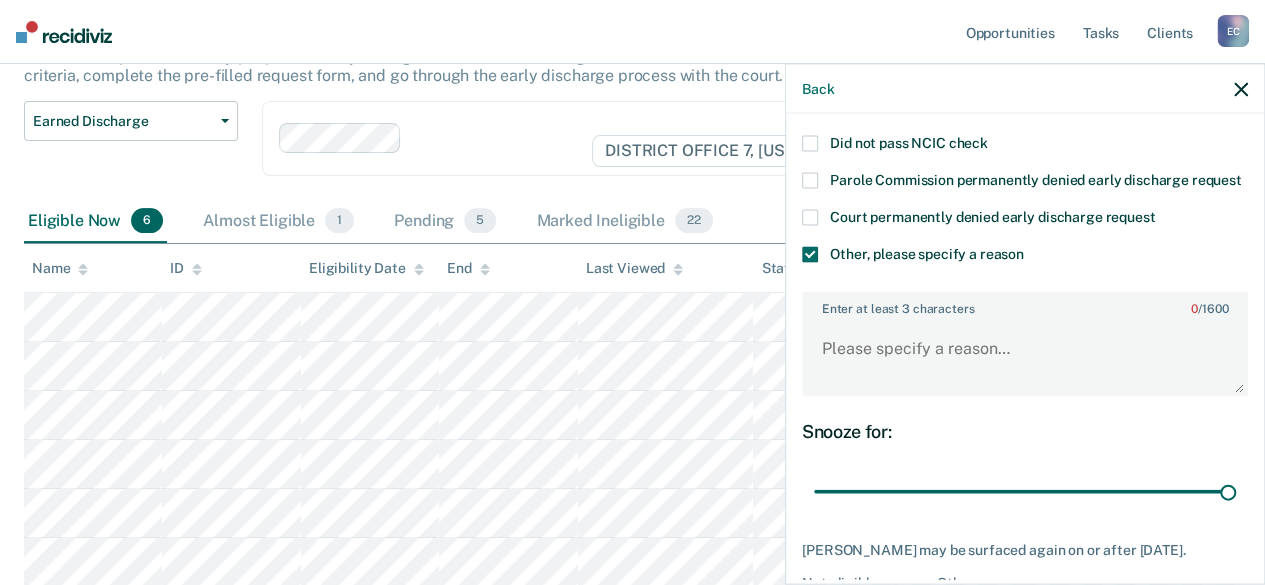 click on "Enter at least 3 characters 0  /  1600" at bounding box center (1025, 344) 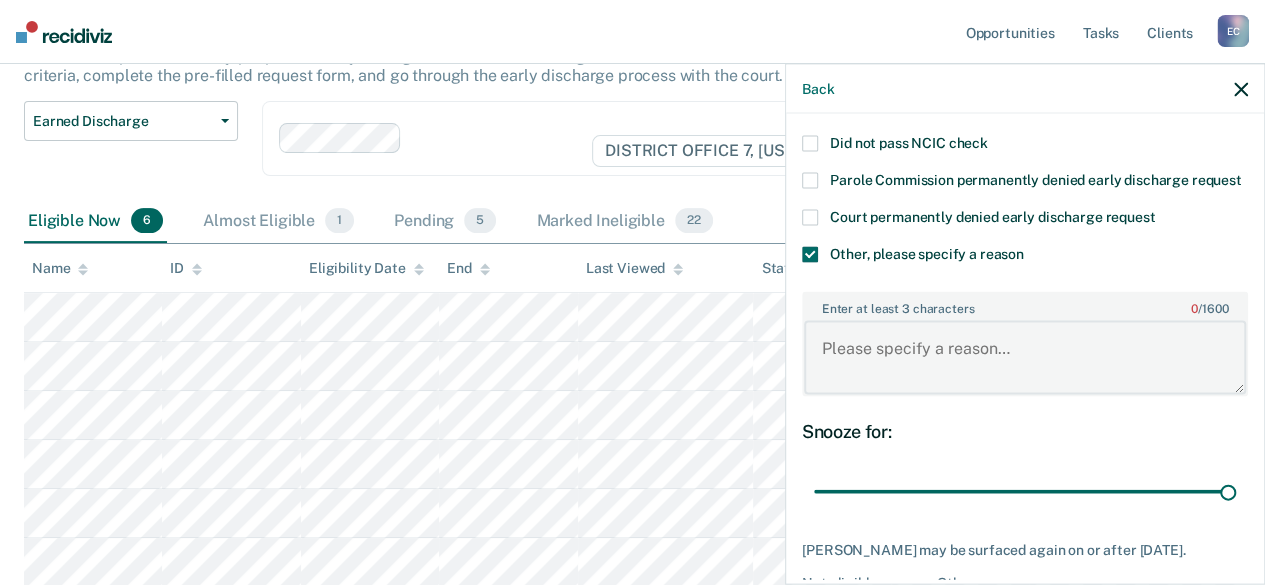 click on "Enter at least 3 characters 0  /  1600" at bounding box center (1025, 357) 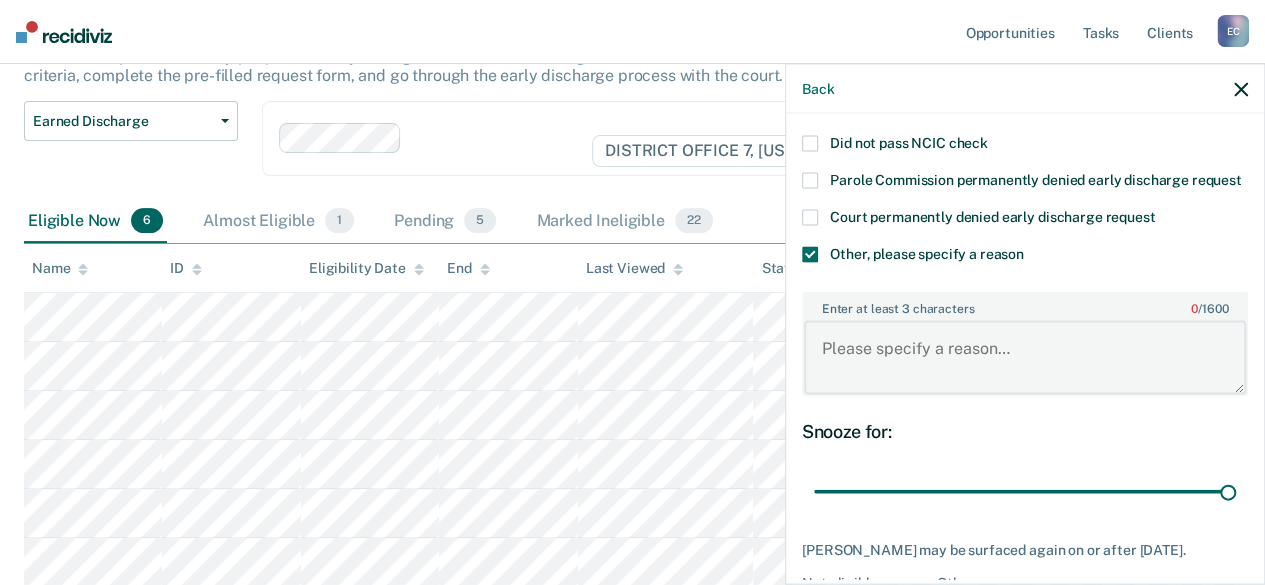 paste on "Not completed with treatment." 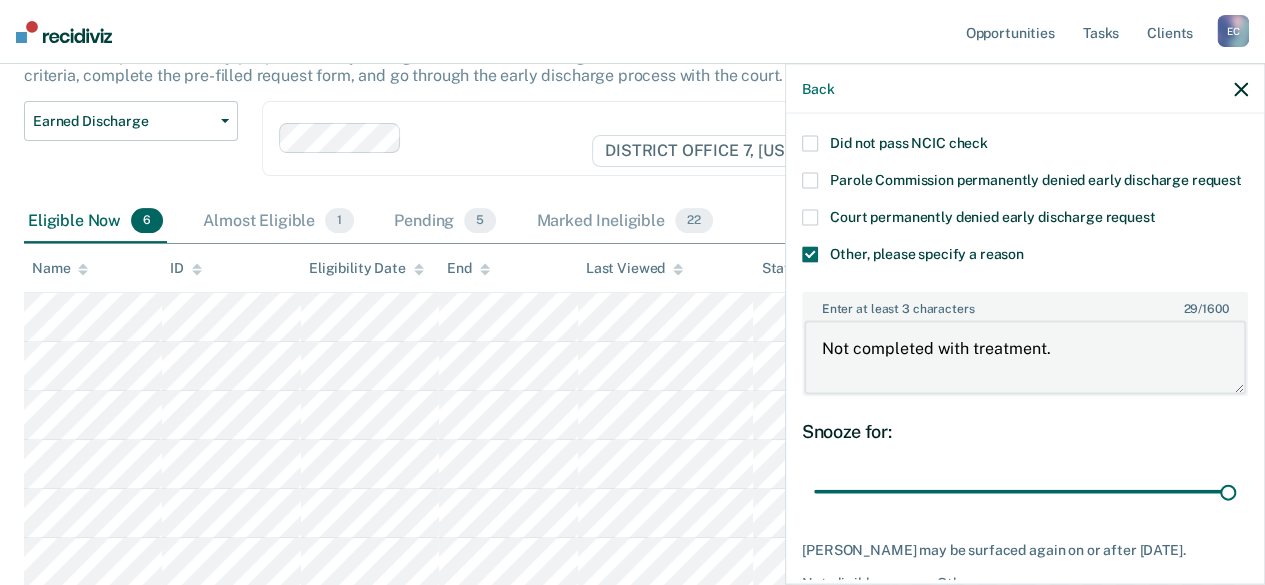 scroll, scrollTop: 364, scrollLeft: 0, axis: vertical 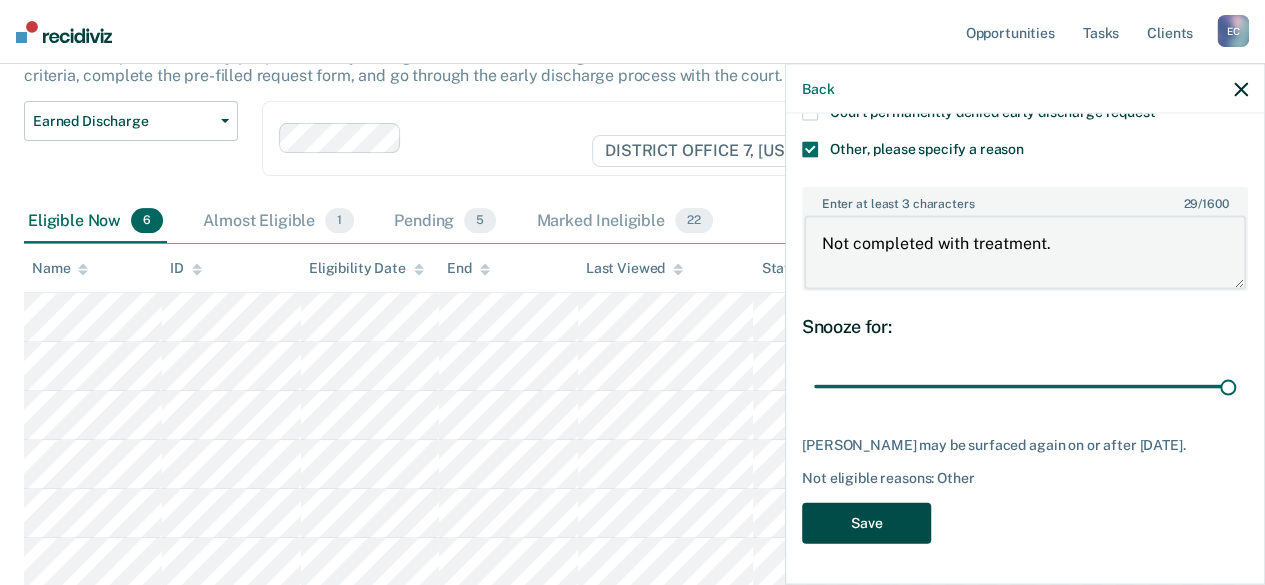 type on "Not completed with treatment." 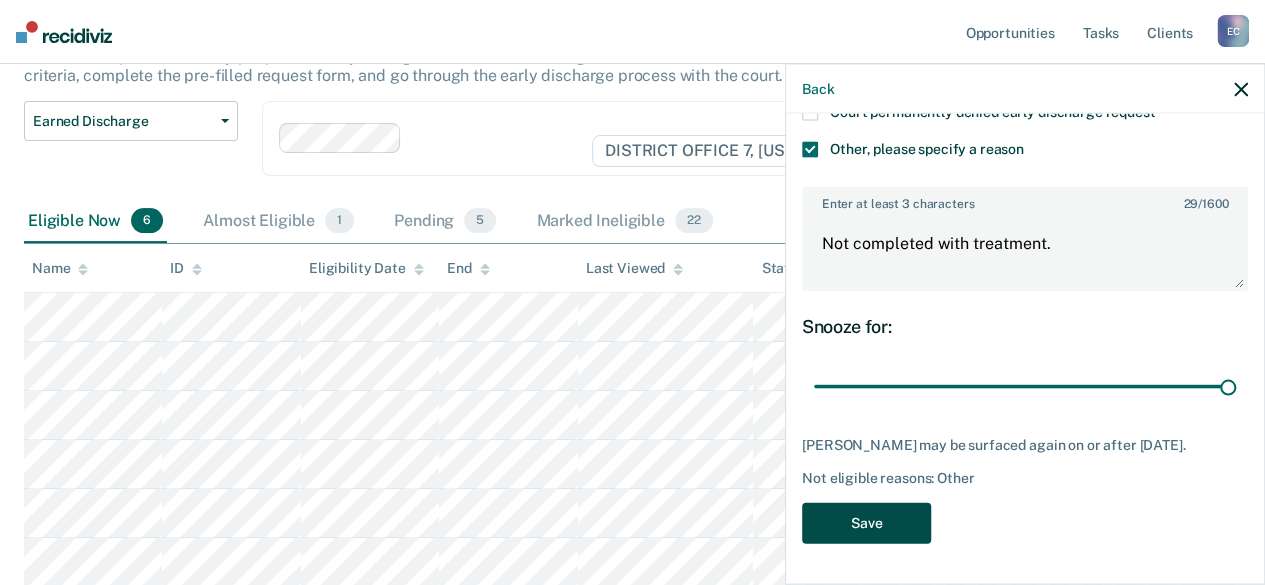 click on "Save" at bounding box center [866, 523] 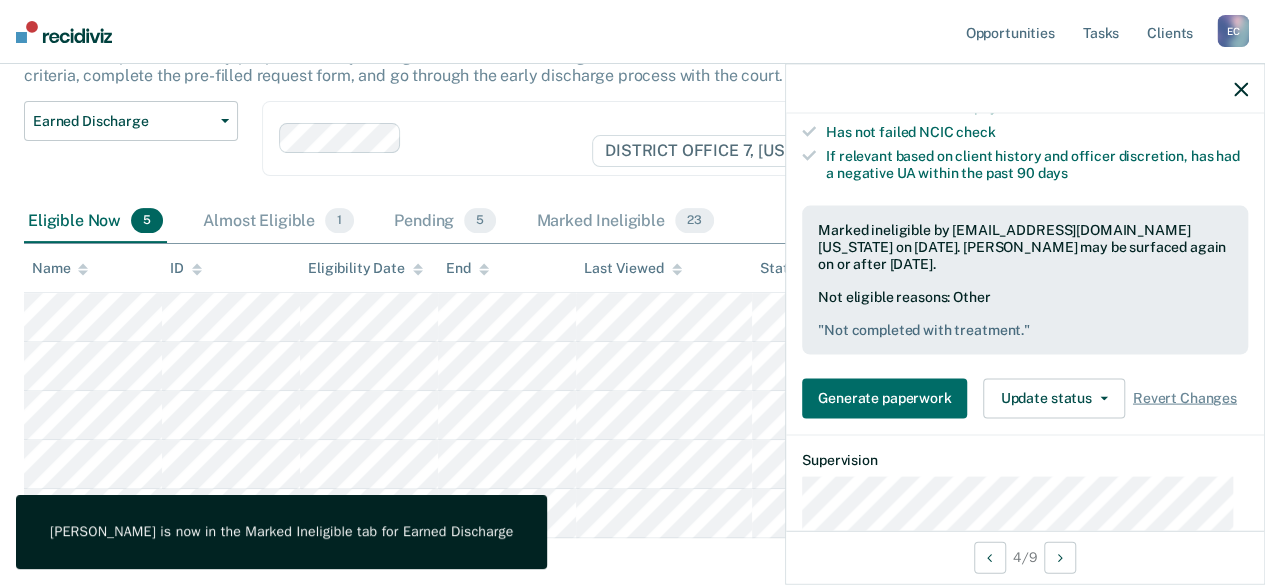 scroll, scrollTop: 348, scrollLeft: 0, axis: vertical 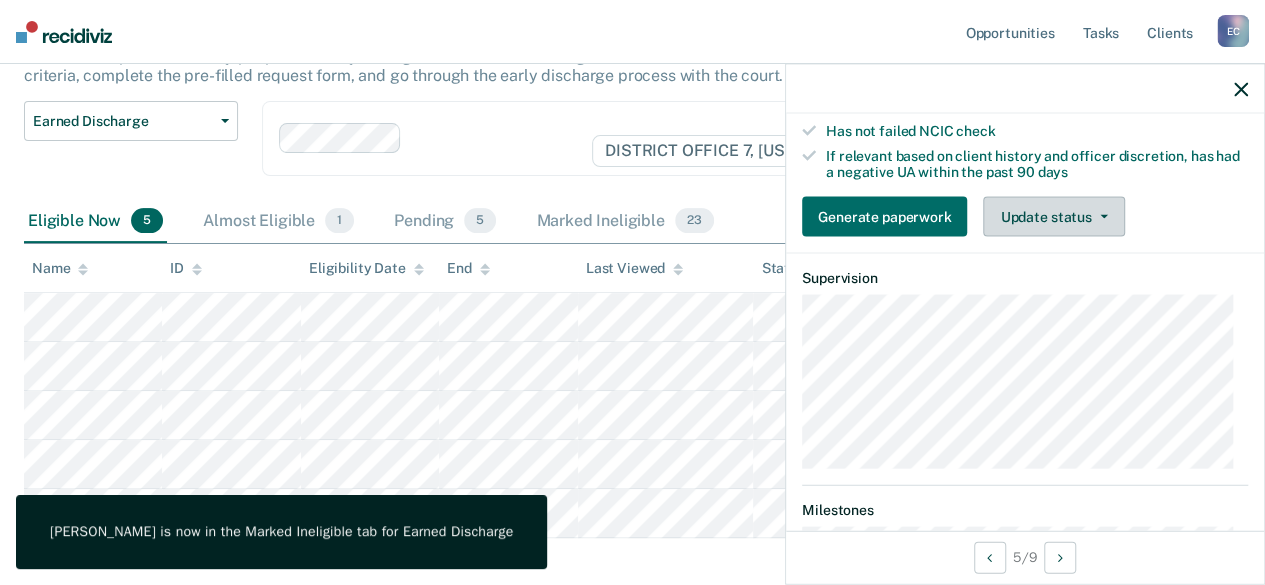 click on "Update status" at bounding box center (1053, 217) 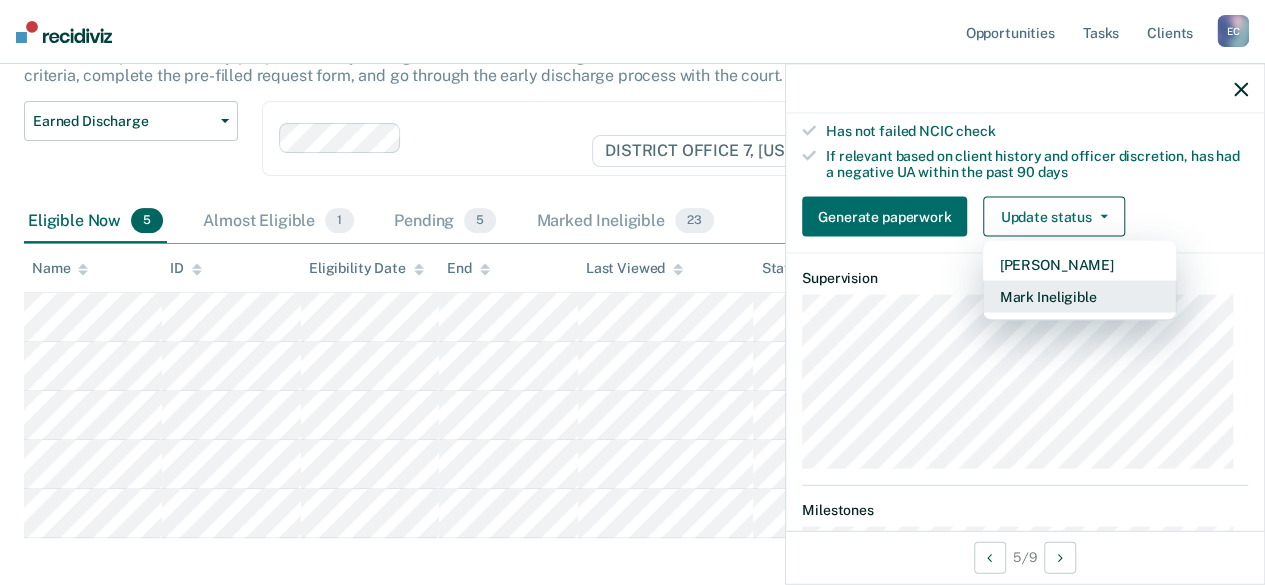 click on "Mark Ineligible" at bounding box center (1079, 297) 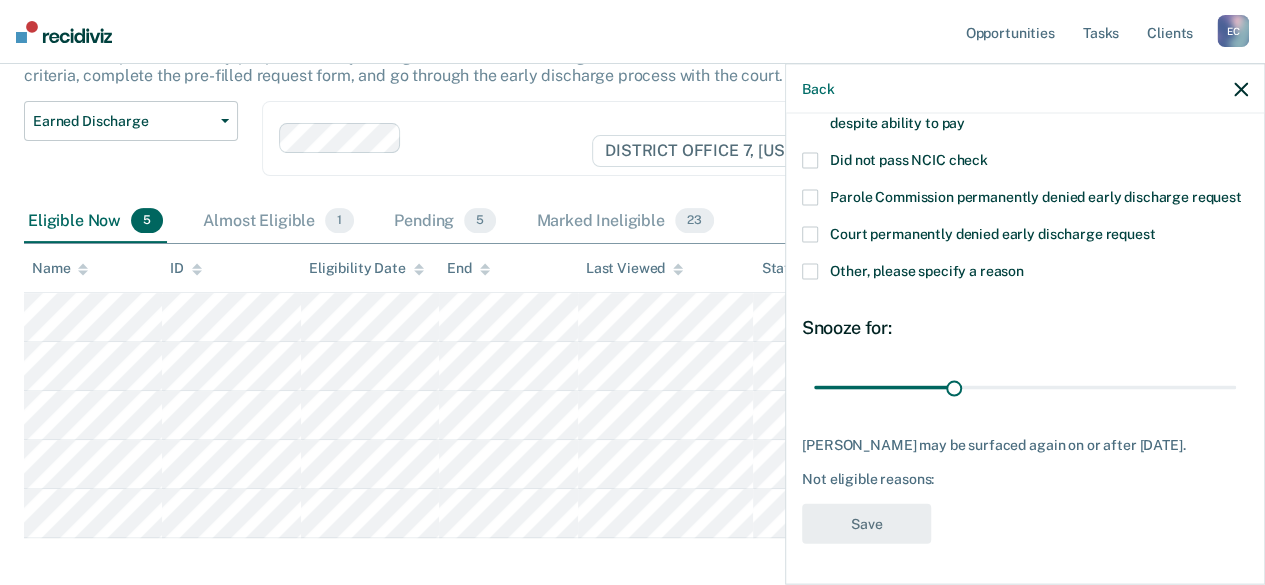 scroll, scrollTop: 226, scrollLeft: 0, axis: vertical 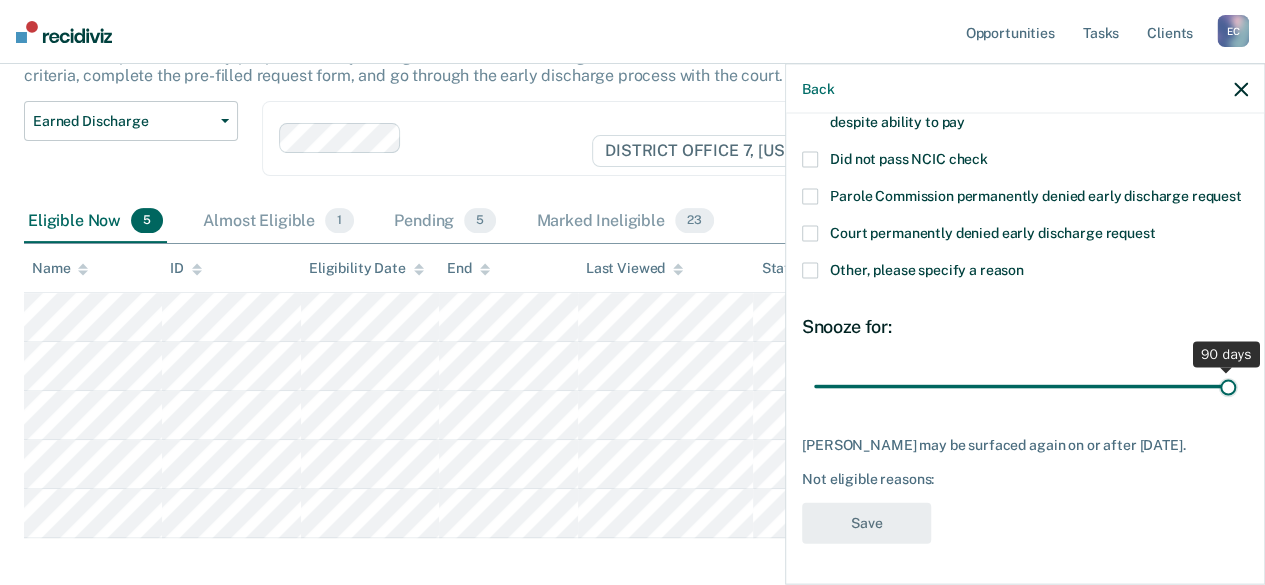 drag, startPoint x: 951, startPoint y: 386, endPoint x: 1226, endPoint y: 375, distance: 275.2199 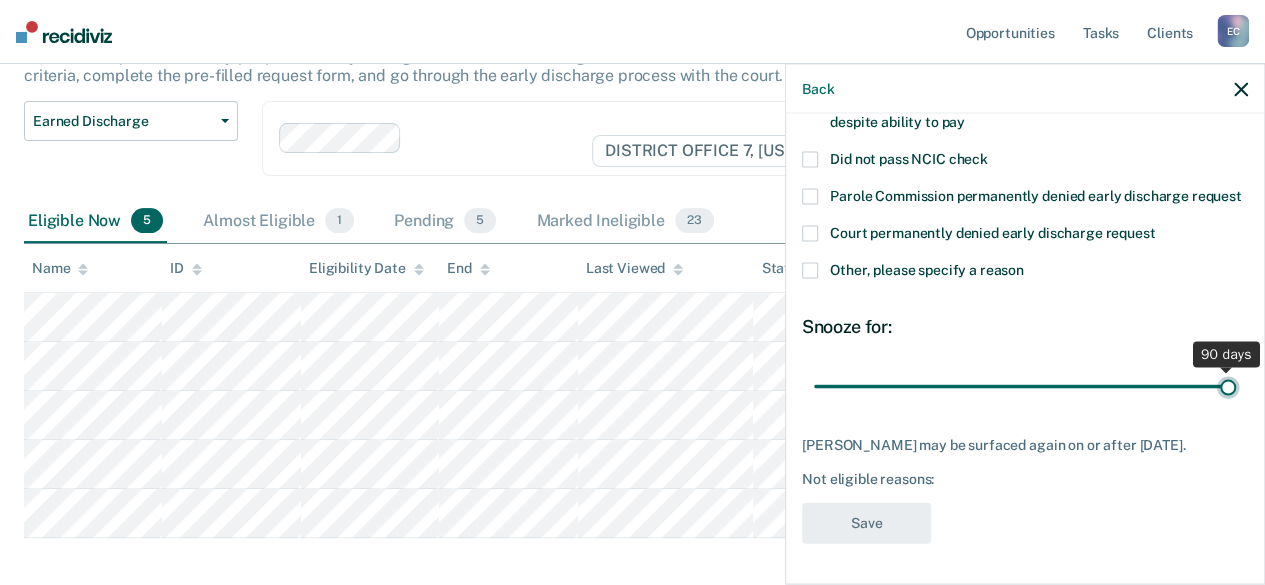 type on "90" 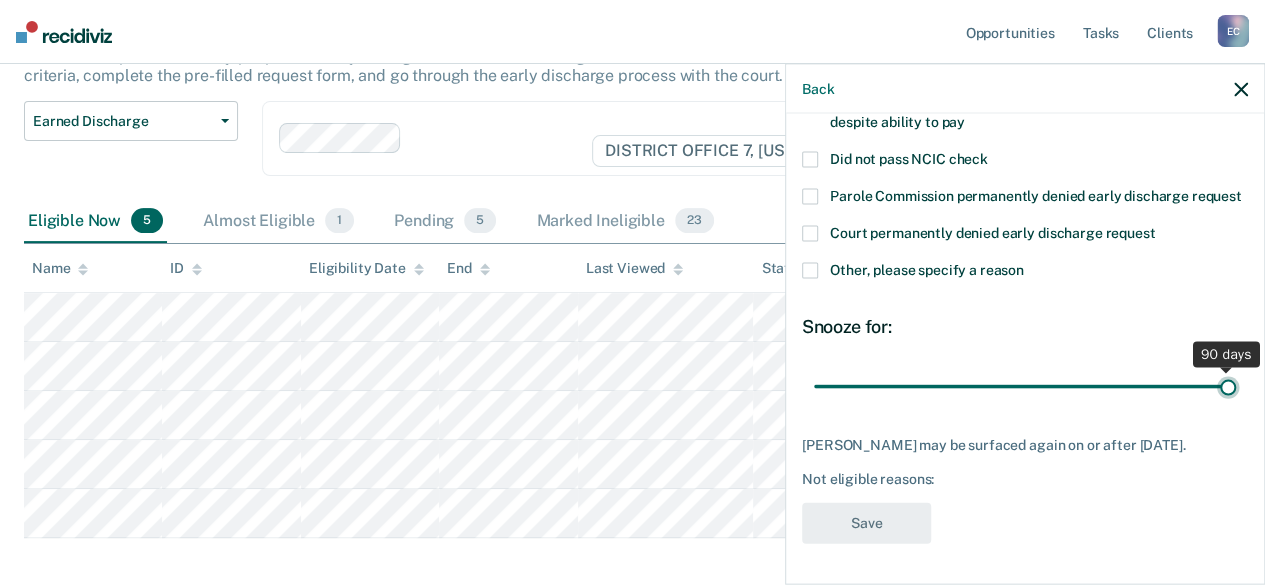 click at bounding box center [1025, 386] 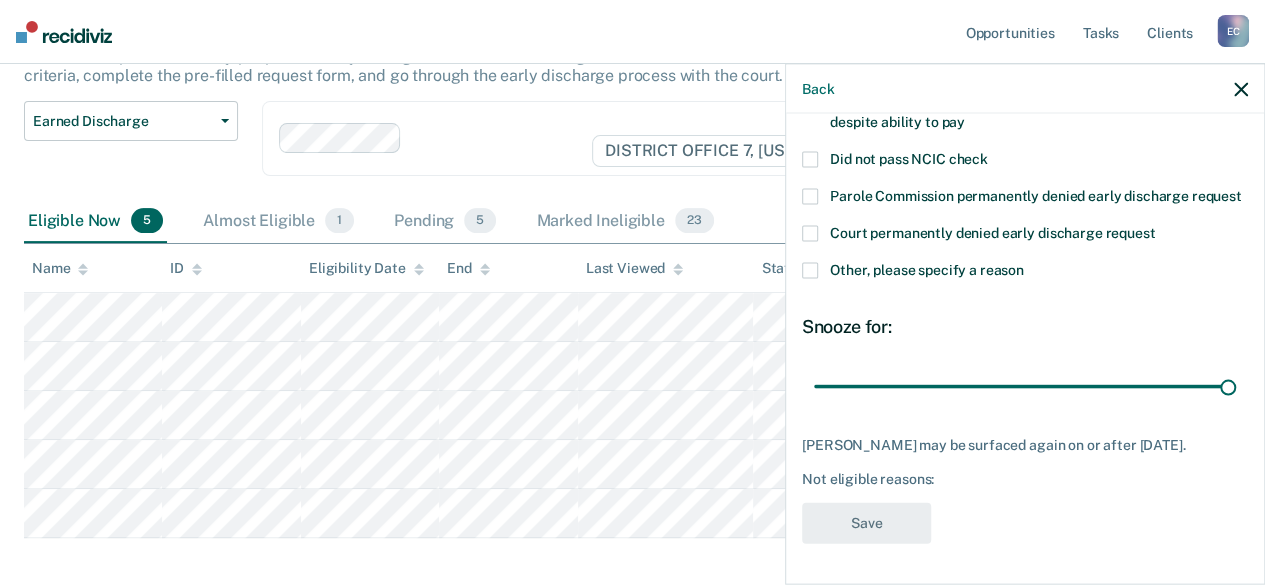 click at bounding box center [810, 271] 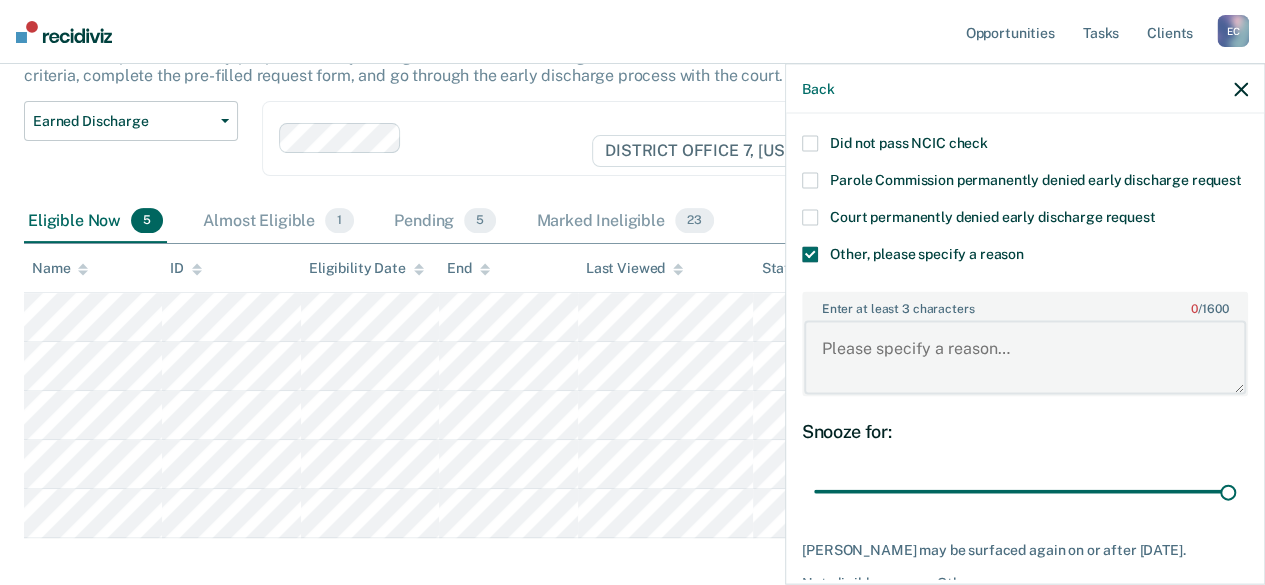 paste on "Not completed with treatment." 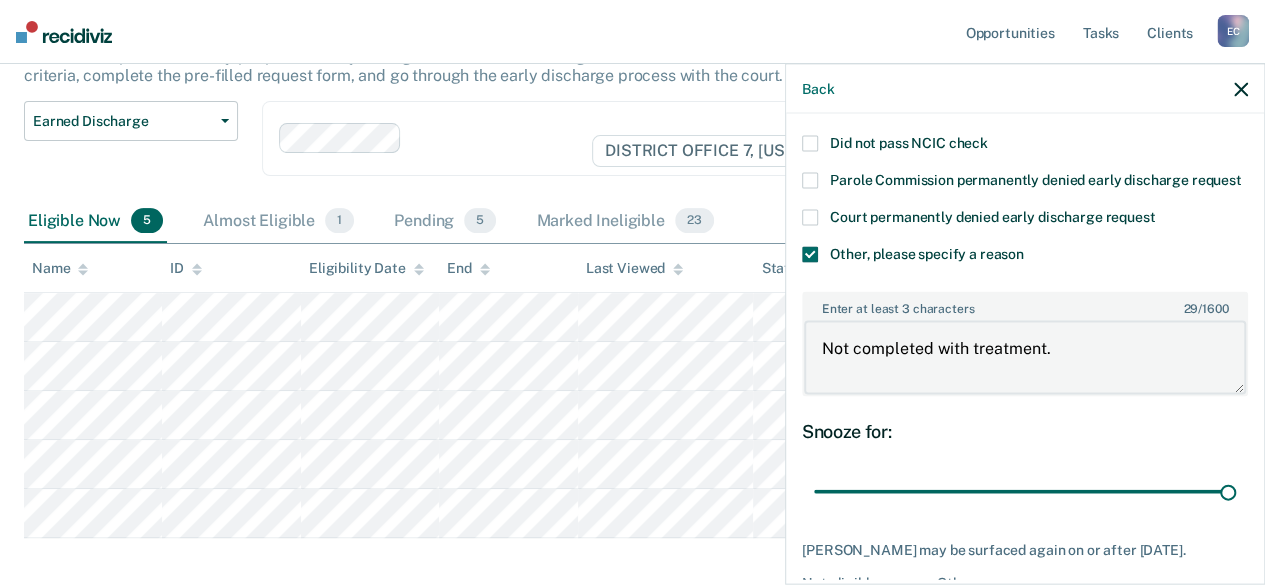 scroll, scrollTop: 347, scrollLeft: 0, axis: vertical 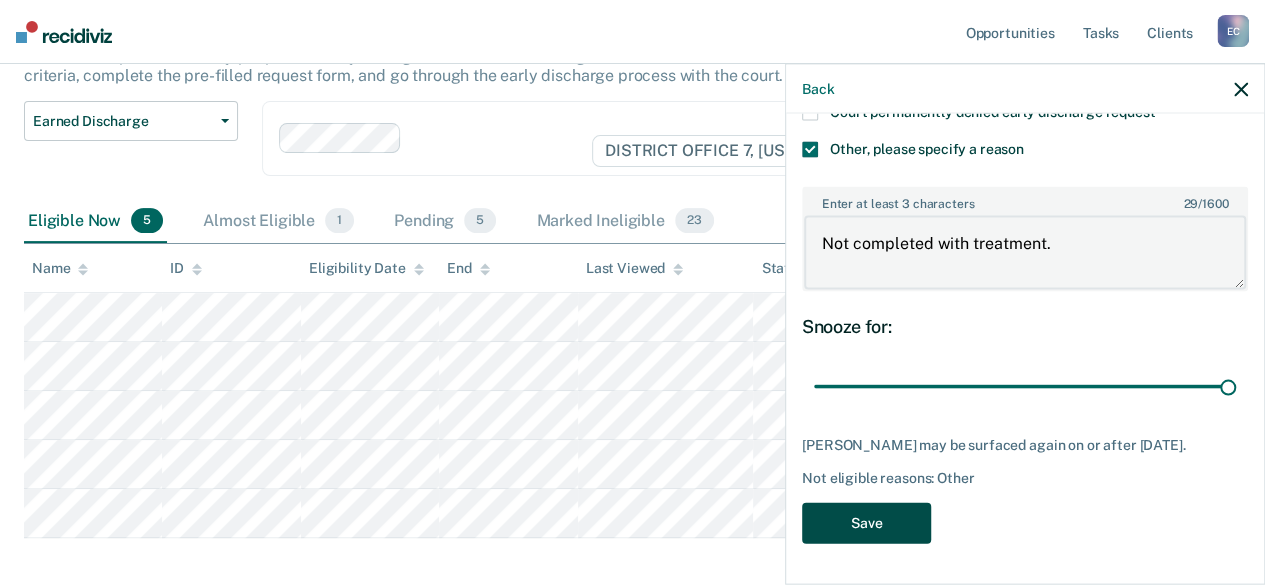 type on "Not completed with treatment." 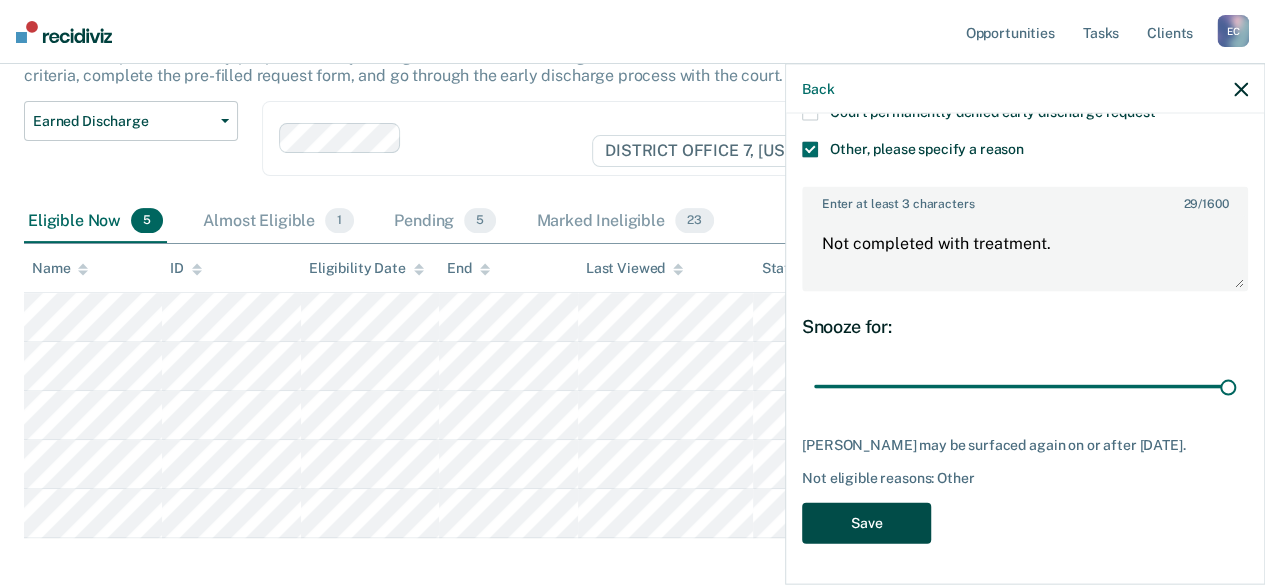 click on "Save" at bounding box center (866, 523) 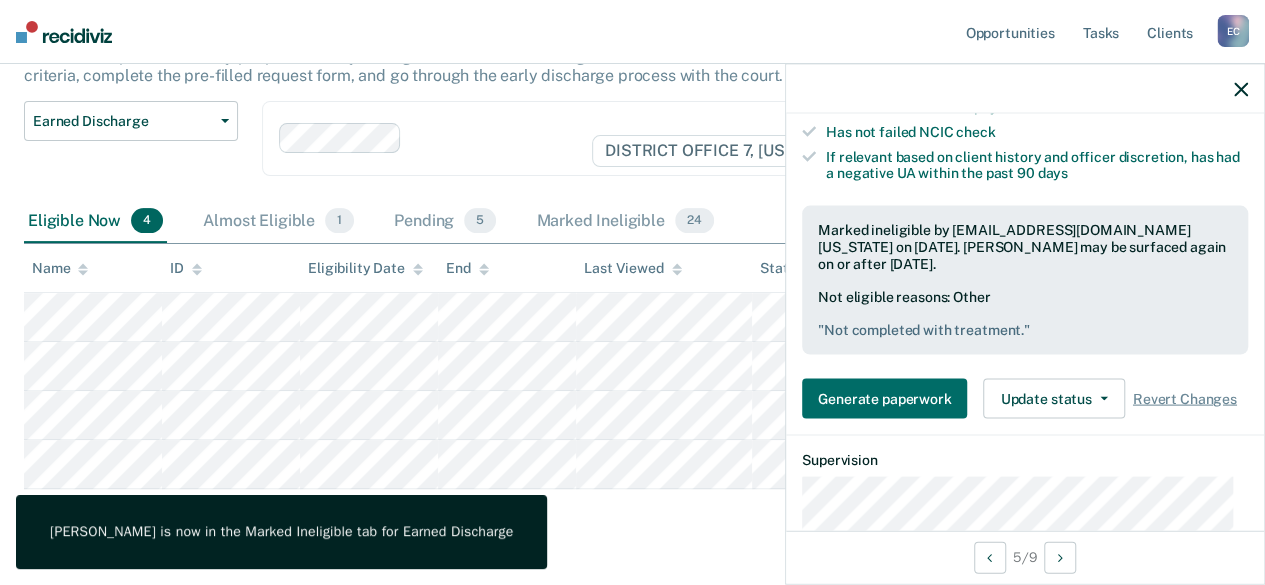 scroll, scrollTop: 364, scrollLeft: 0, axis: vertical 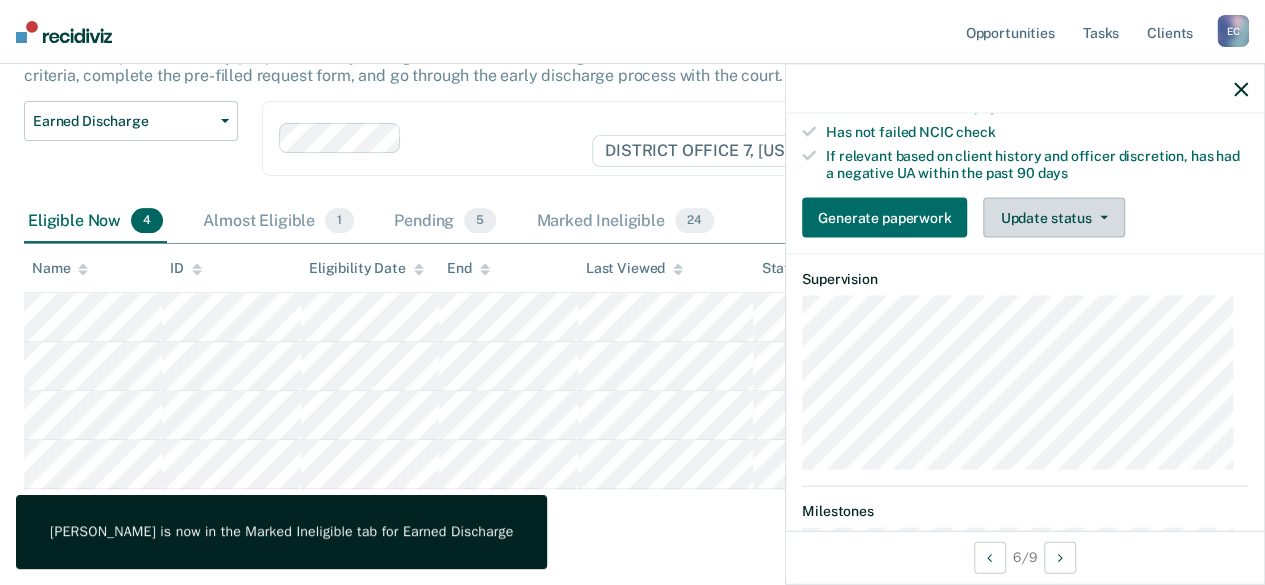 click at bounding box center (1100, 217) 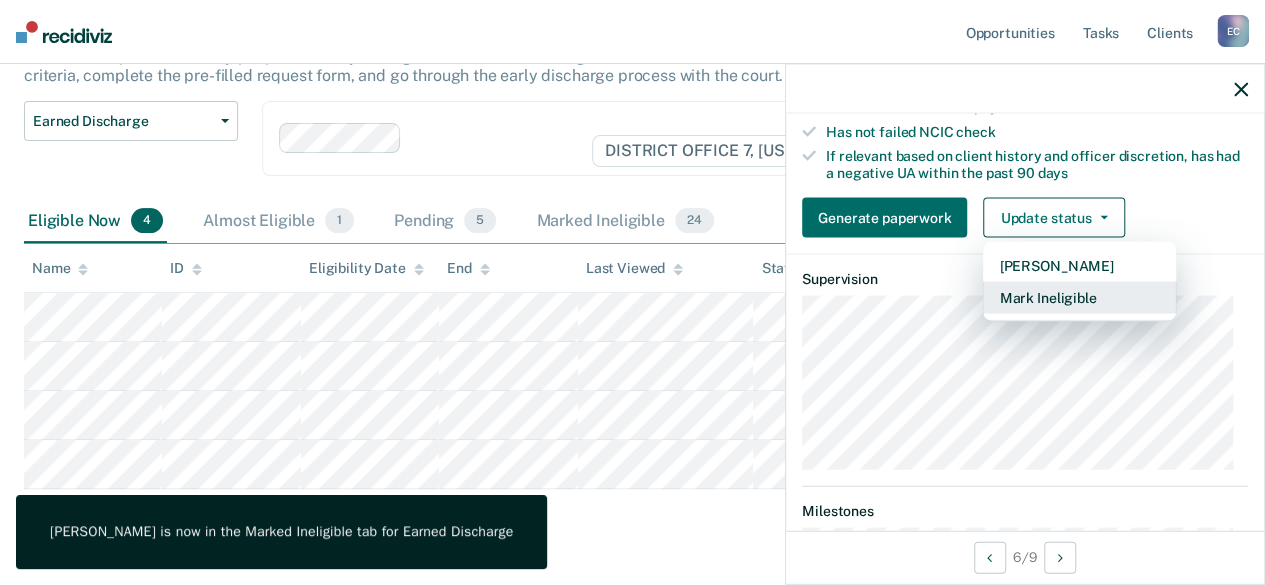 click on "Mark Ineligible" at bounding box center [1079, 297] 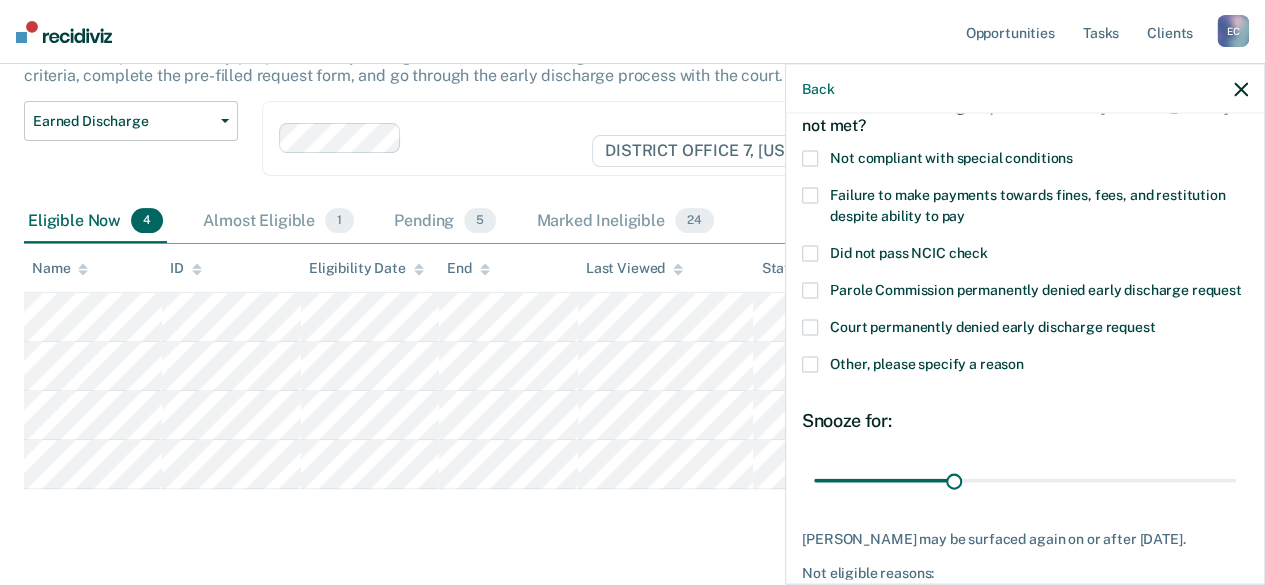 scroll, scrollTop: 104, scrollLeft: 0, axis: vertical 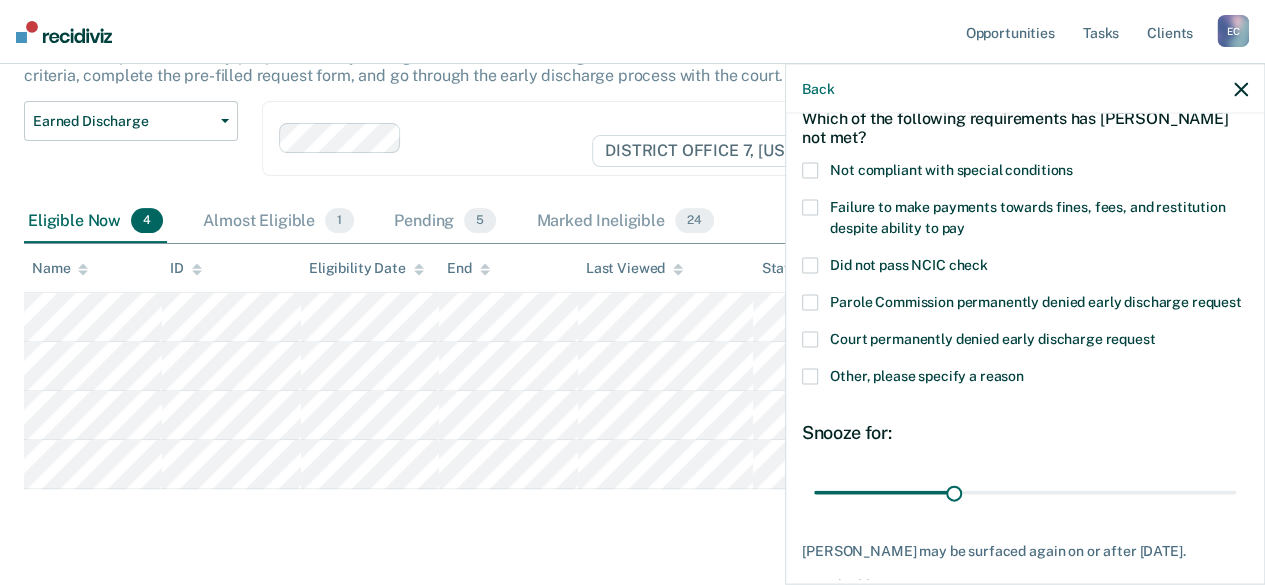 click at bounding box center (810, 377) 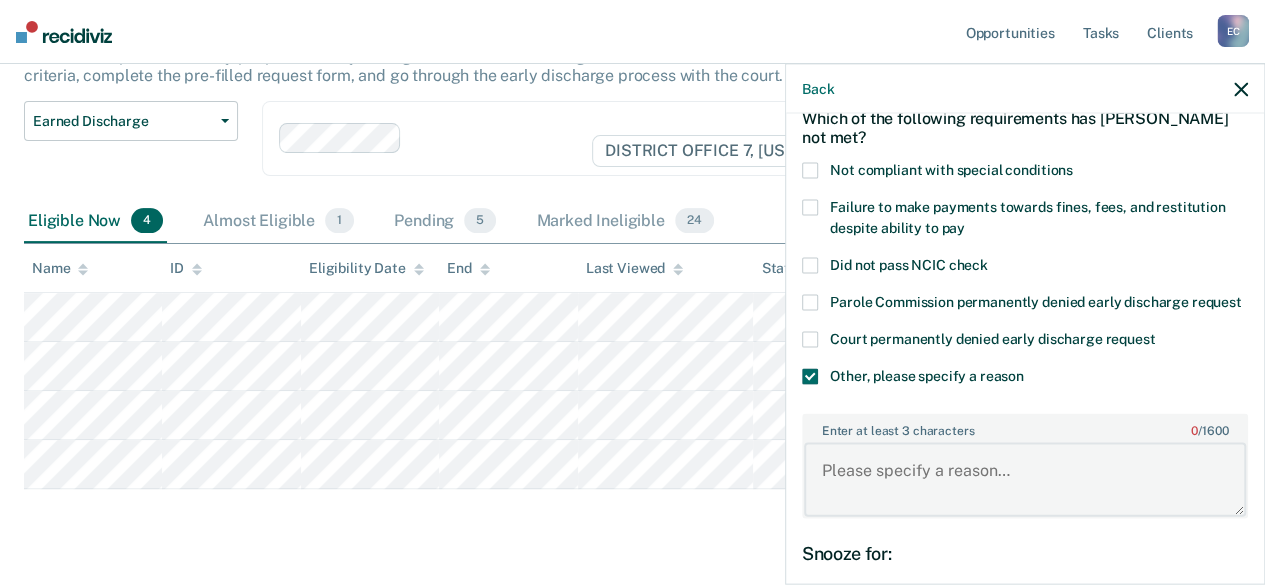click on "Enter at least 3 characters 0  /  1600" at bounding box center (1025, 479) 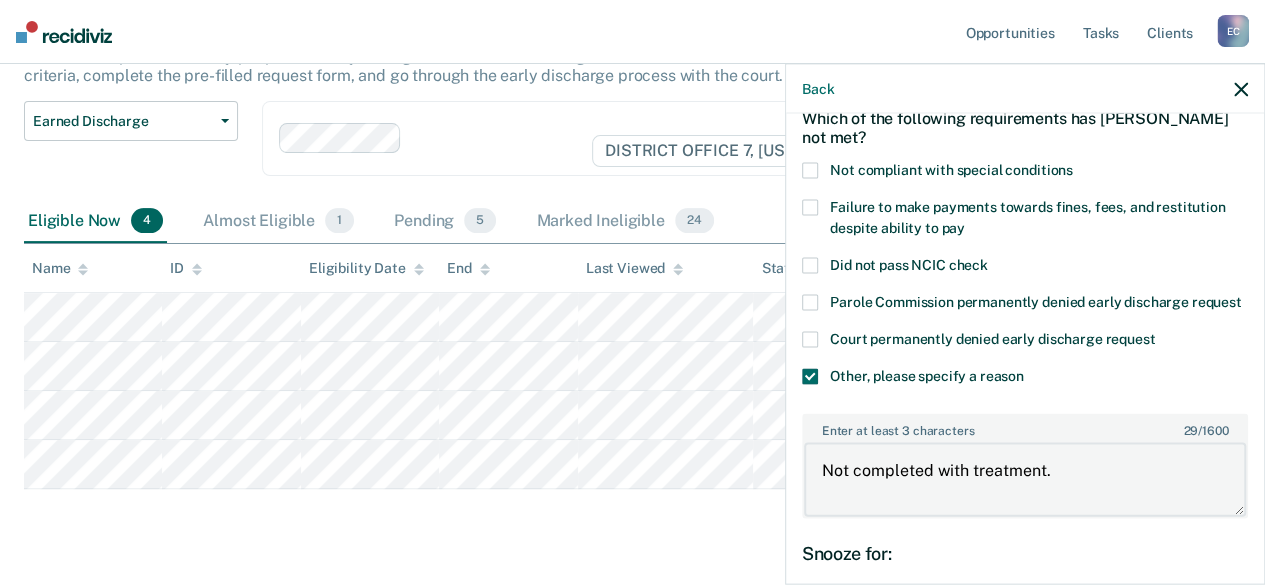 scroll, scrollTop: 347, scrollLeft: 0, axis: vertical 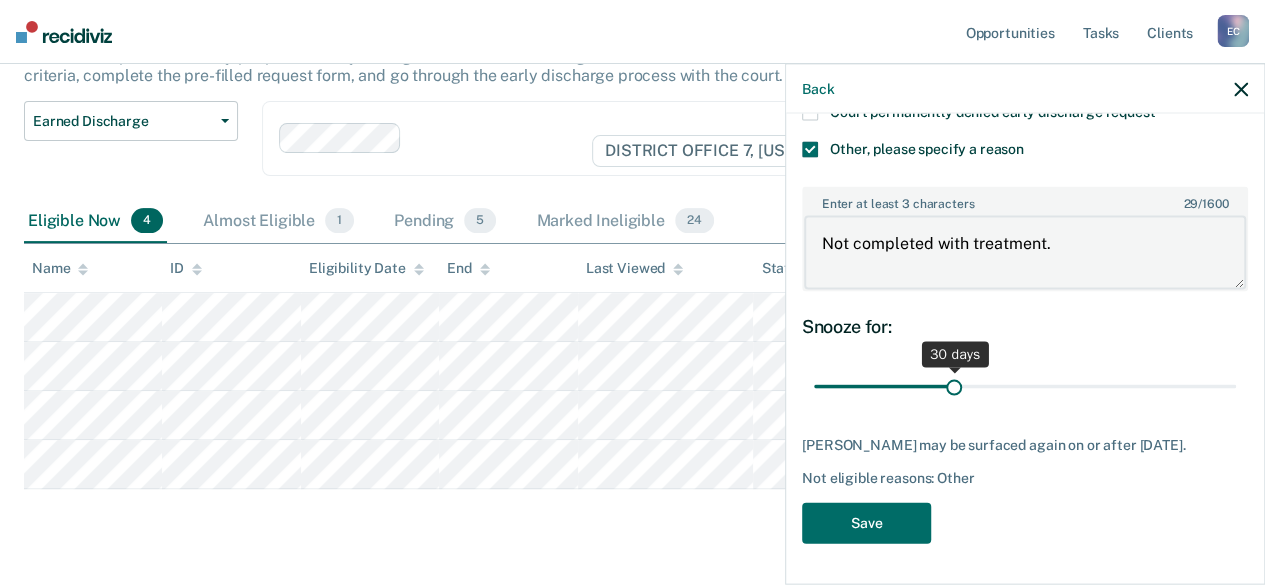 type on "Not completed with treatment." 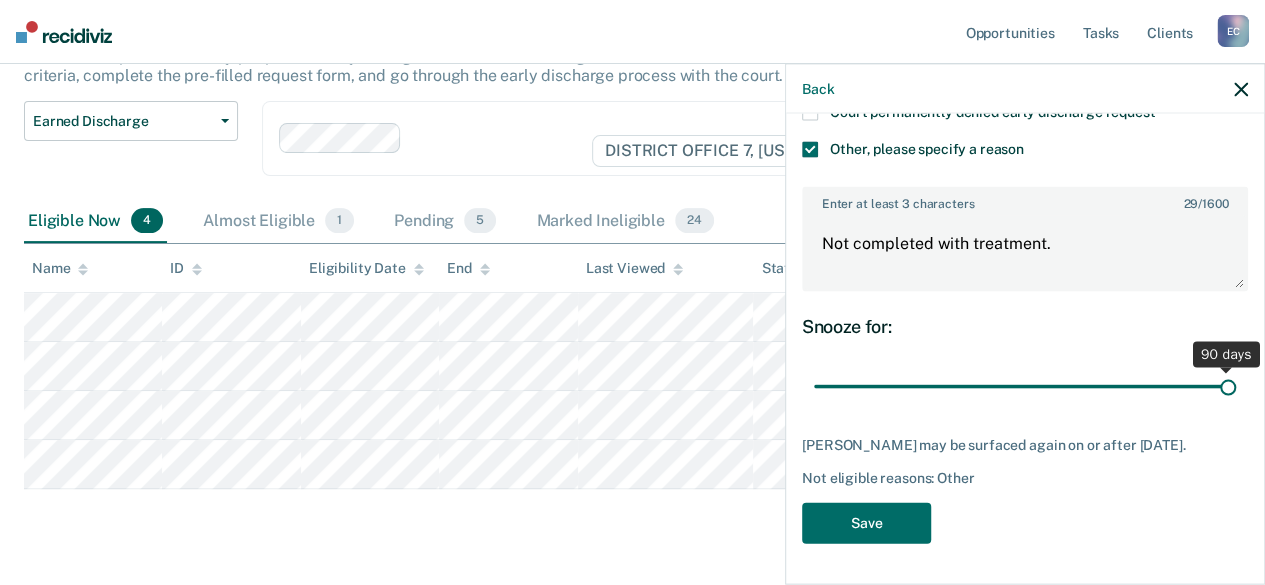 drag, startPoint x: 951, startPoint y: 392, endPoint x: 1222, endPoint y: 365, distance: 272.3417 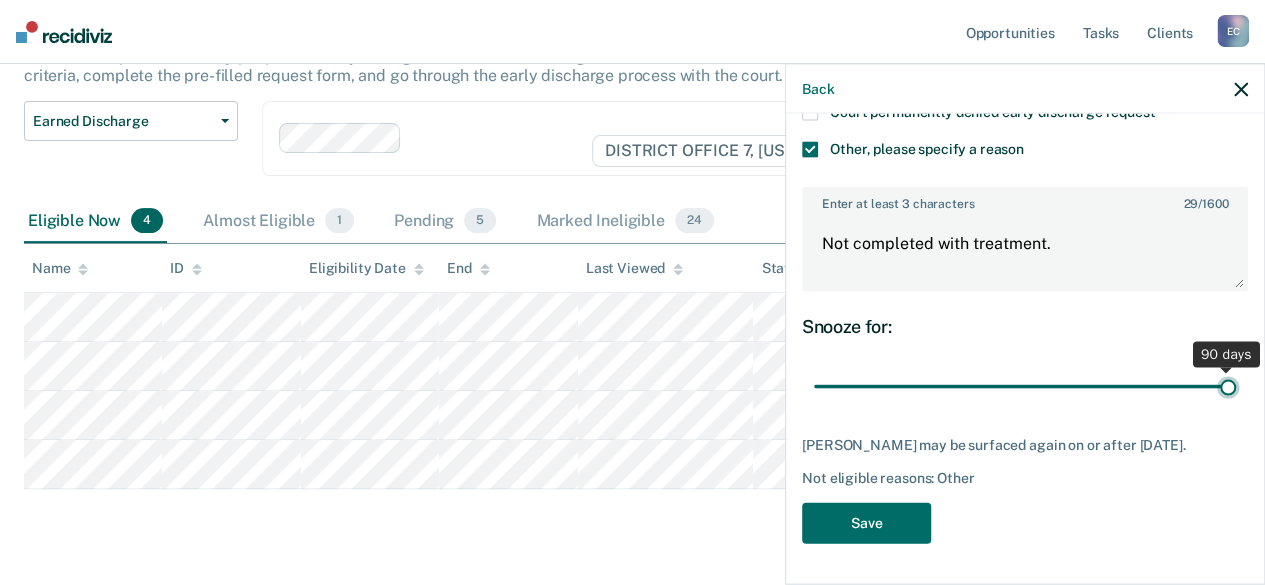 type on "90" 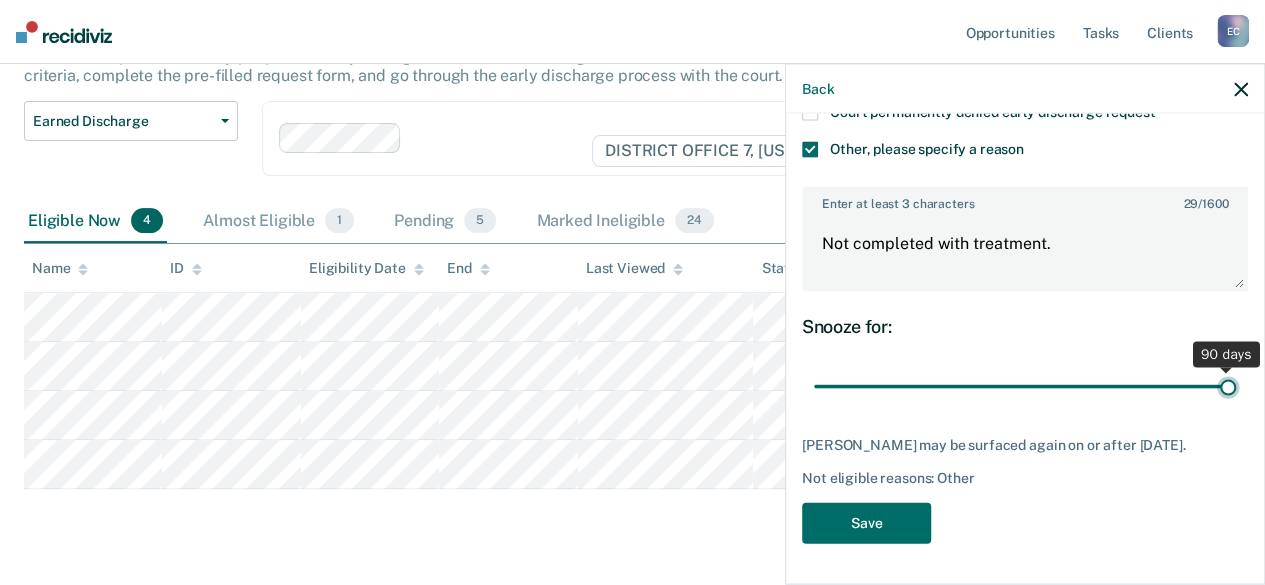 click at bounding box center (1025, 386) 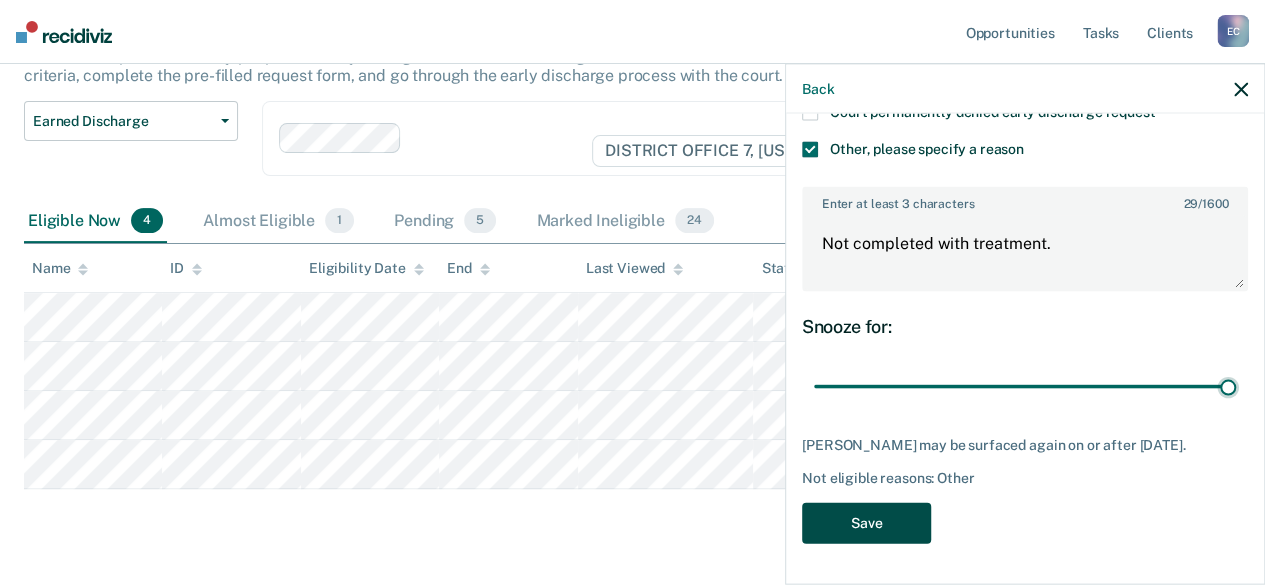 click on "Save" at bounding box center [866, 523] 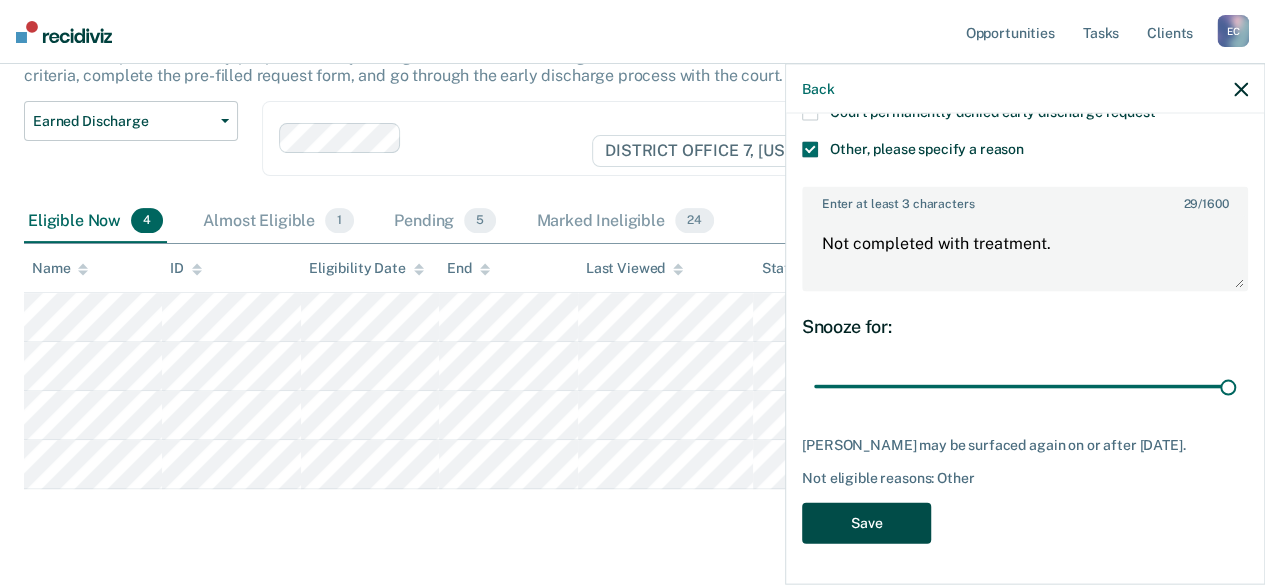scroll, scrollTop: 146, scrollLeft: 0, axis: vertical 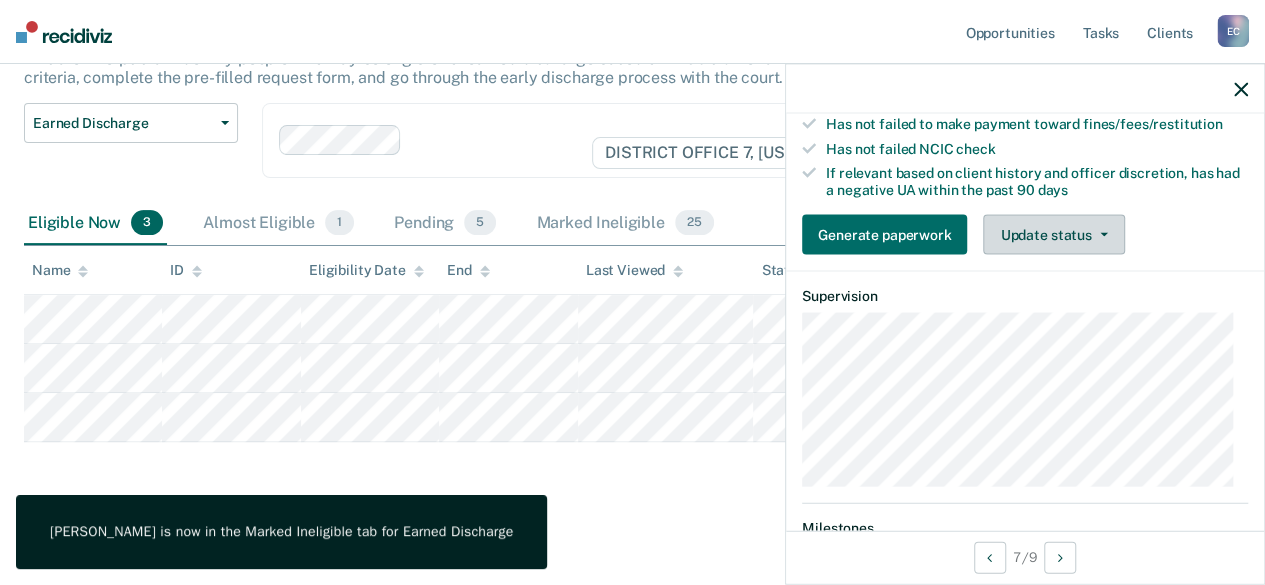 click on "Update status" at bounding box center (1053, 234) 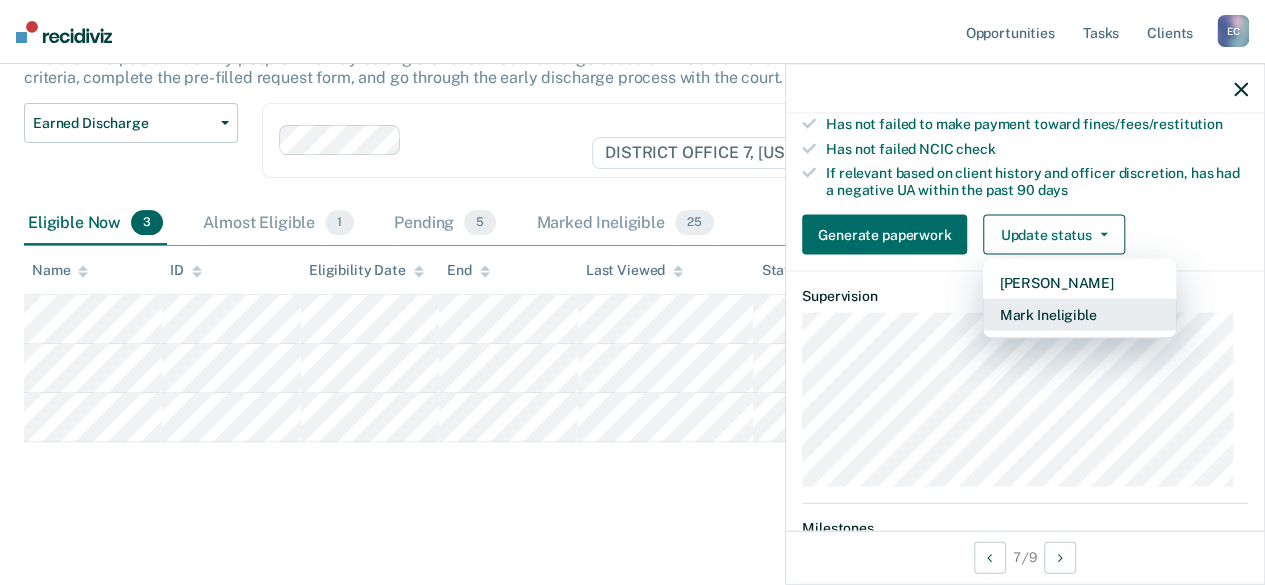 click on "Mark Ineligible" at bounding box center (1079, 314) 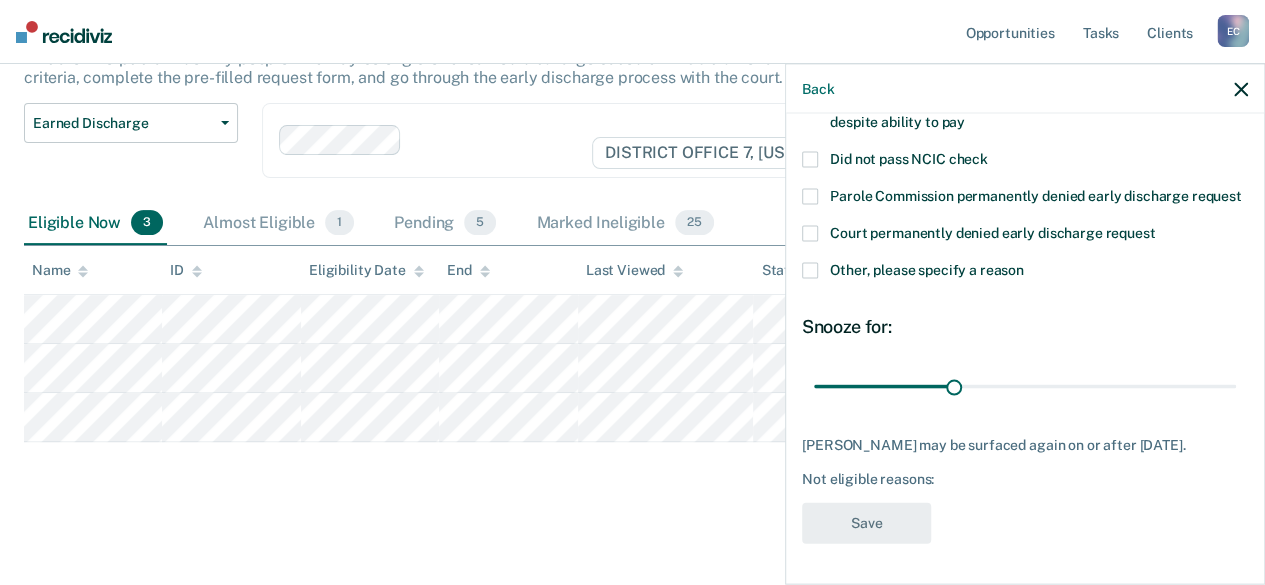 scroll, scrollTop: 226, scrollLeft: 0, axis: vertical 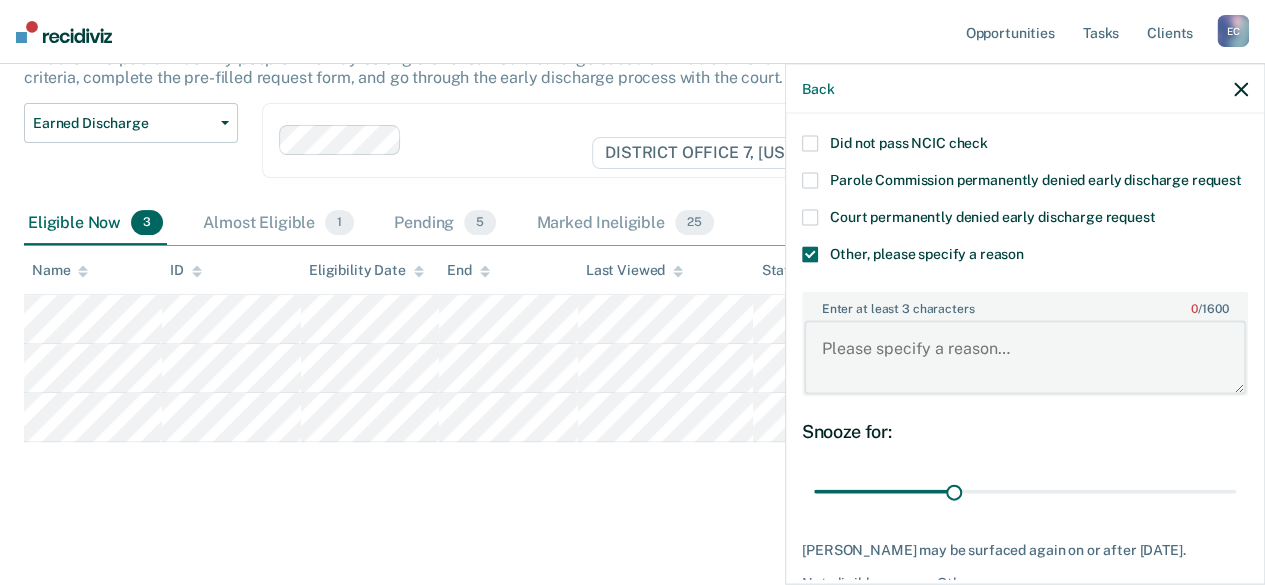 click on "Enter at least 3 characters 0  /  1600" at bounding box center (1025, 357) 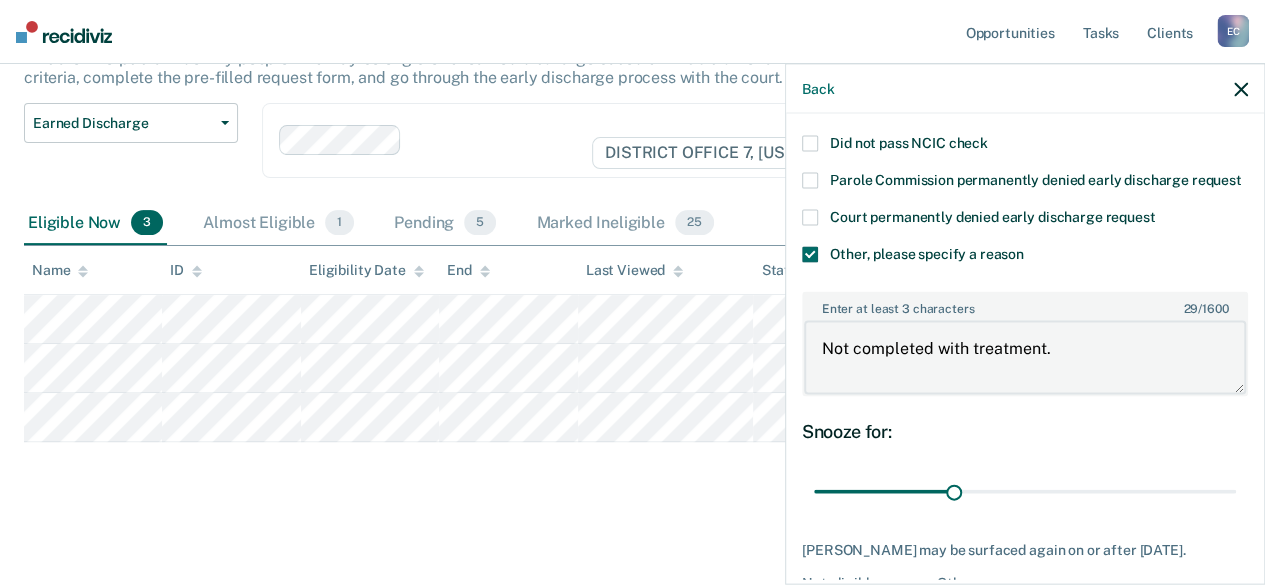 scroll, scrollTop: 347, scrollLeft: 0, axis: vertical 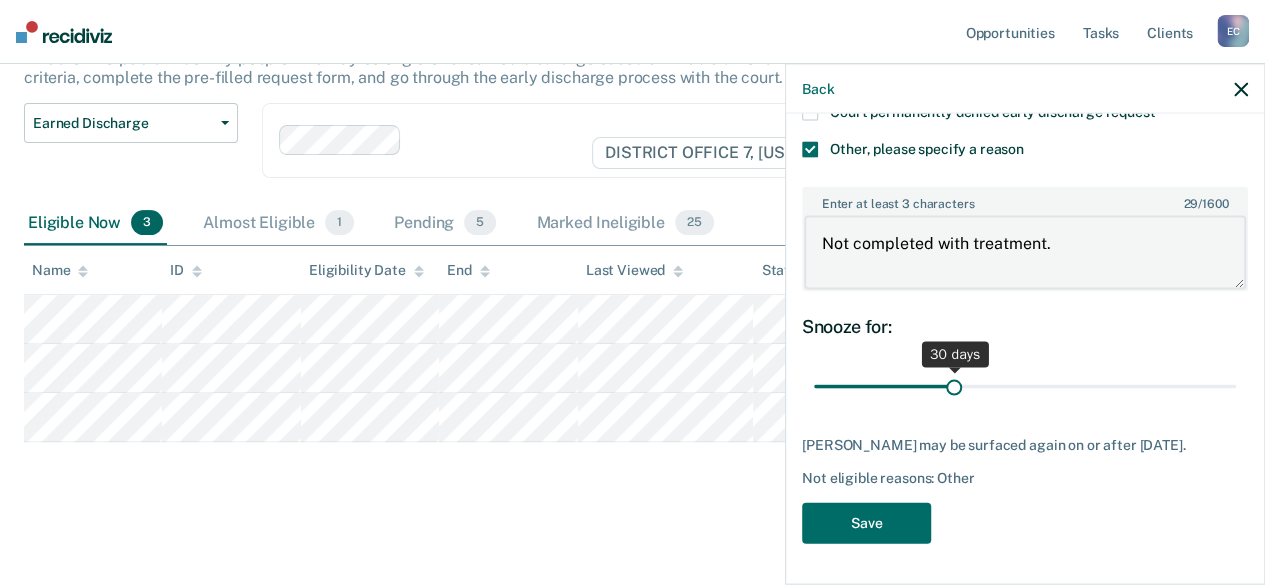 type on "Not completed with treatment." 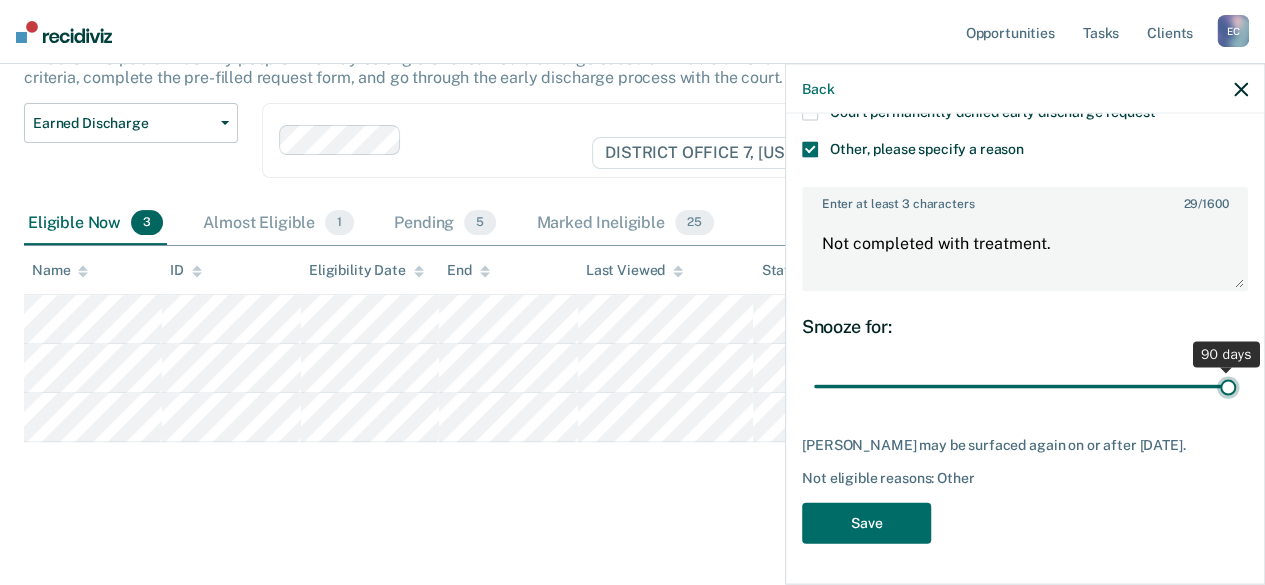 drag, startPoint x: 949, startPoint y: 391, endPoint x: 1271, endPoint y: 377, distance: 322.3042 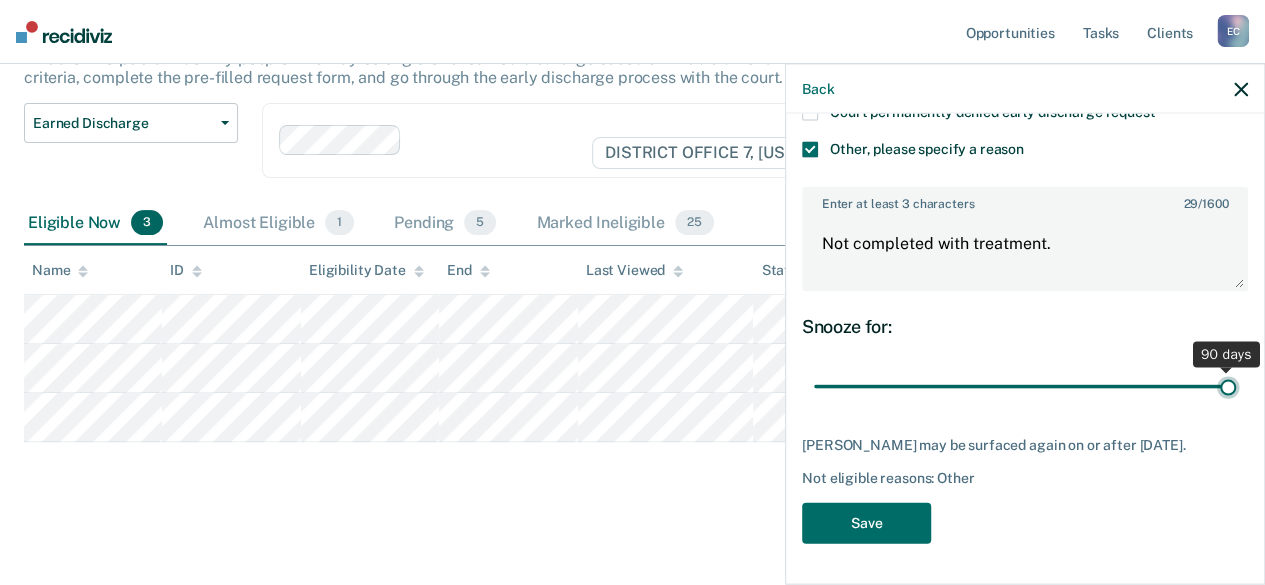 type on "90" 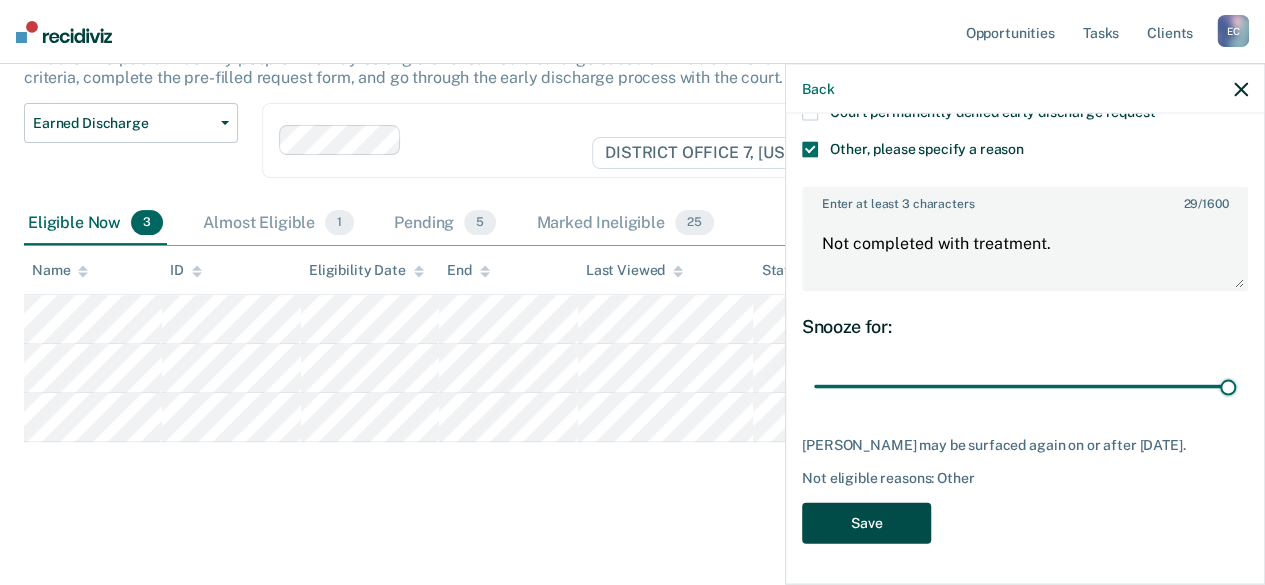 click on "Save" at bounding box center (866, 523) 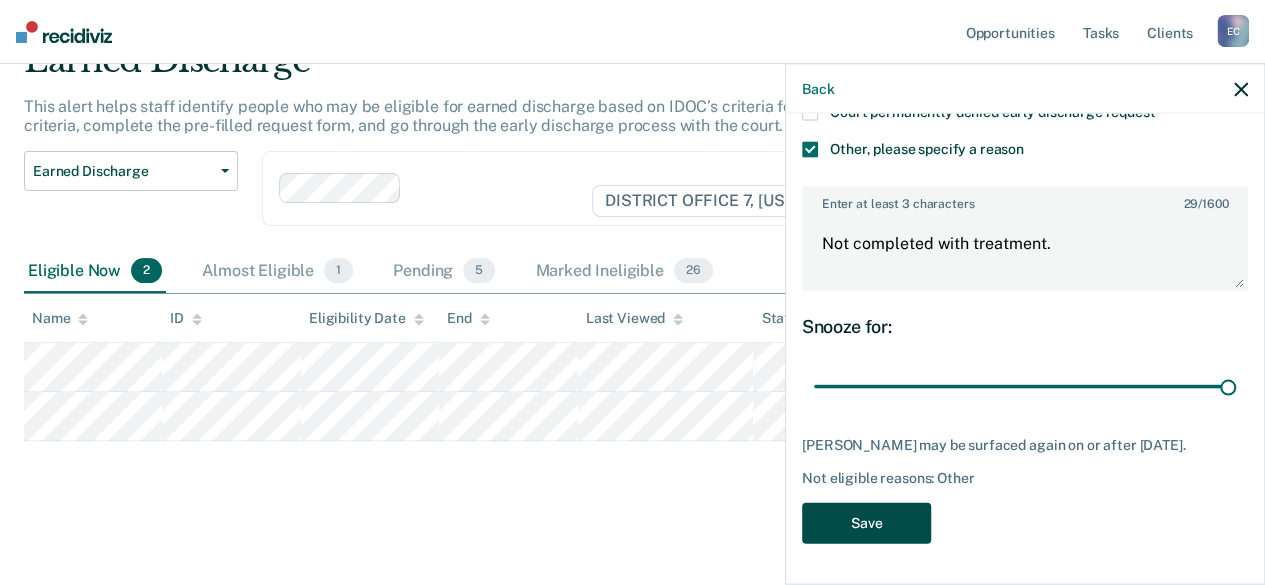 scroll, scrollTop: 96, scrollLeft: 0, axis: vertical 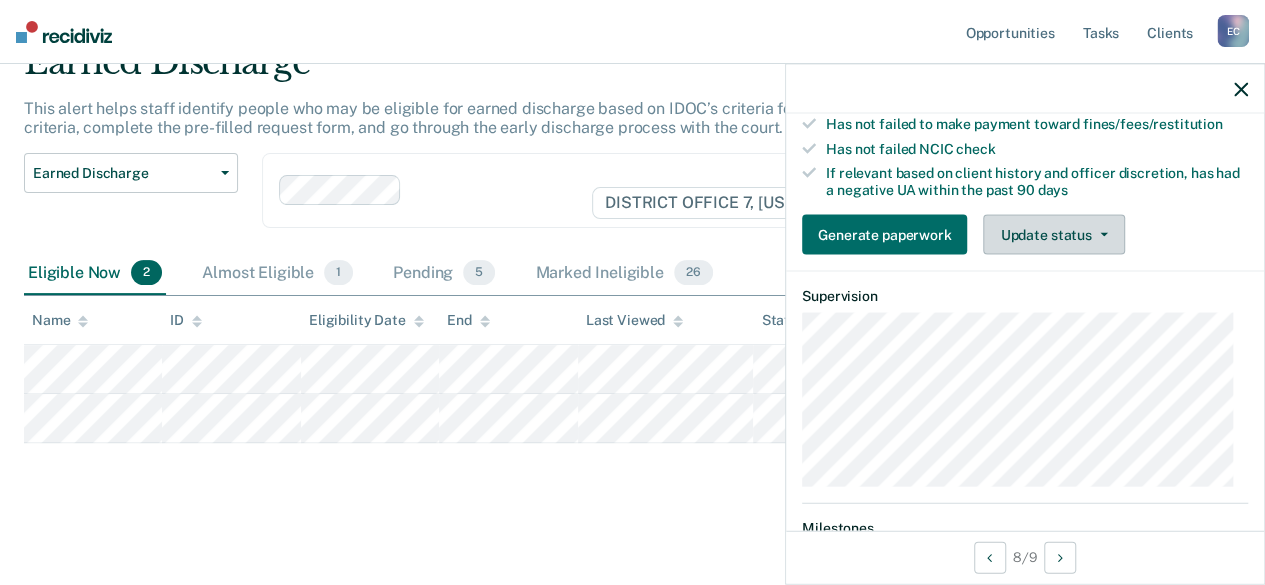 click on "Update status" at bounding box center (1053, 234) 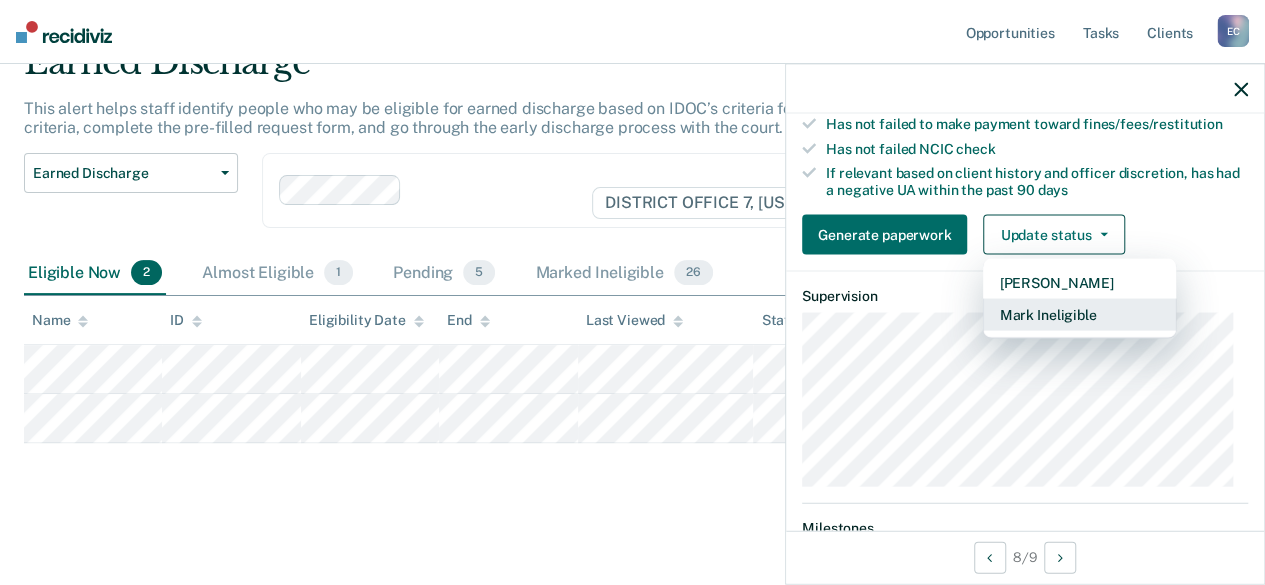 click on "Mark Ineligible" at bounding box center (1079, 314) 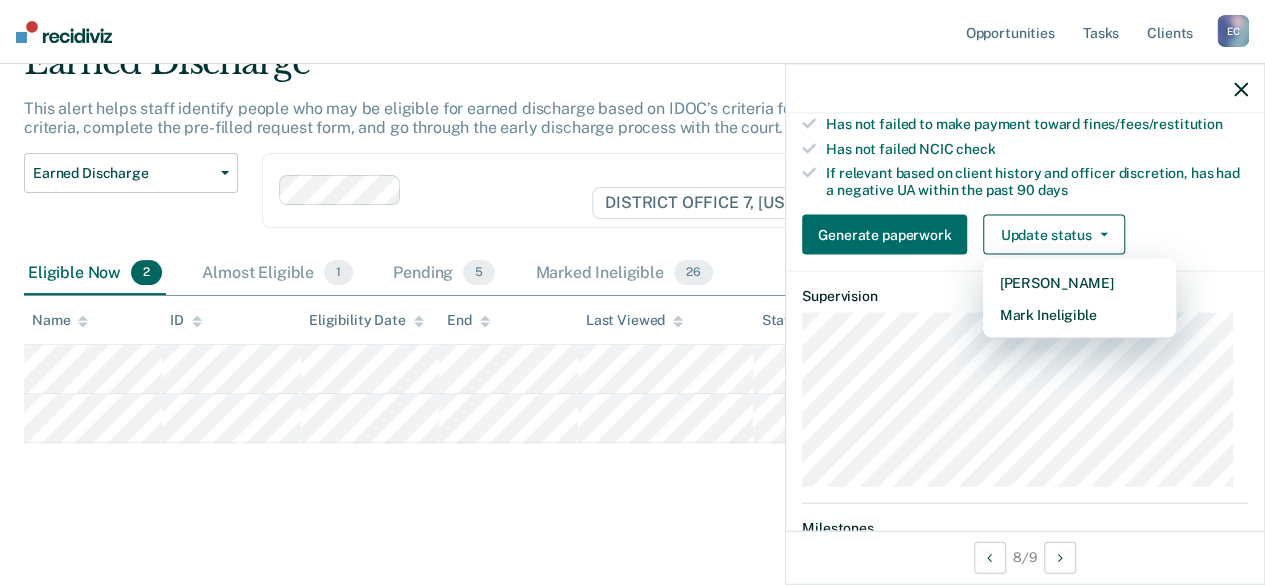 scroll, scrollTop: 226, scrollLeft: 0, axis: vertical 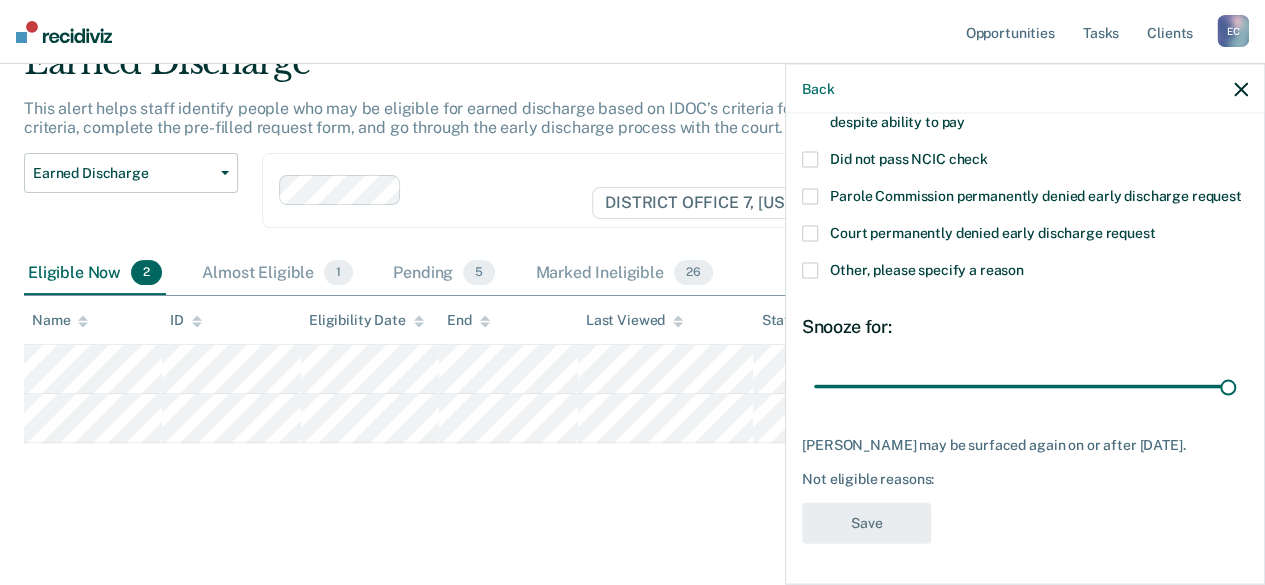 drag, startPoint x: 948, startPoint y: 394, endPoint x: 1250, endPoint y: 375, distance: 302.5971 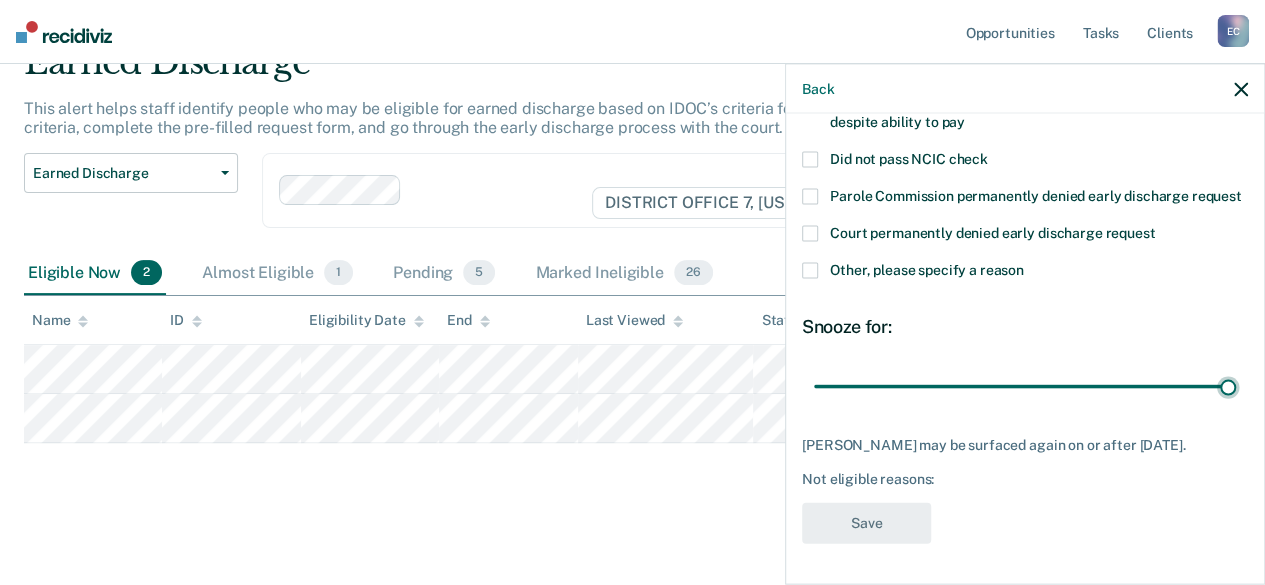 type on "90" 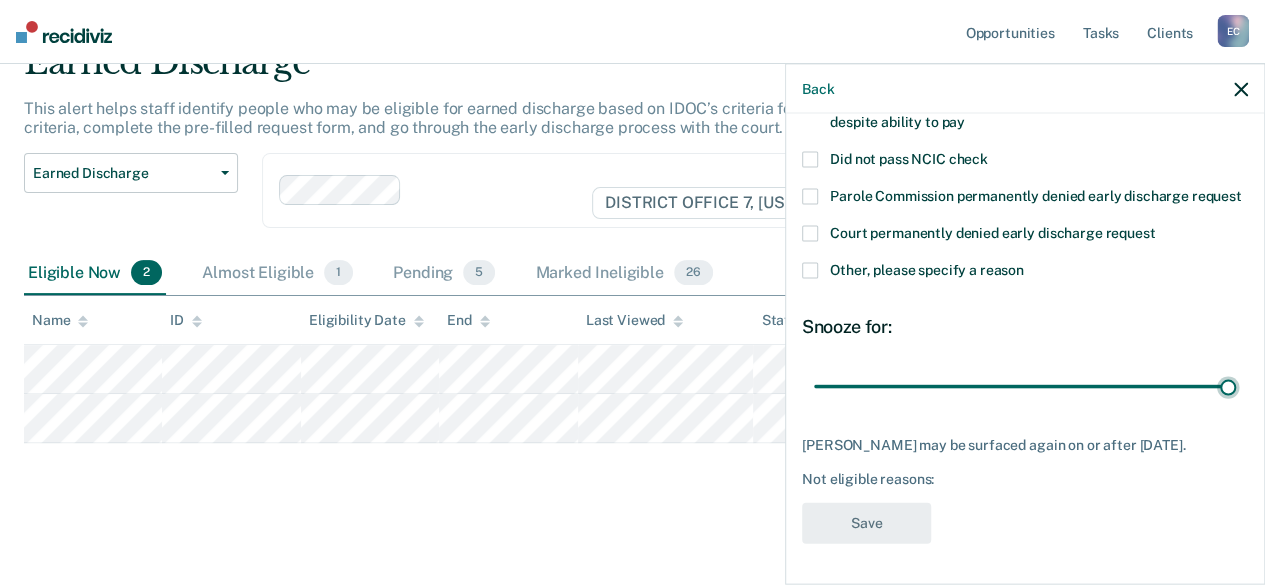 click at bounding box center [1025, 386] 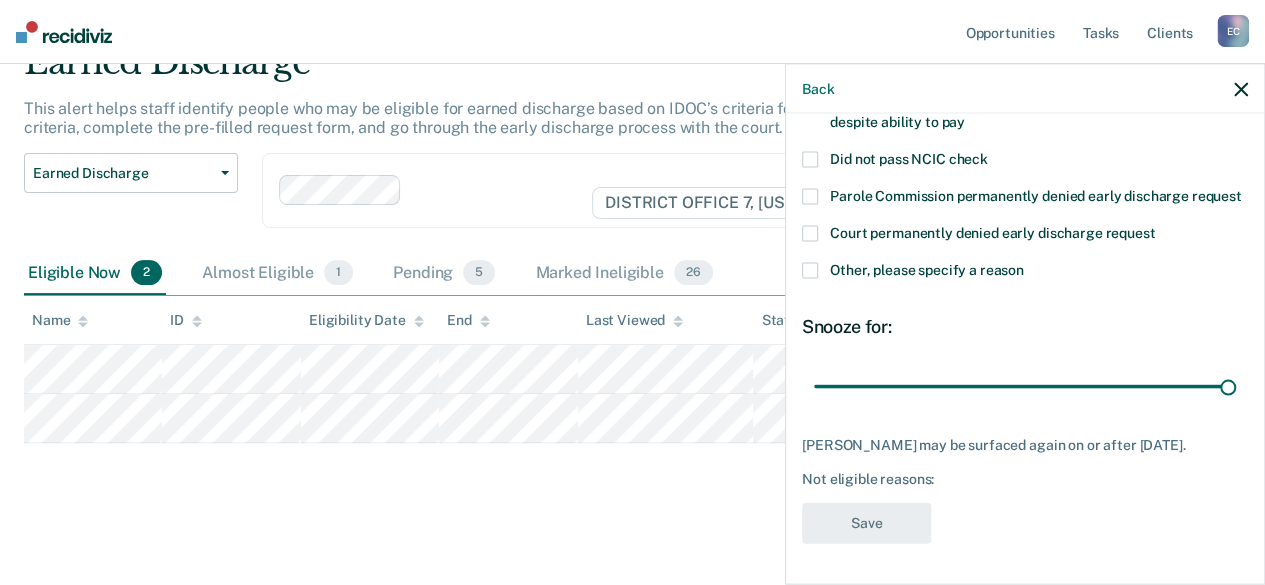 click on "Other, please specify a reason" at bounding box center (1025, 273) 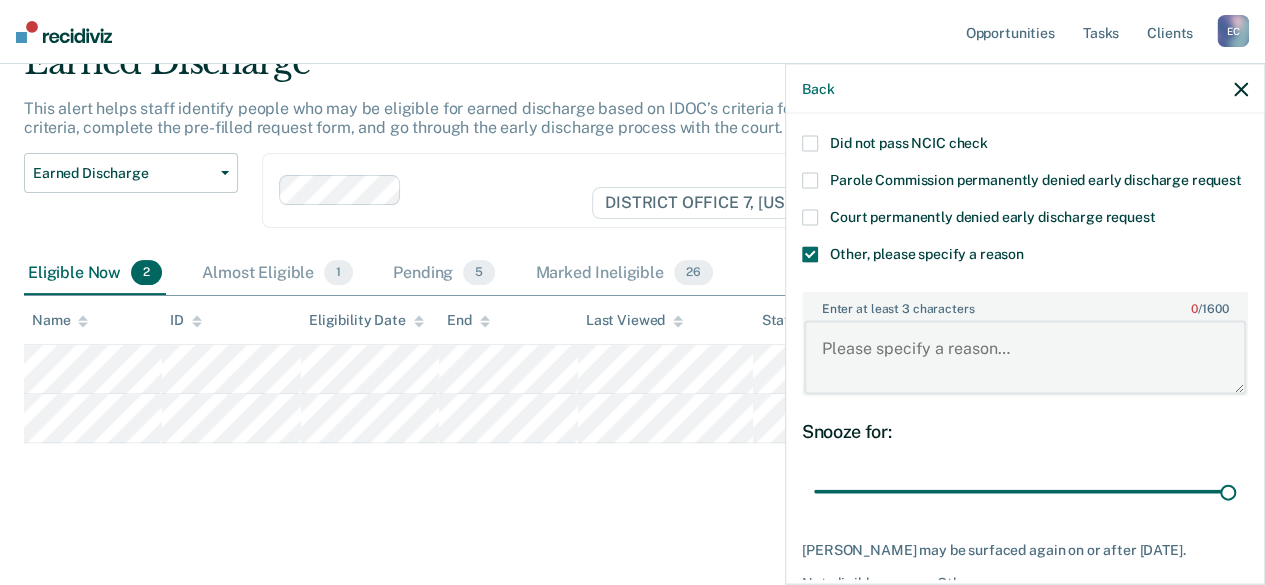 paste on "Not completed with treatment." 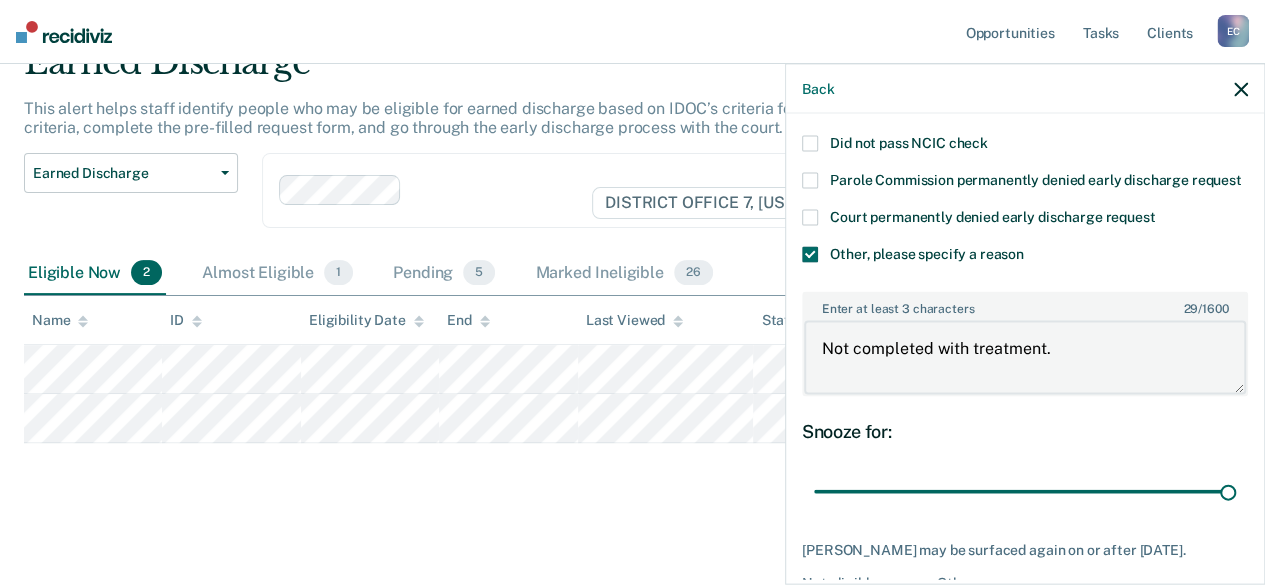 scroll, scrollTop: 347, scrollLeft: 0, axis: vertical 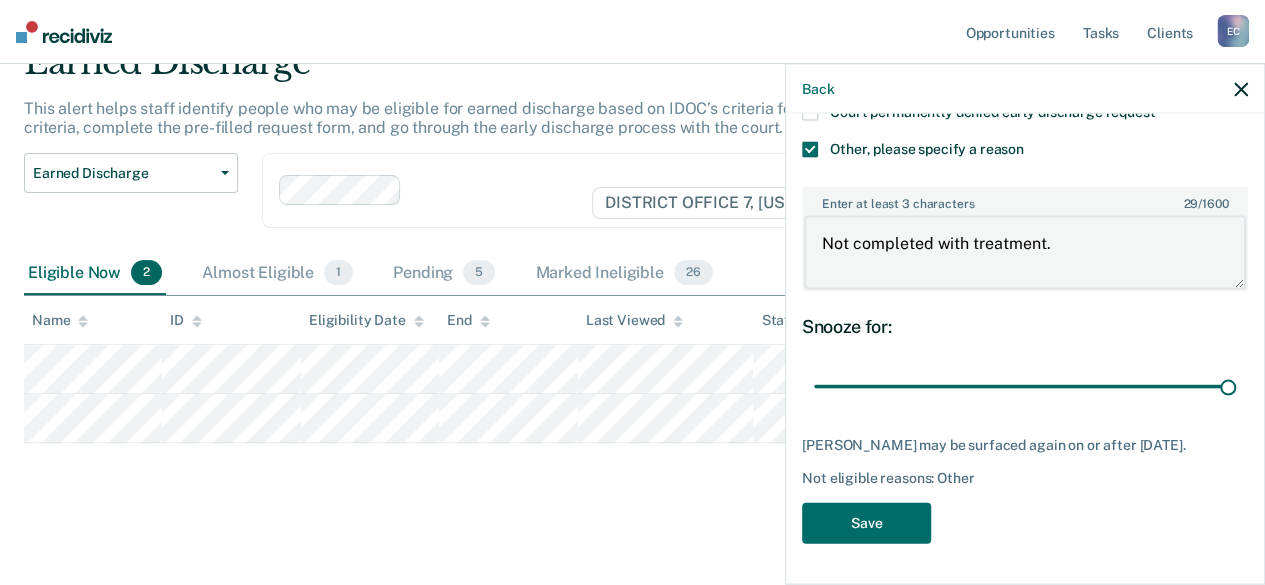 type on "Not completed with treatment." 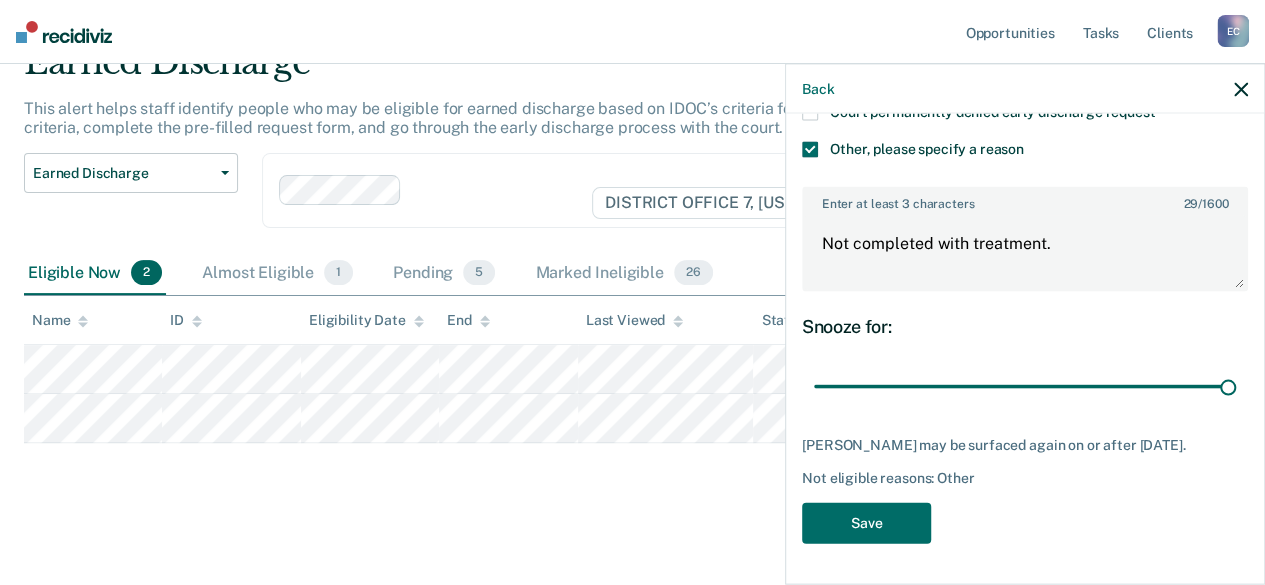 click on "BP   Which of the following requirements has [PERSON_NAME] not met? Not compliant with special conditions Failure to make payments towards fines, fees, and restitution despite ability to pay Did not pass NCIC check Parole Commission permanently denied early discharge request Court permanently denied early discharge request Other, please specify a reason Enter at least 3 characters 29  /  1600 Not completed with treatment. Snooze for: 90 days [PERSON_NAME] may be surfaced again on or after [DATE]. Not eligible reasons: Other Save" at bounding box center [1025, 181] 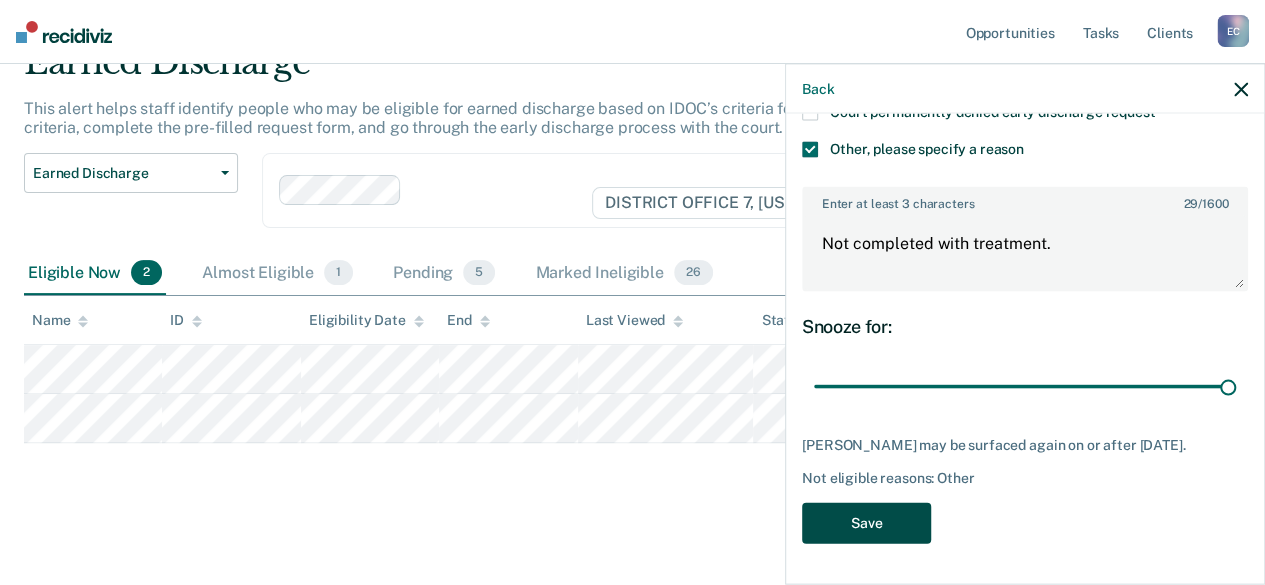 click on "Save" at bounding box center [866, 523] 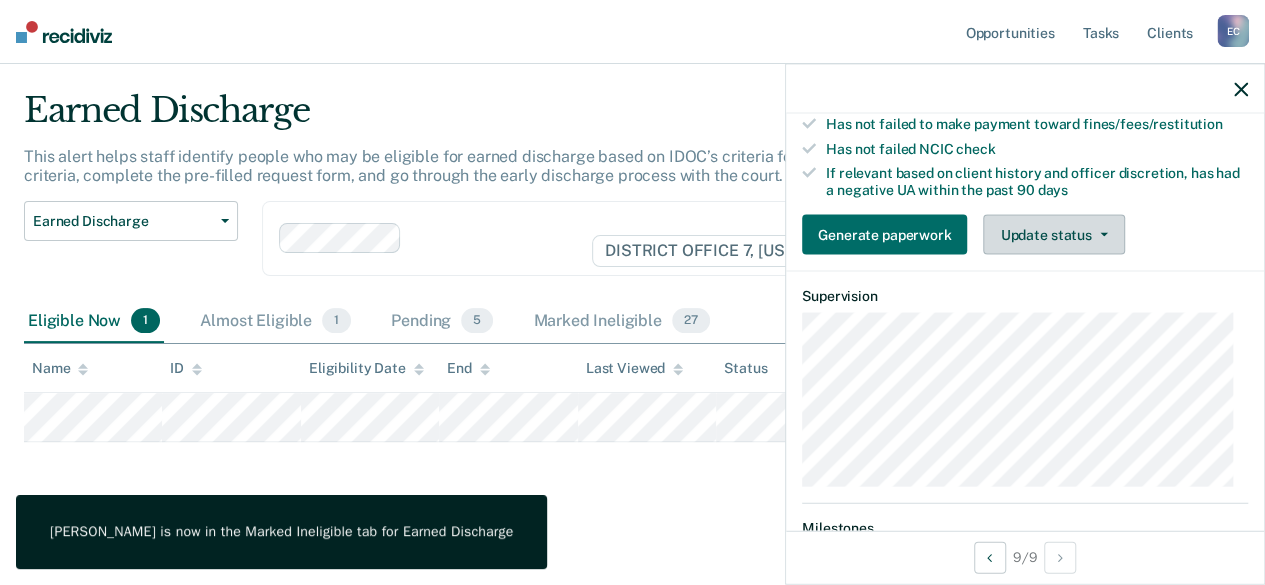 click on "Update status" at bounding box center [1053, 234] 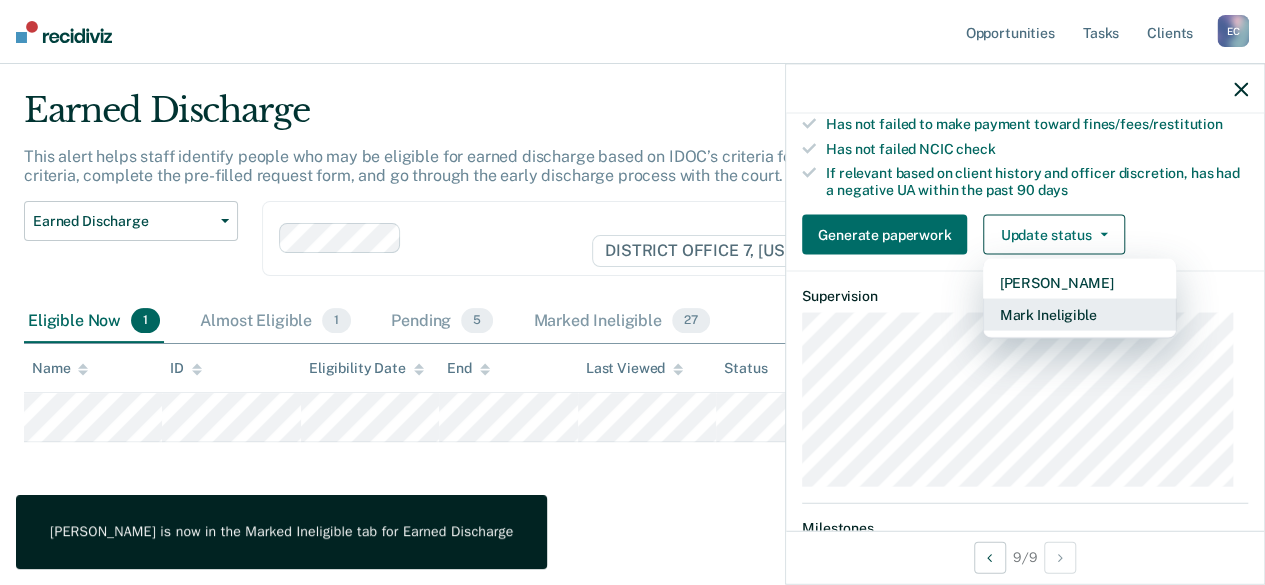 click on "Mark Ineligible" at bounding box center [1079, 314] 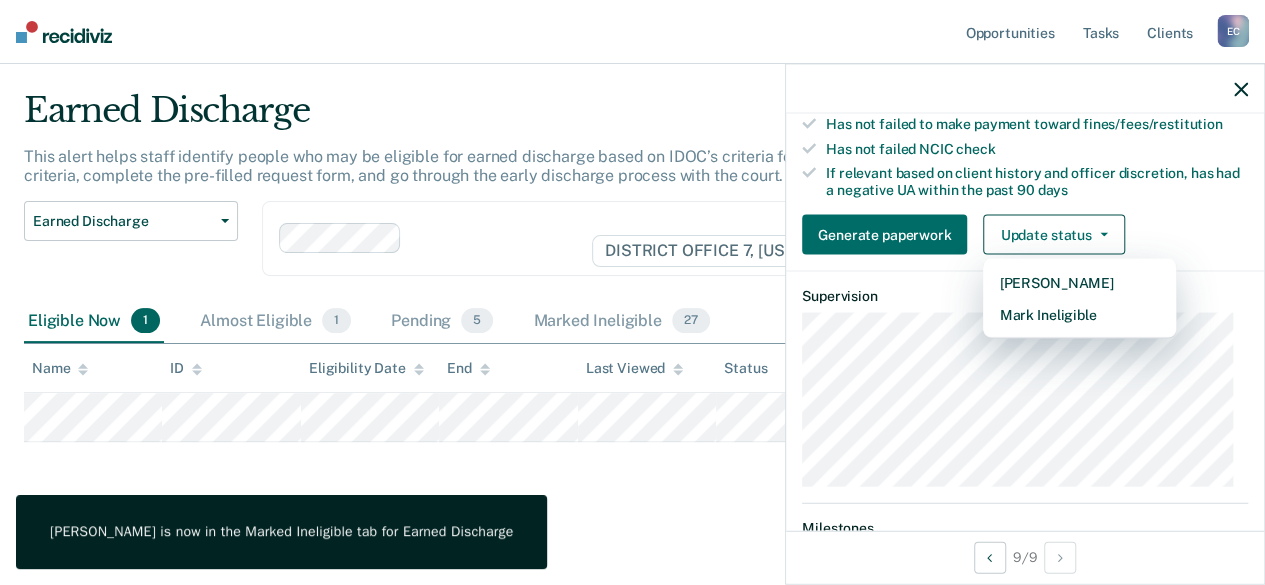 scroll, scrollTop: 226, scrollLeft: 0, axis: vertical 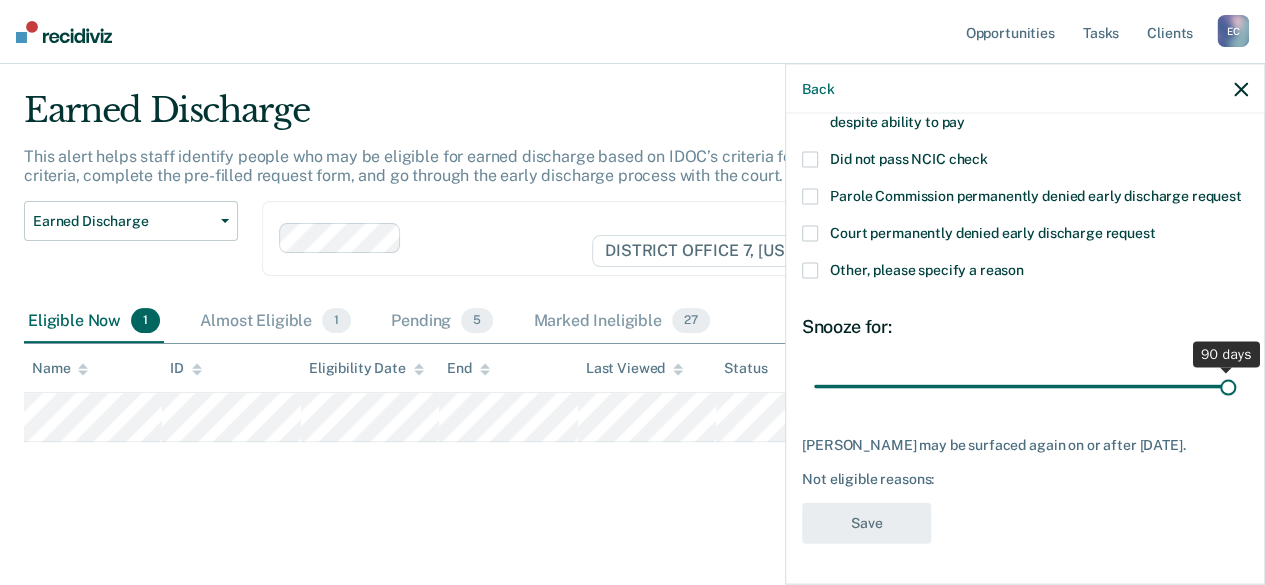 drag, startPoint x: 948, startPoint y: 388, endPoint x: 1238, endPoint y: 367, distance: 290.75934 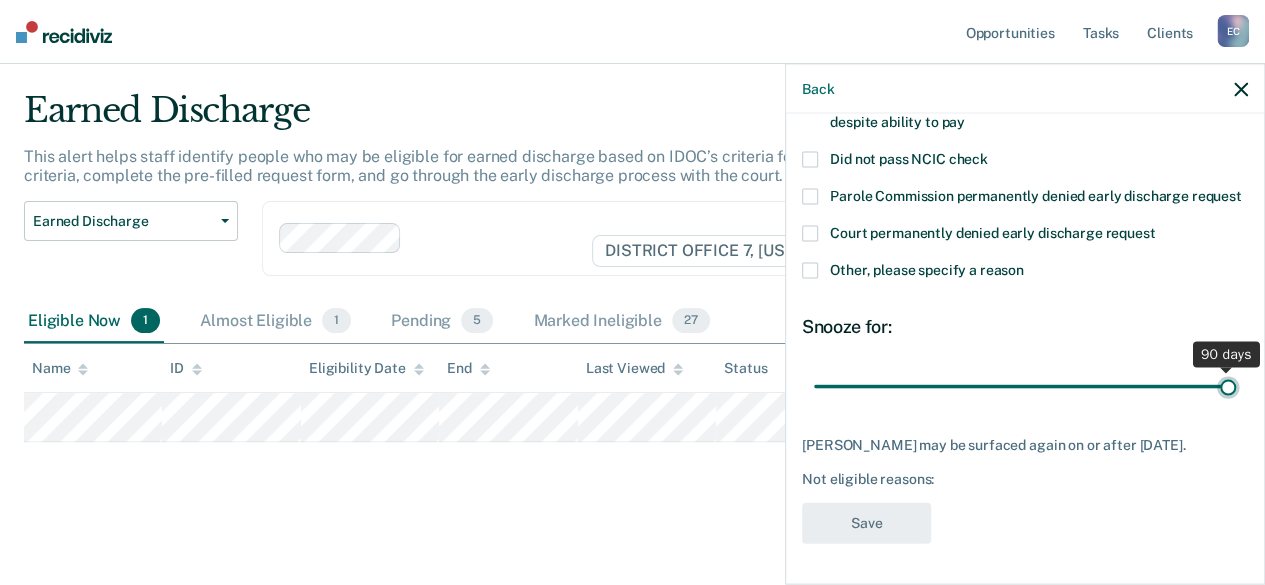 type on "90" 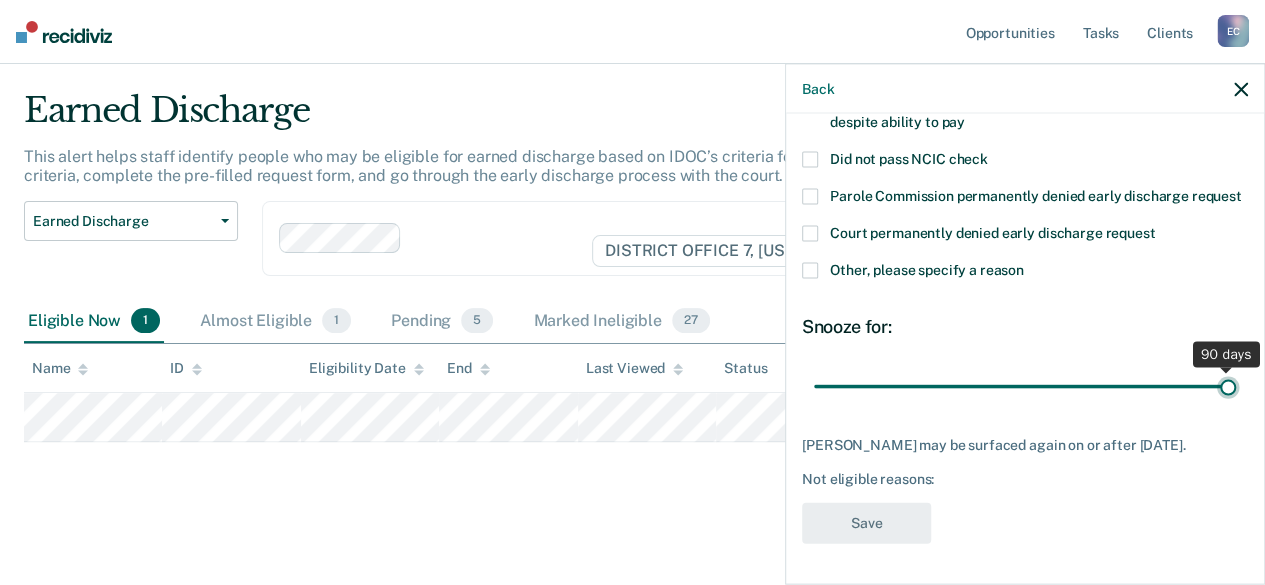 click at bounding box center [1025, 386] 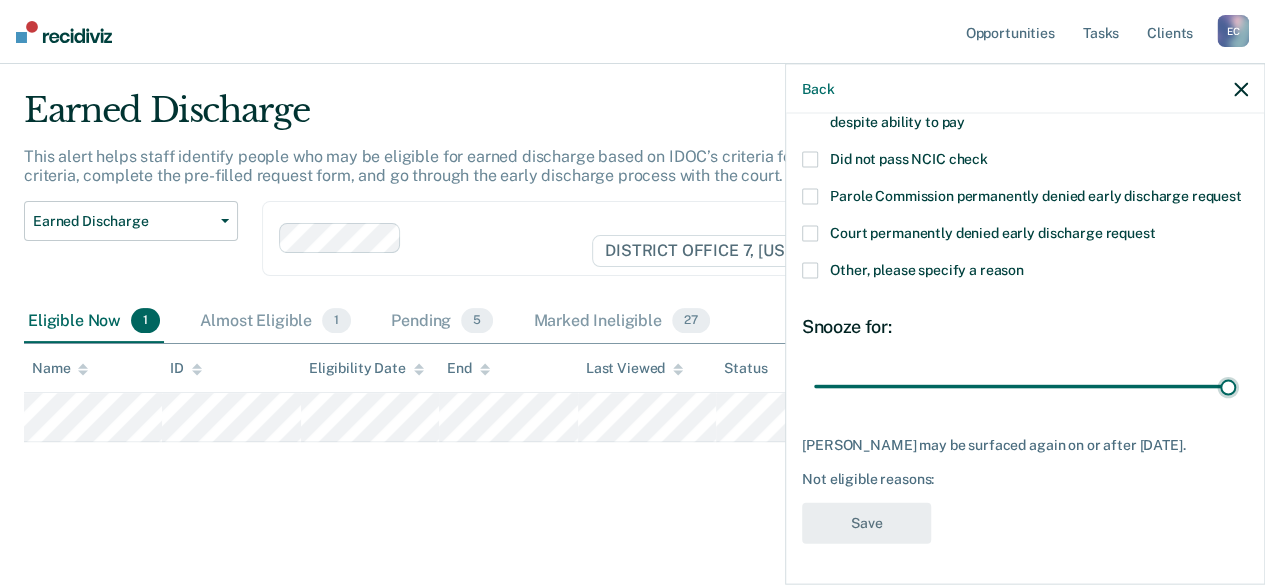 click at bounding box center (810, 271) 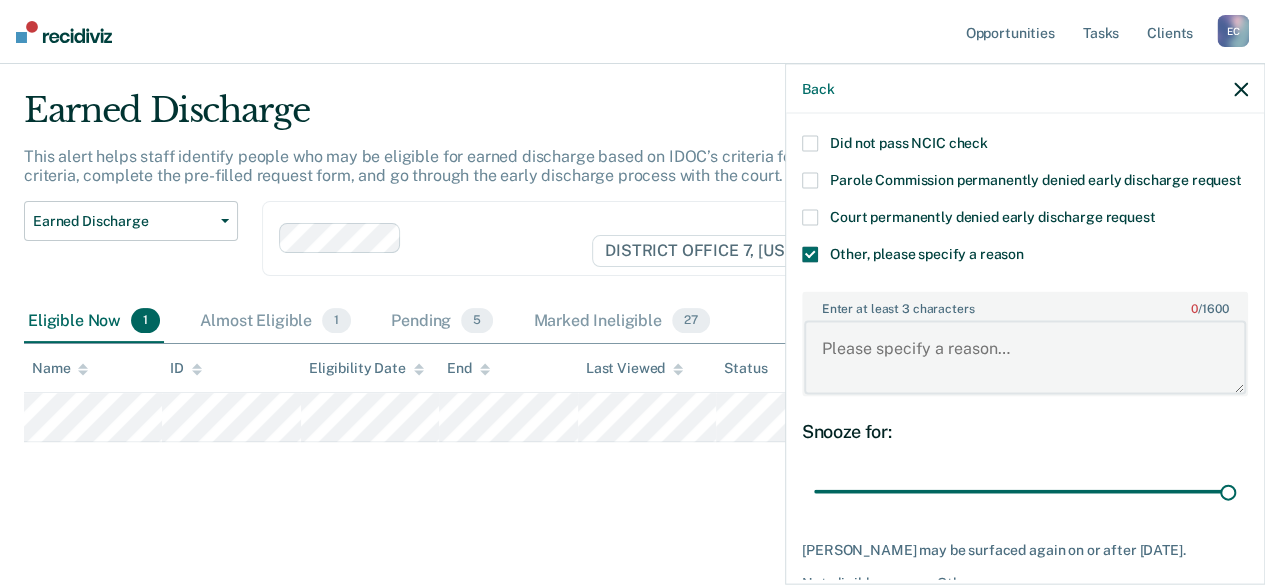 click on "Enter at least 3 characters 0  /  1600" at bounding box center [1025, 357] 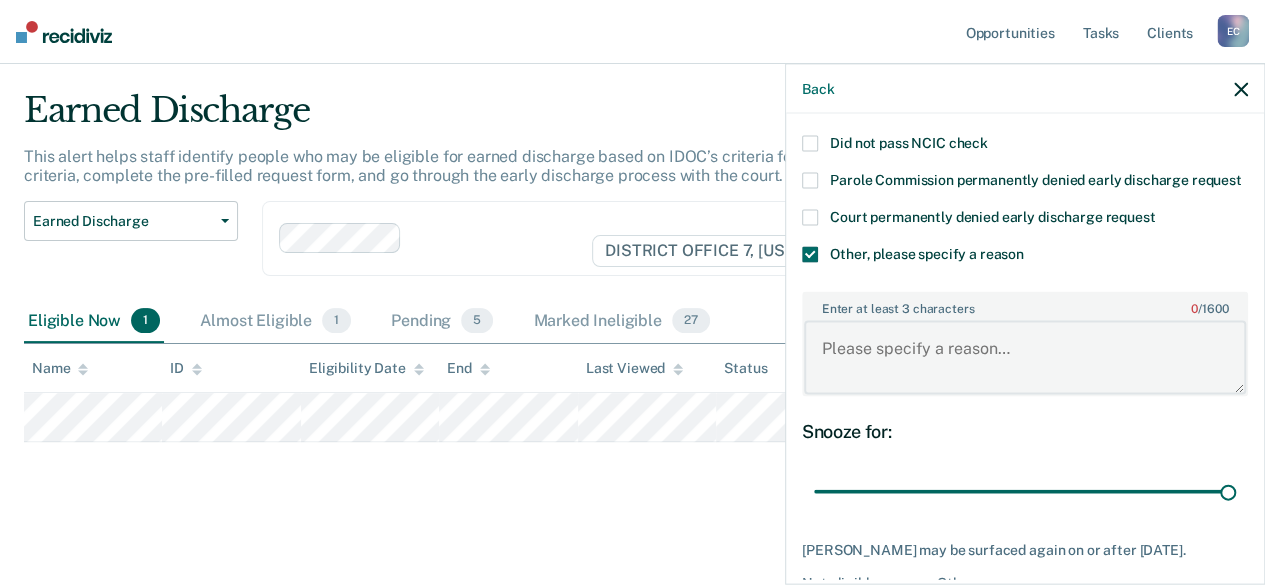 paste on "Not completed with treatment." 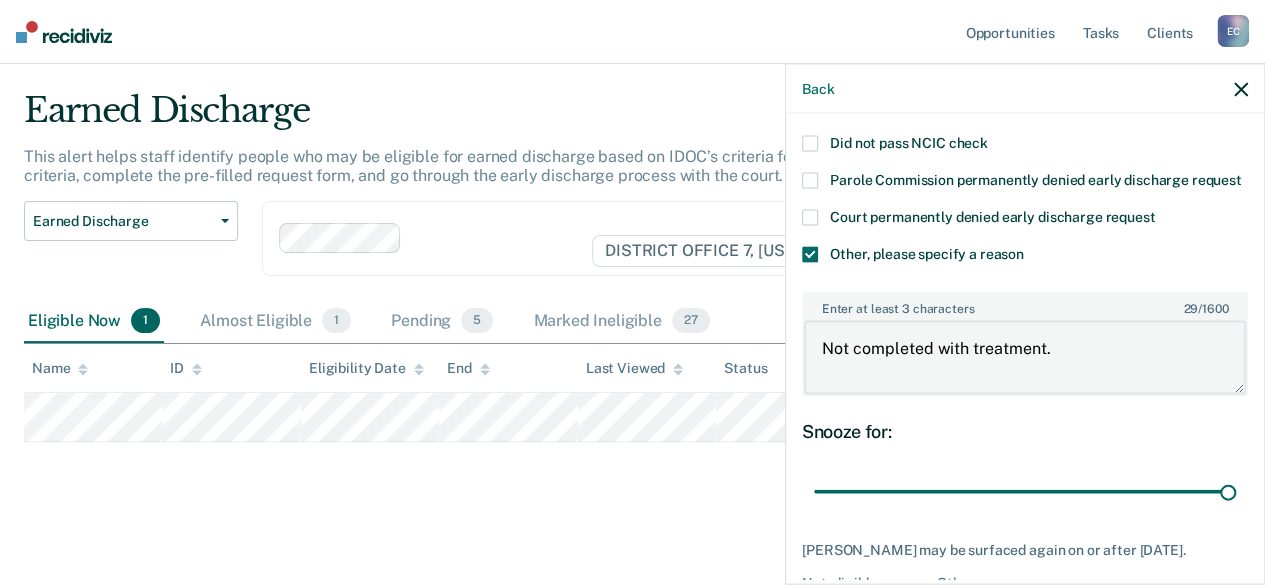scroll, scrollTop: 347, scrollLeft: 0, axis: vertical 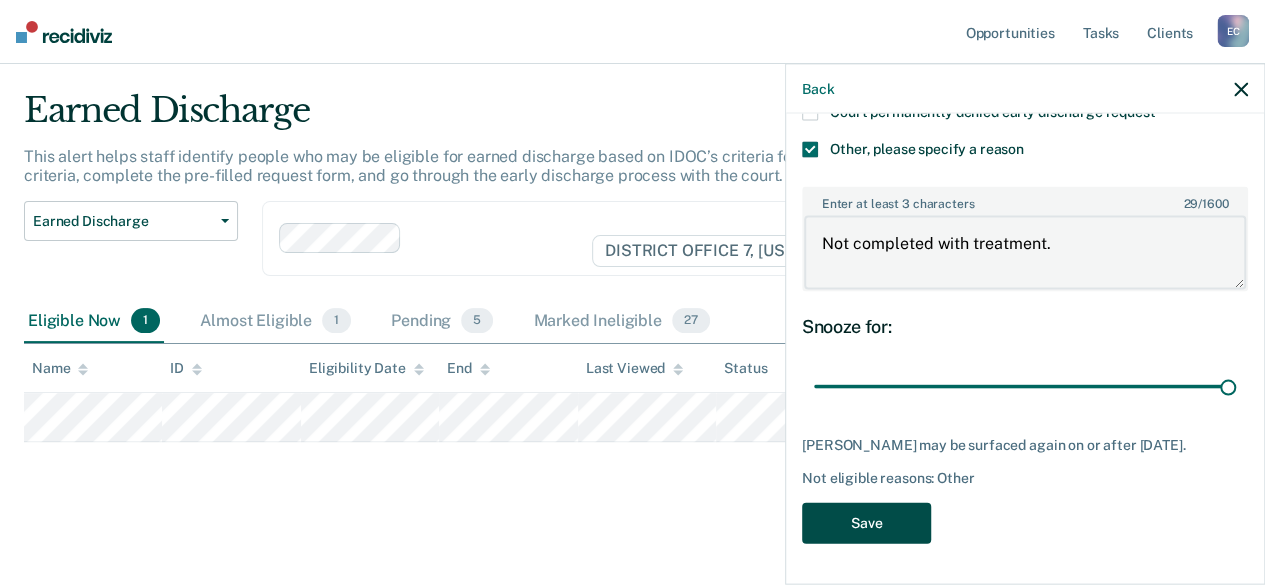 type on "Not completed with treatment." 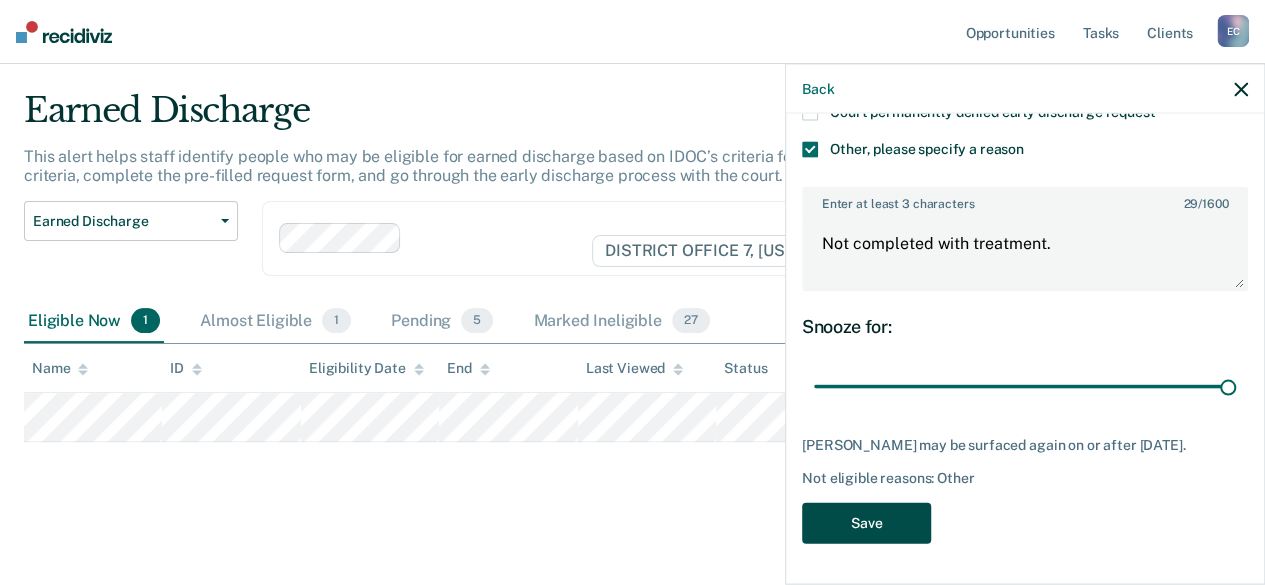 click on "Save" at bounding box center (866, 523) 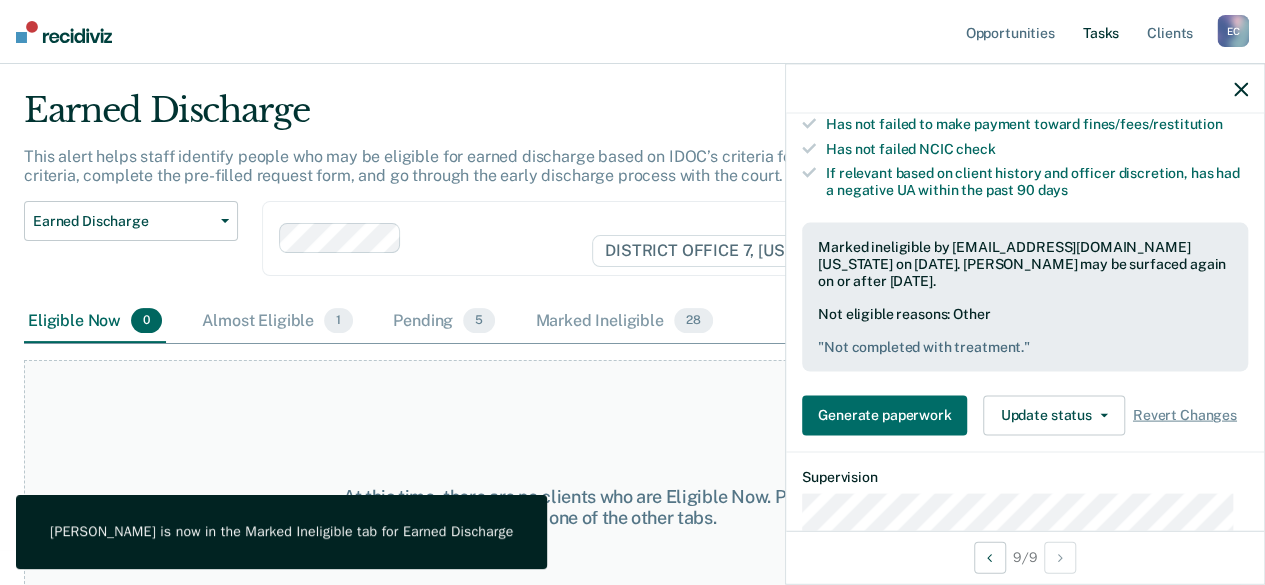 click on "Tasks" at bounding box center [1101, 32] 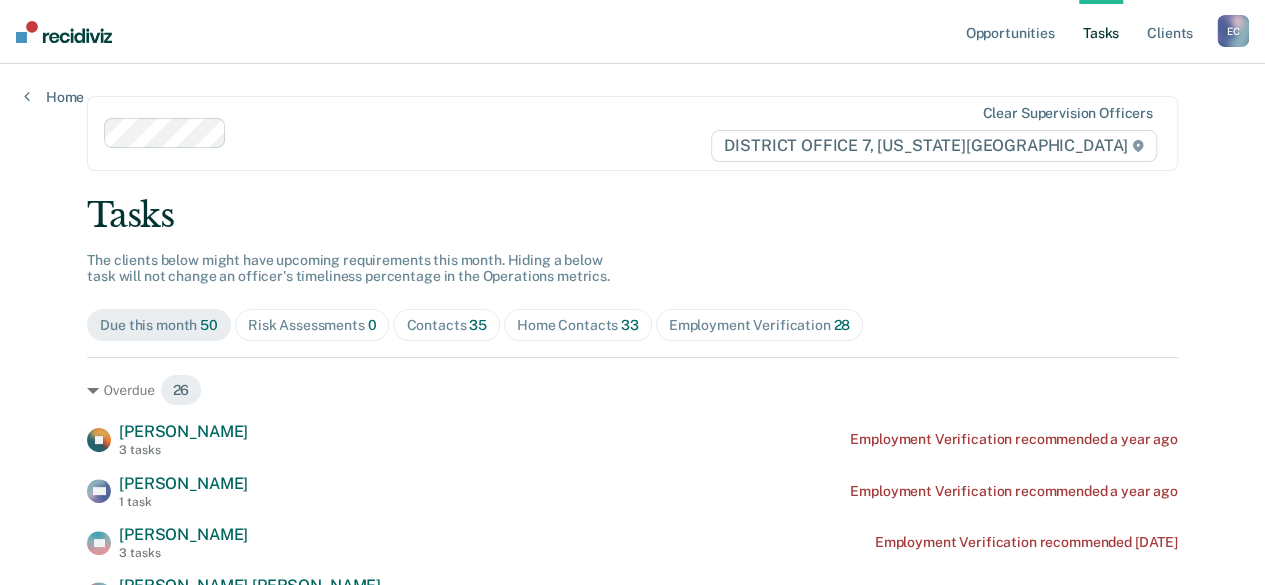 click on "Contacts   35" at bounding box center [446, 325] 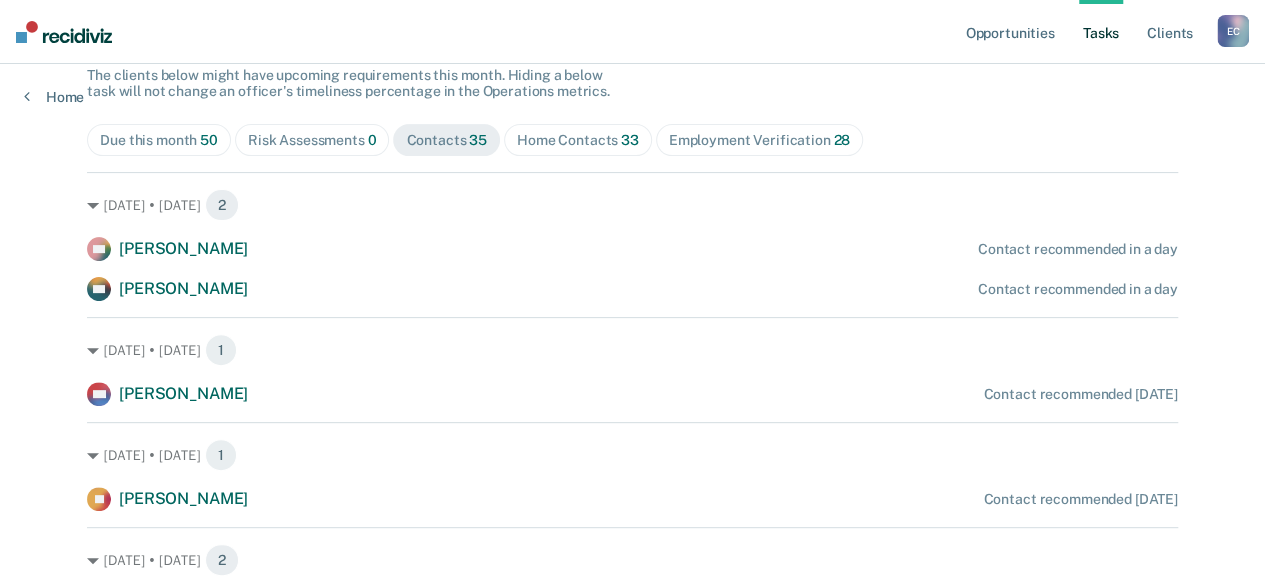scroll, scrollTop: 186, scrollLeft: 0, axis: vertical 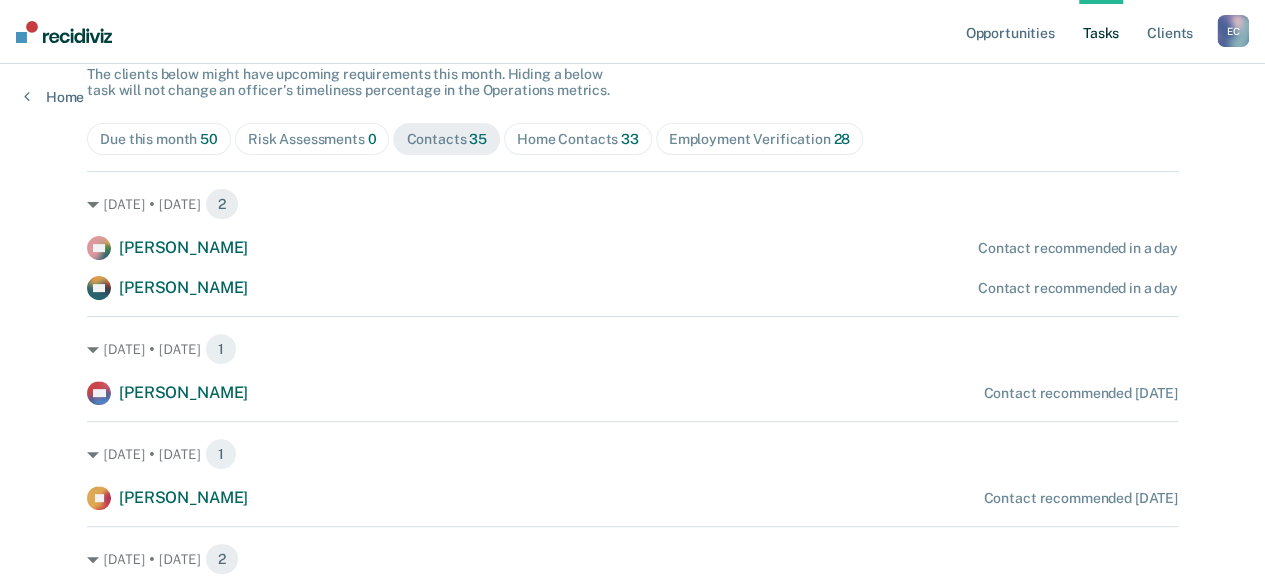 click on "Home Contacts   33" at bounding box center (578, 139) 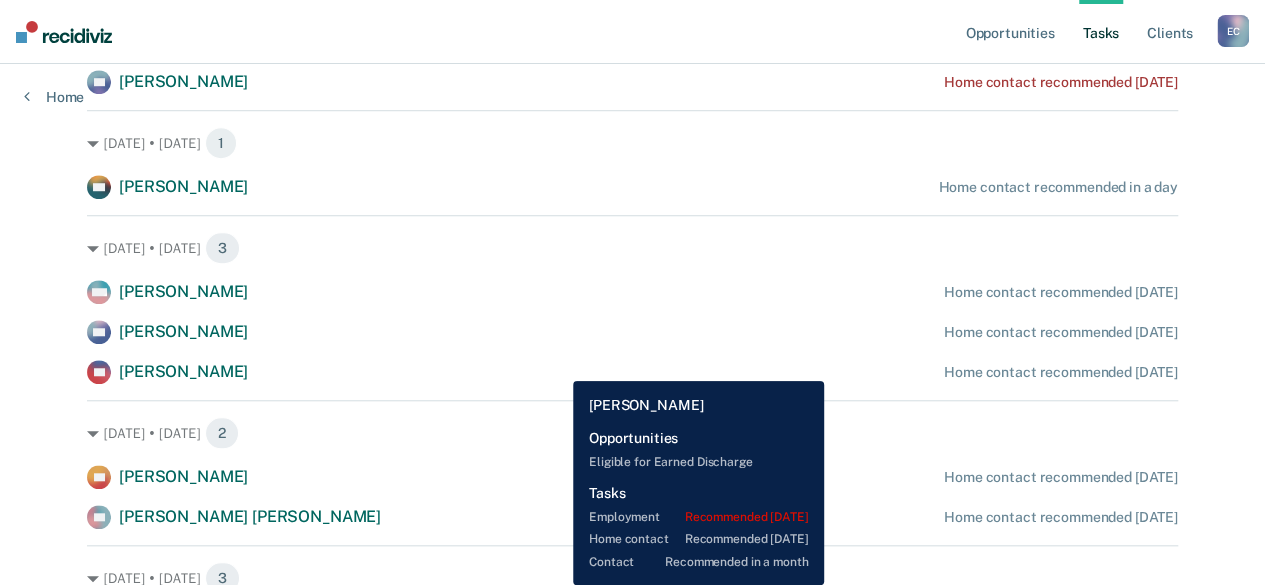 scroll, scrollTop: 668, scrollLeft: 0, axis: vertical 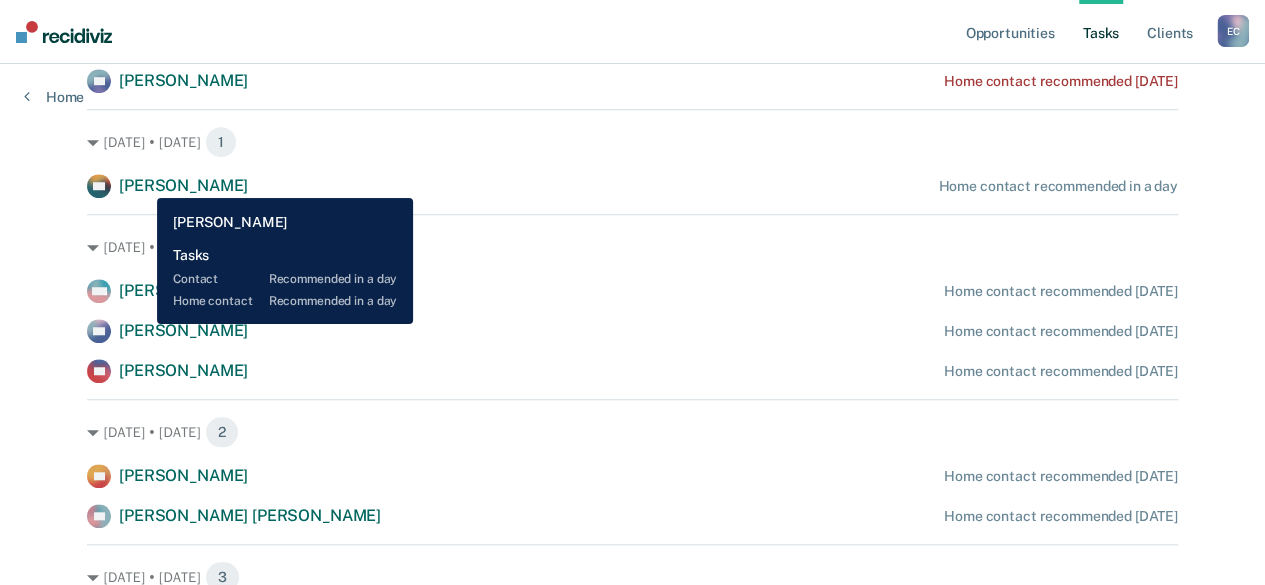 click on "[PERSON_NAME]" at bounding box center (183, 185) 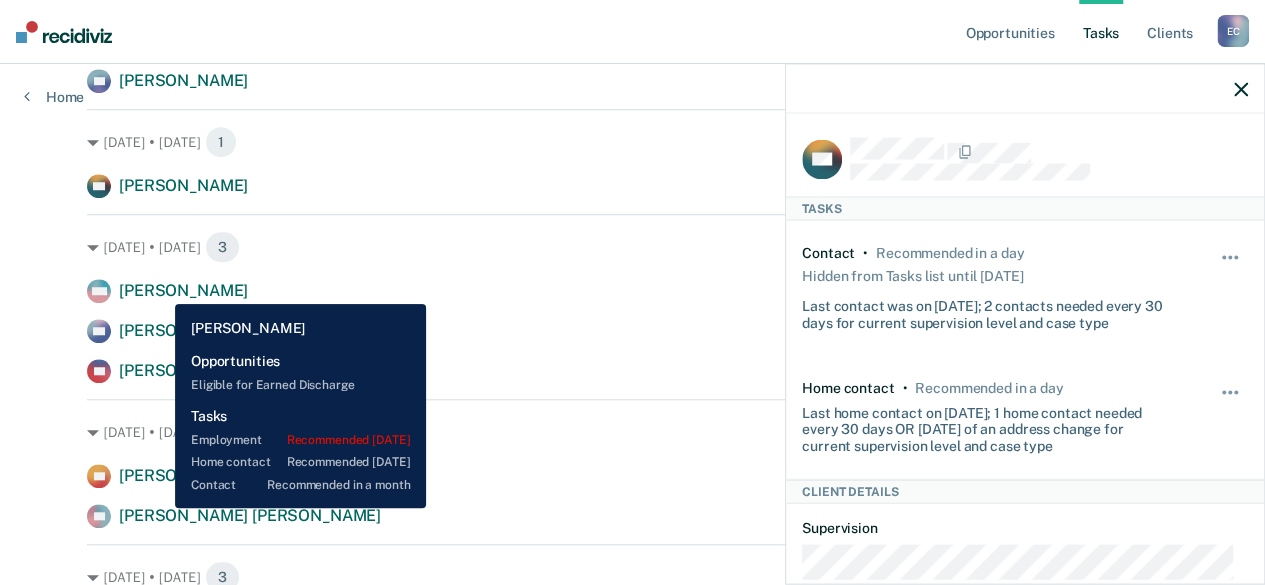 click on "[PERSON_NAME]" at bounding box center [183, 290] 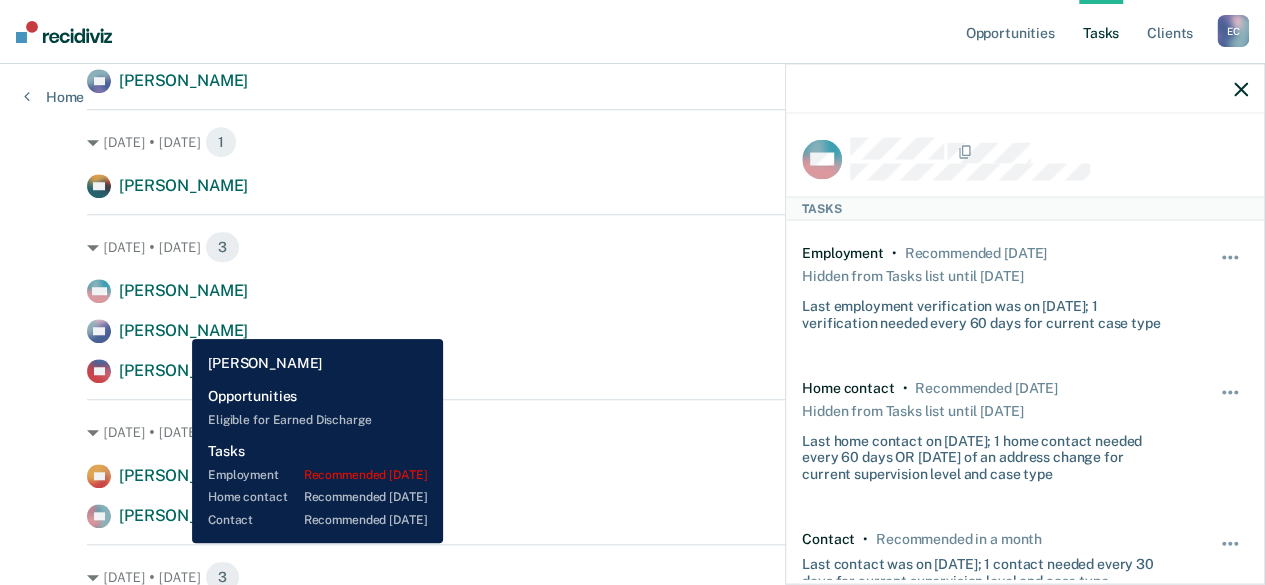 click on "[PERSON_NAME]" at bounding box center [183, 330] 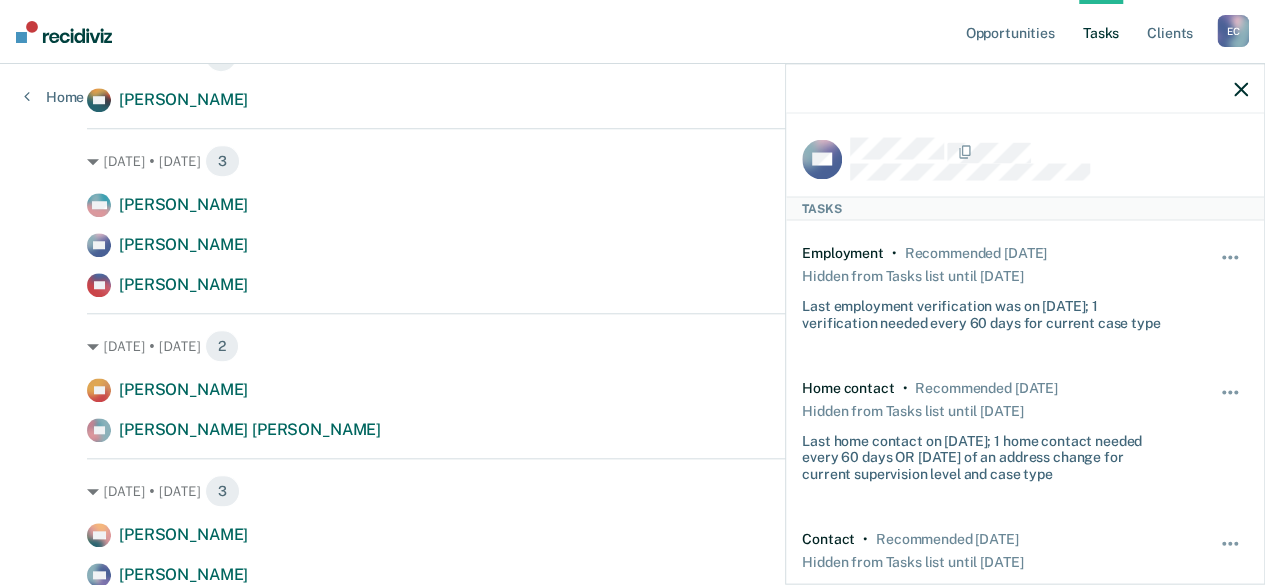 scroll, scrollTop: 758, scrollLeft: 0, axis: vertical 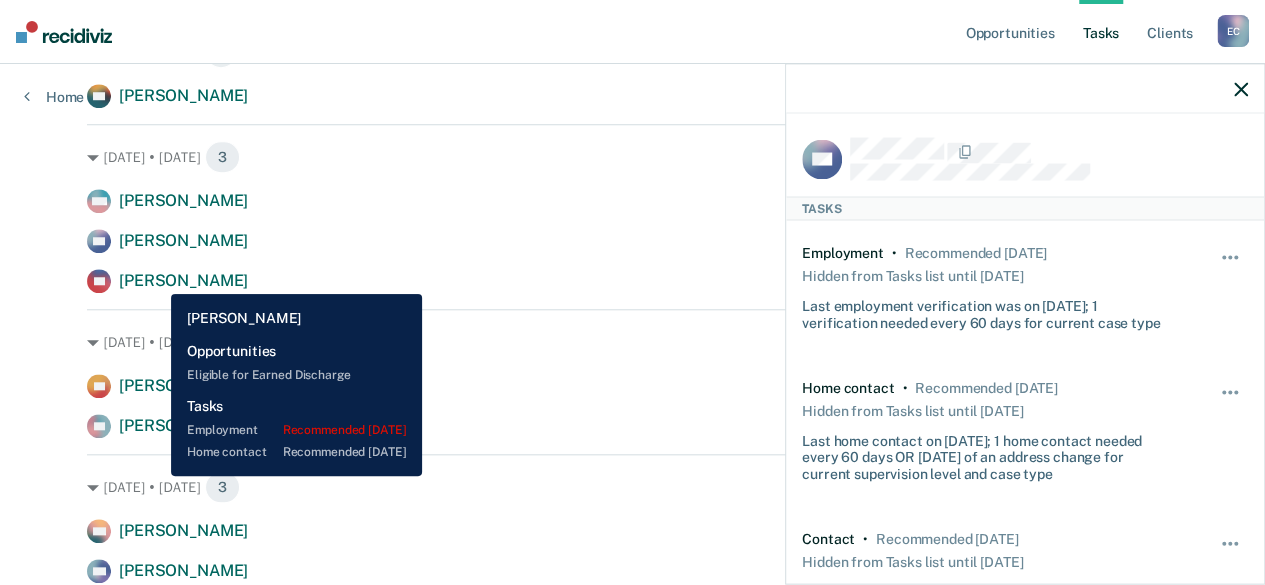 click on "[PERSON_NAME]" at bounding box center [183, 280] 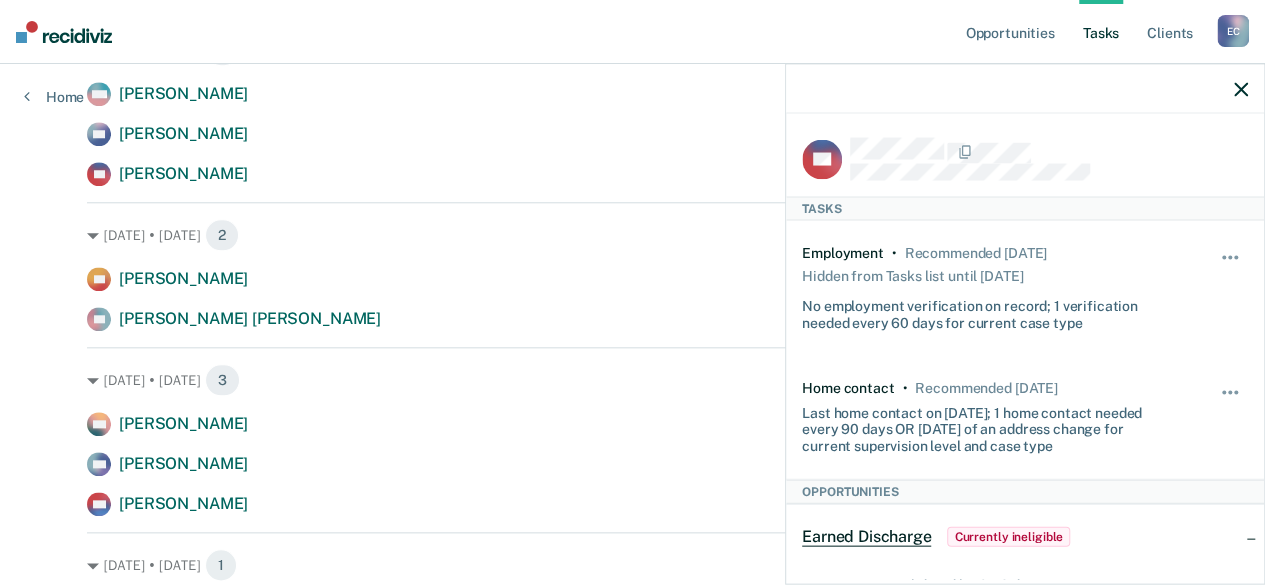 scroll, scrollTop: 867, scrollLeft: 0, axis: vertical 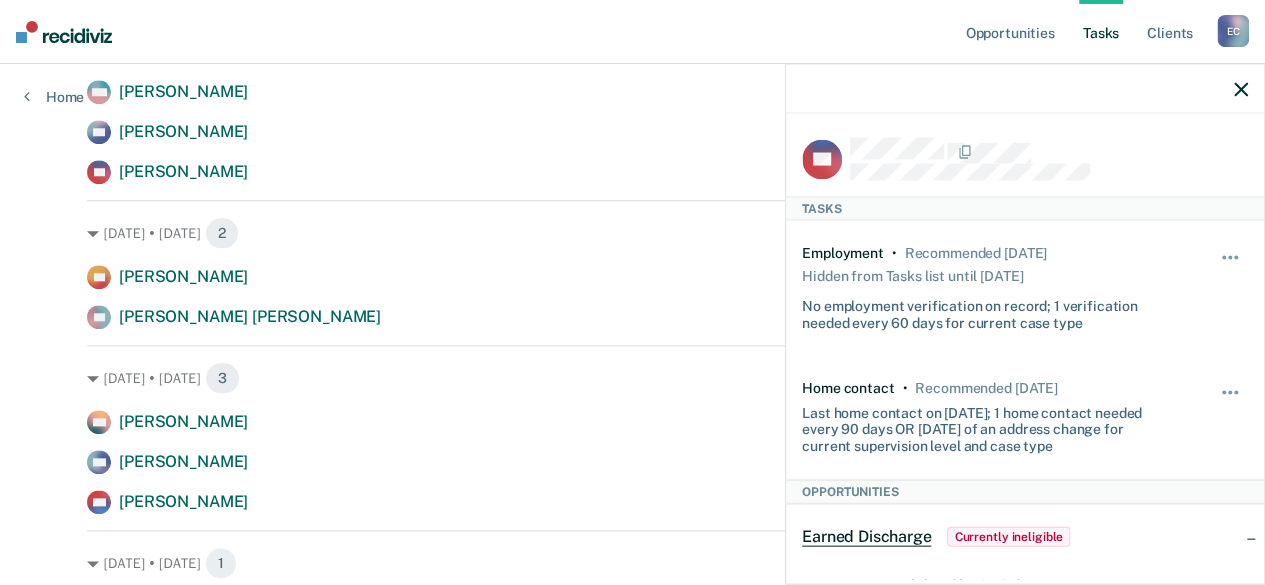 click 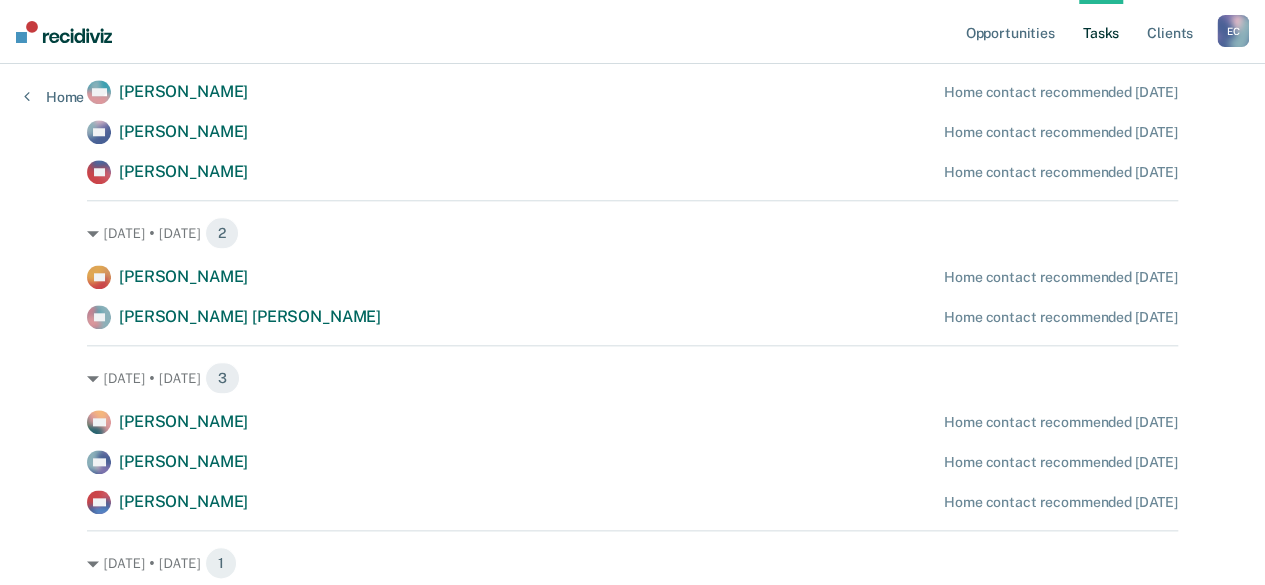 click on "[DATE] • [DATE]   [DATE] [PERSON_NAME] Home contact recommended [DATE] RB [PERSON_NAME] [PERSON_NAME] Home contact recommended [DATE]" at bounding box center (632, 264) 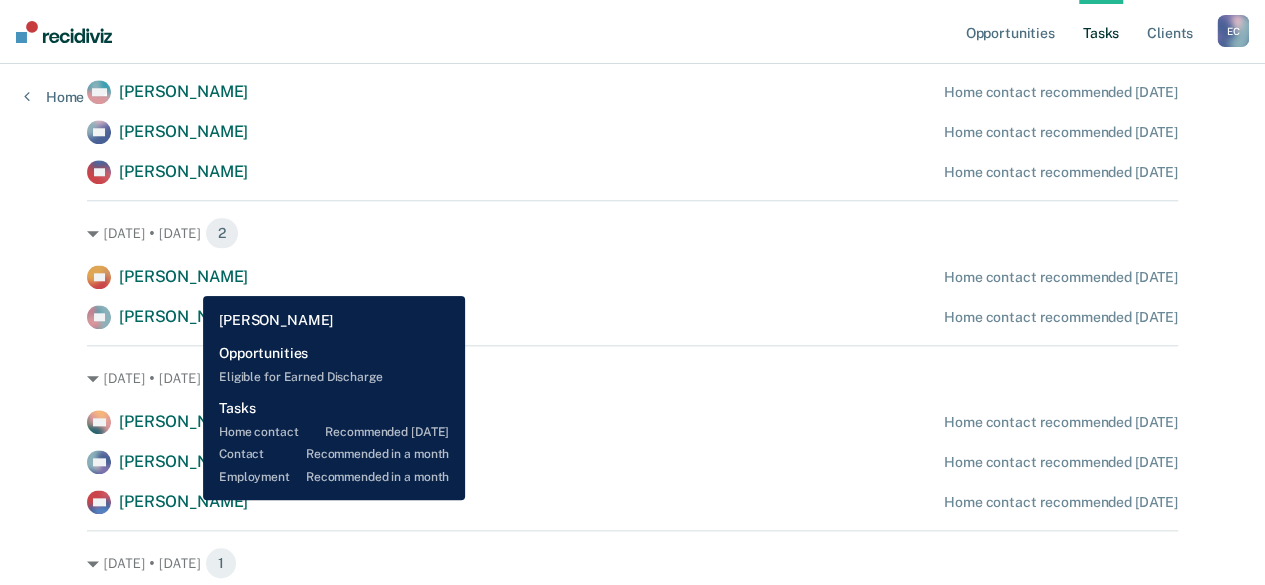 click on "[PERSON_NAME]" at bounding box center (183, 276) 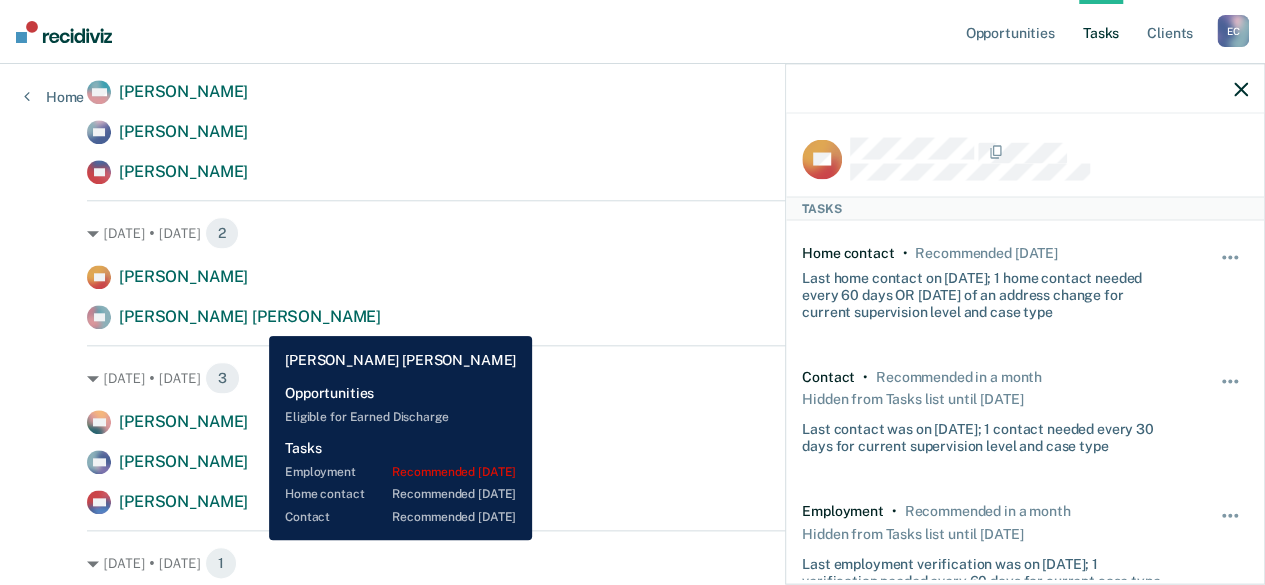 click on "[PERSON_NAME] [PERSON_NAME]" at bounding box center [250, 316] 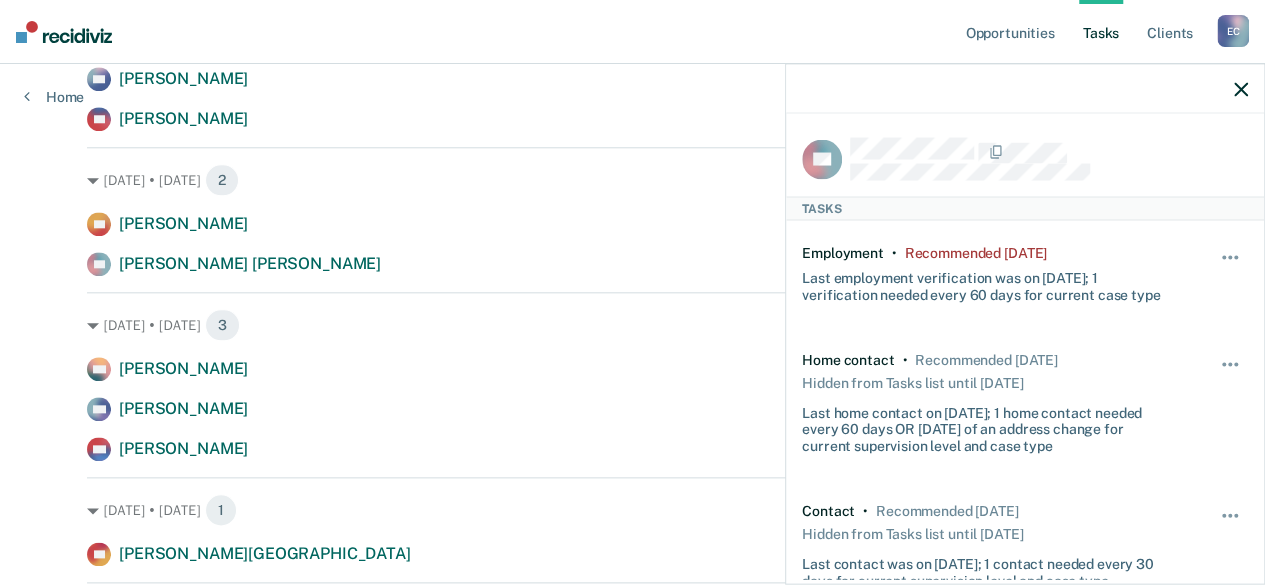 scroll, scrollTop: 921, scrollLeft: 0, axis: vertical 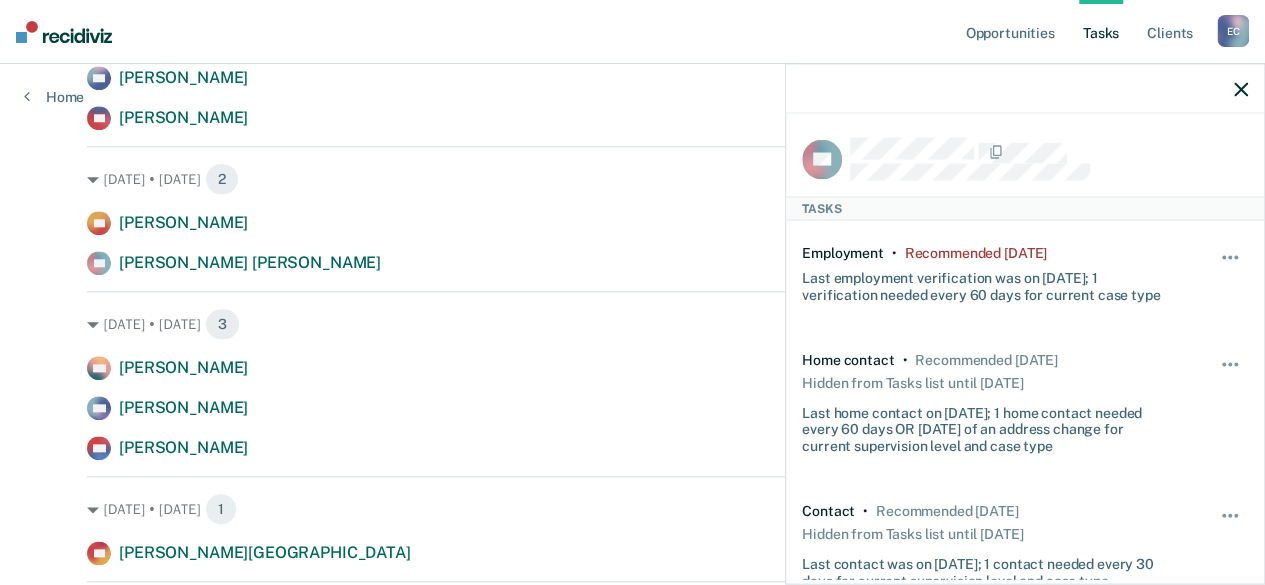click at bounding box center (1025, 89) 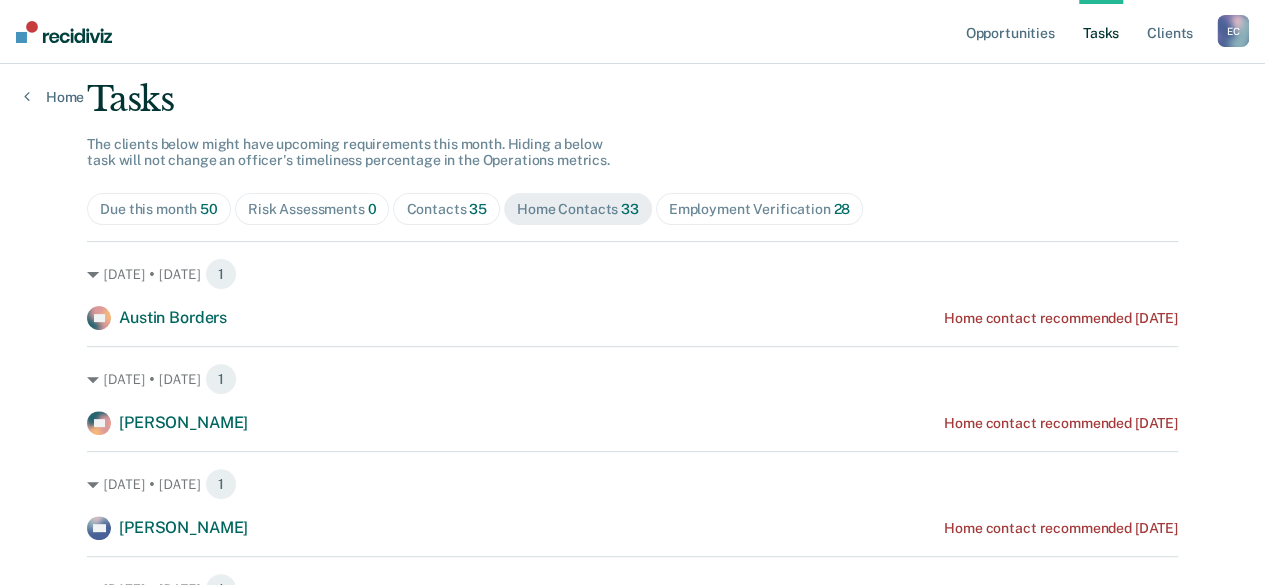 scroll, scrollTop: 115, scrollLeft: 0, axis: vertical 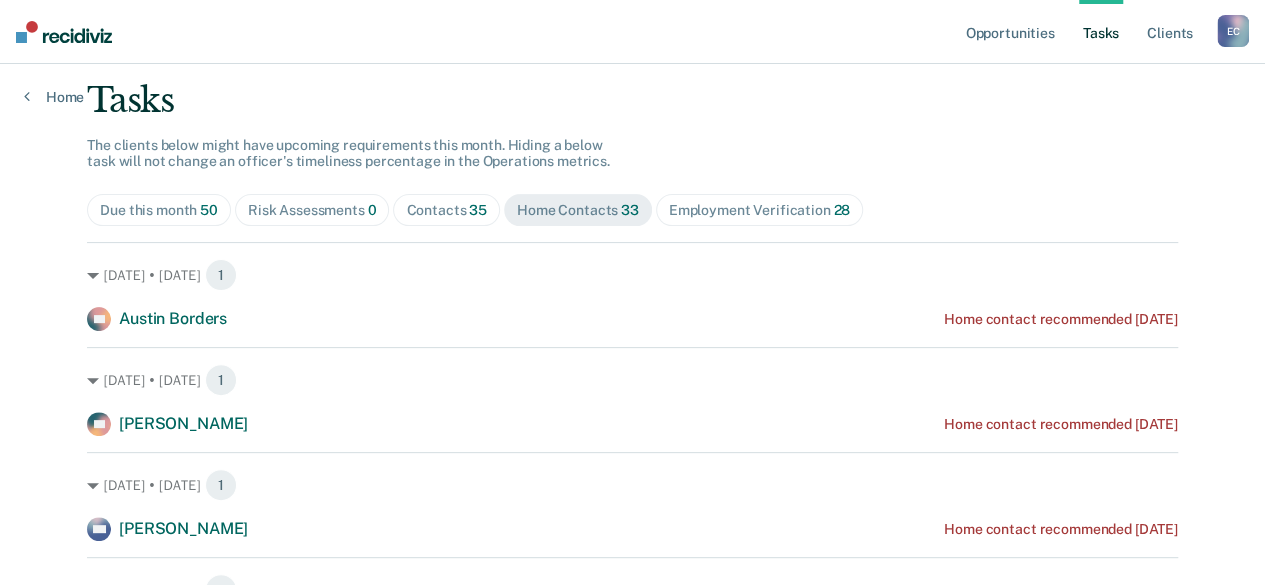 click on "Contacts   35" at bounding box center [446, 210] 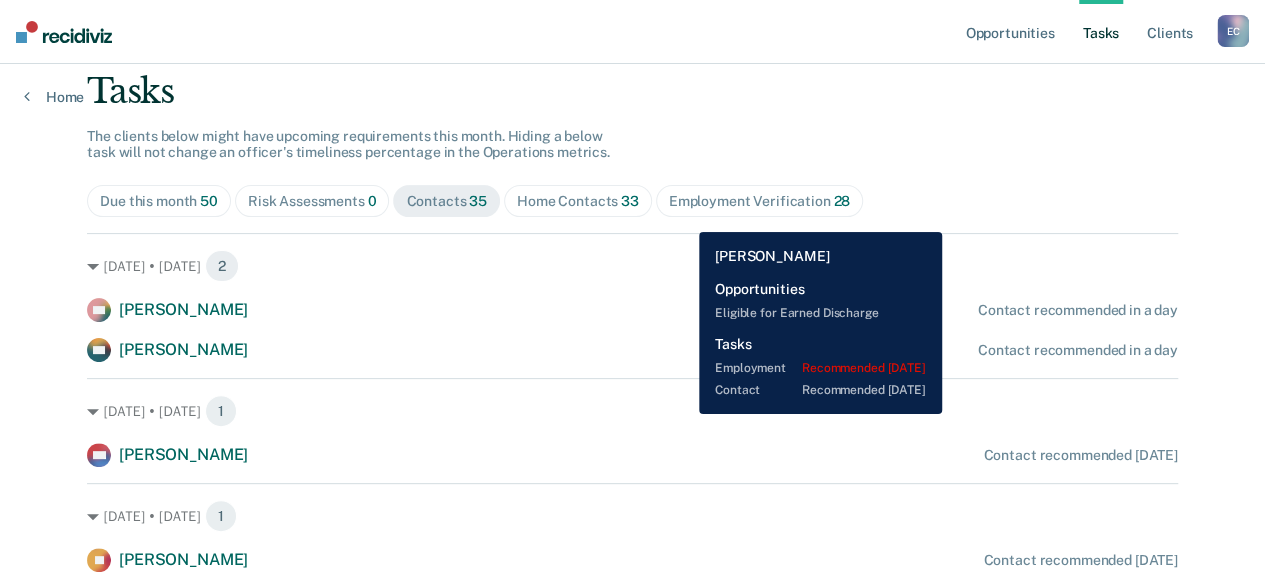 scroll, scrollTop: 0, scrollLeft: 0, axis: both 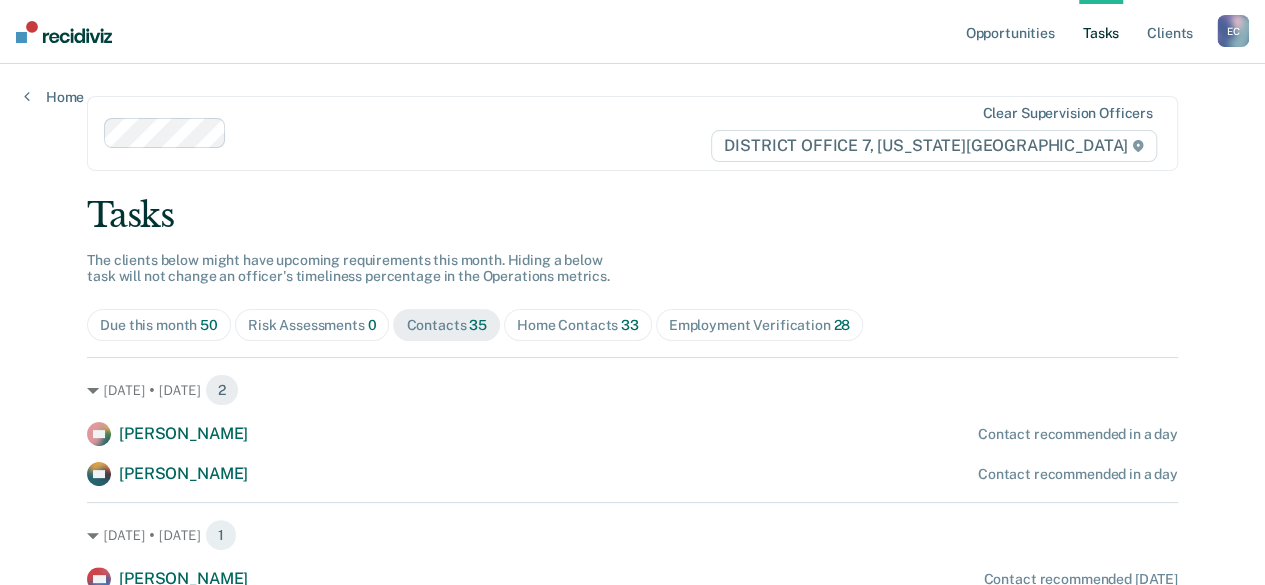 click on "Home Contacts   33" at bounding box center (578, 325) 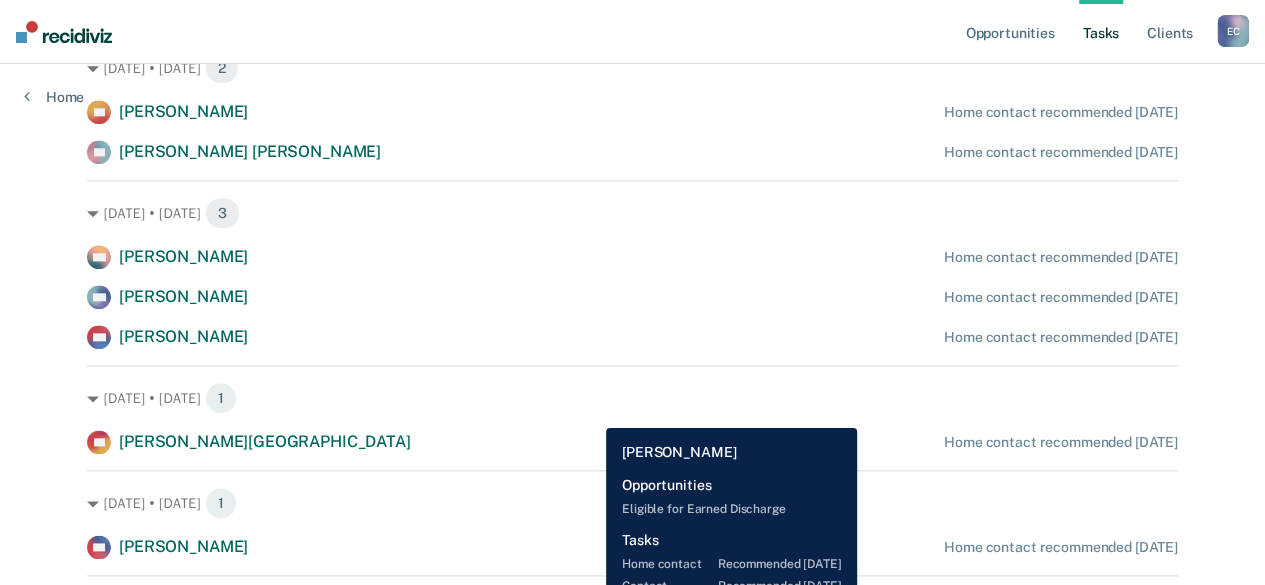 scroll, scrollTop: 1034, scrollLeft: 0, axis: vertical 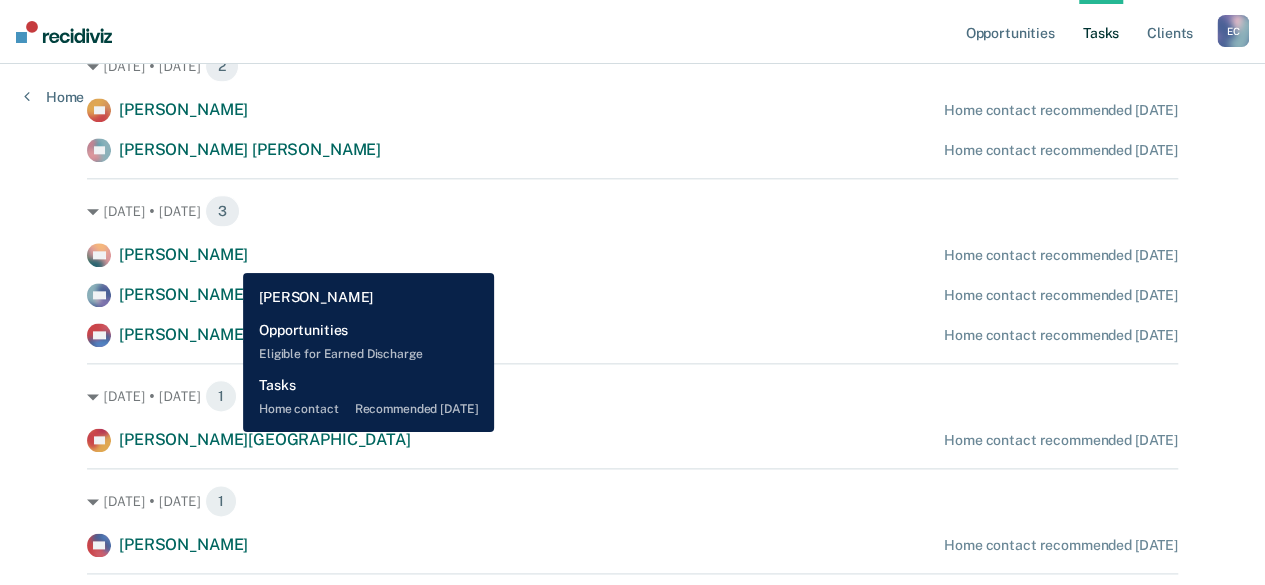 click on "MB [PERSON_NAME] Home contact recommended [DATE]" at bounding box center [632, 255] 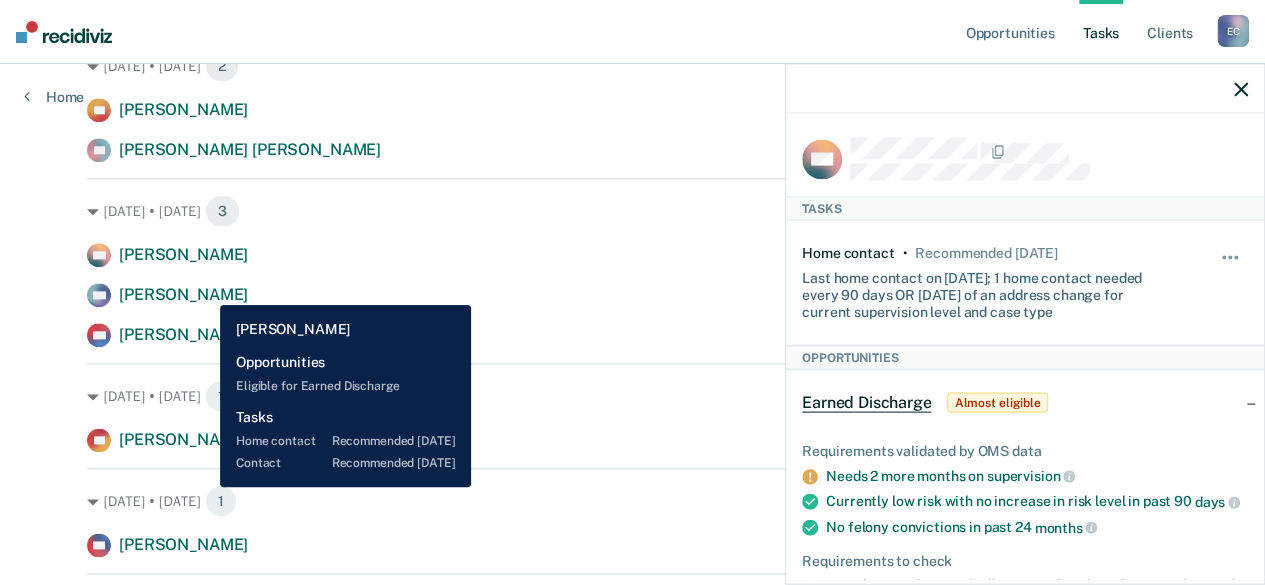 click on "[PERSON_NAME]" at bounding box center (183, 294) 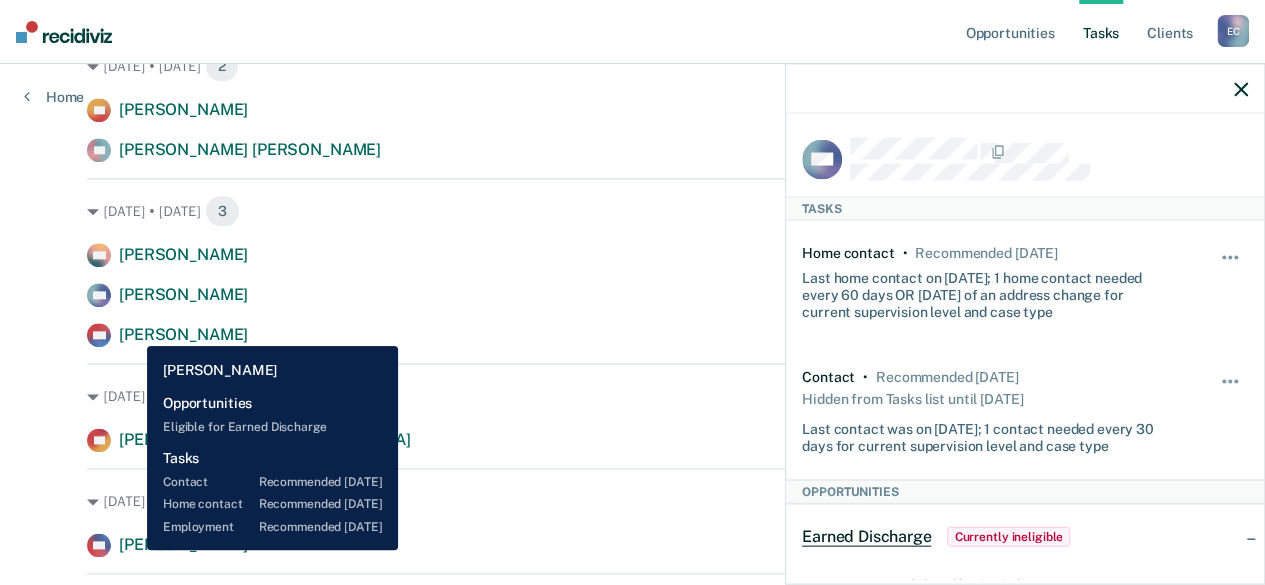 click on "[PERSON_NAME]" at bounding box center (183, 334) 